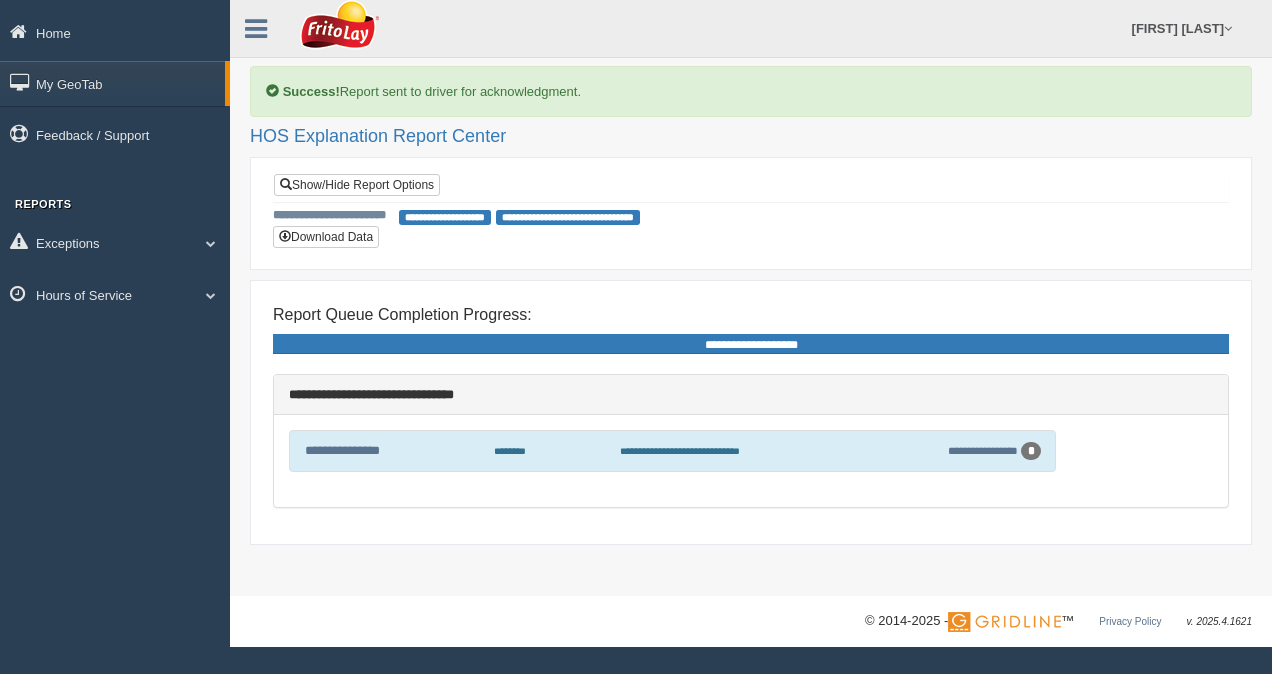 scroll, scrollTop: 0, scrollLeft: 0, axis: both 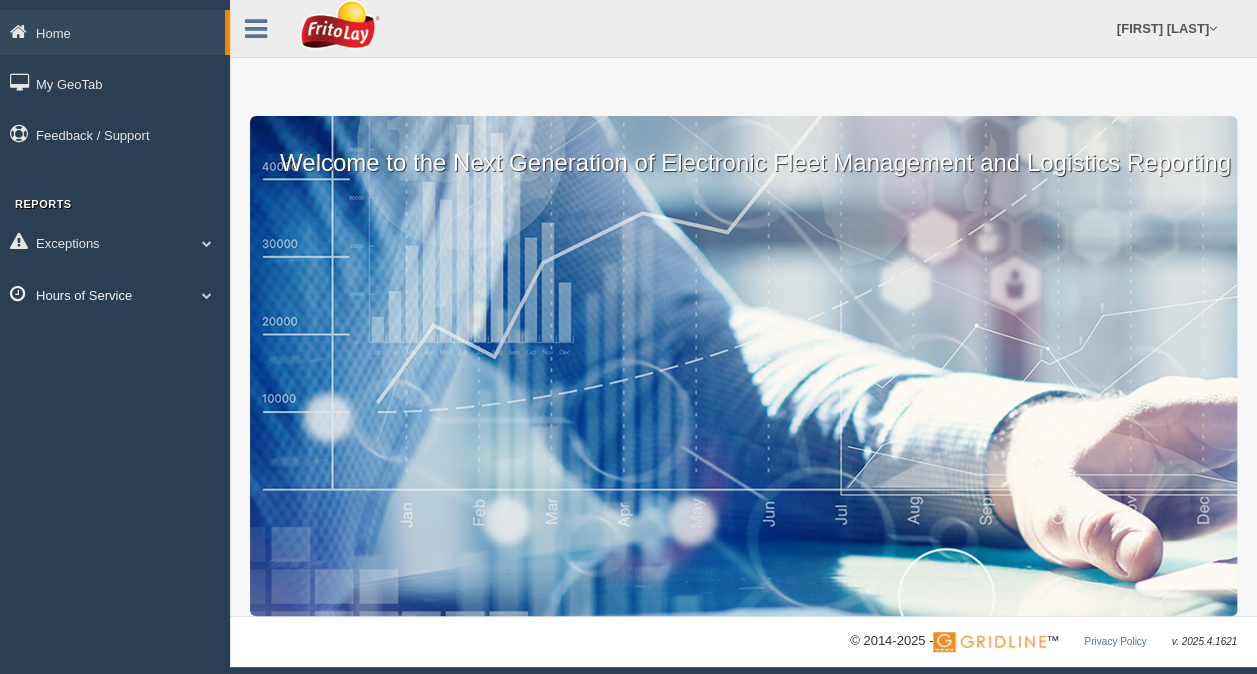 click at bounding box center (207, 295) 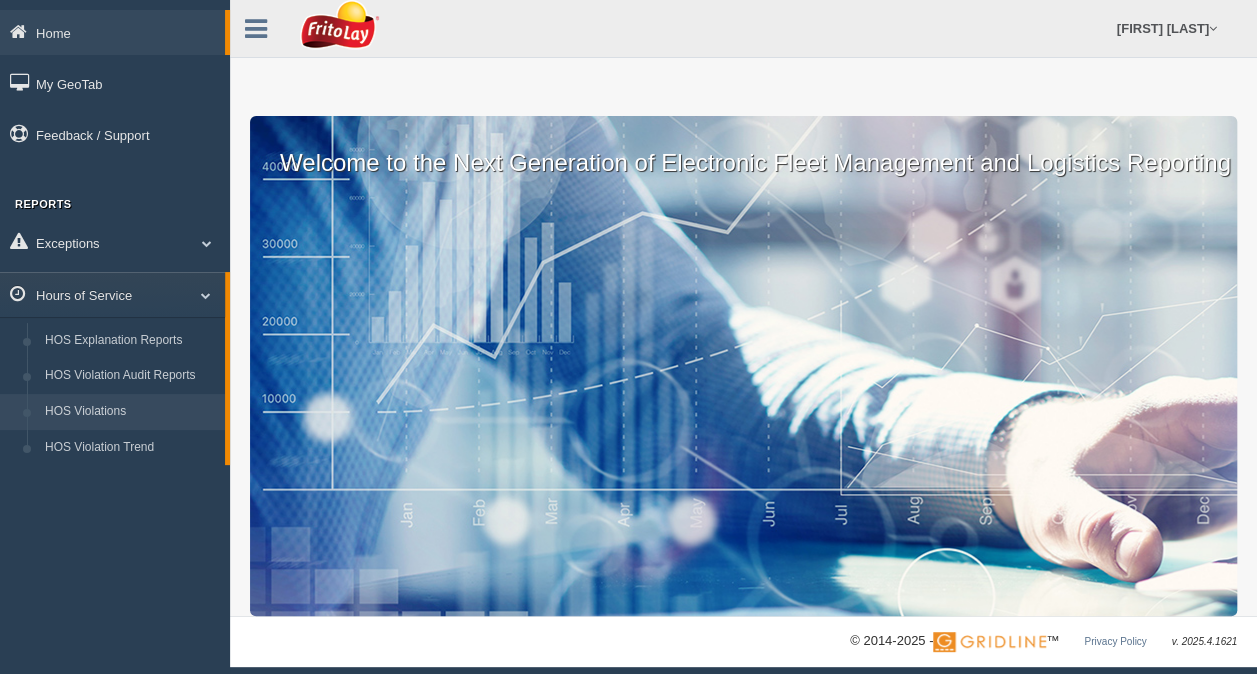 click on "HOS Violations" at bounding box center (130, 412) 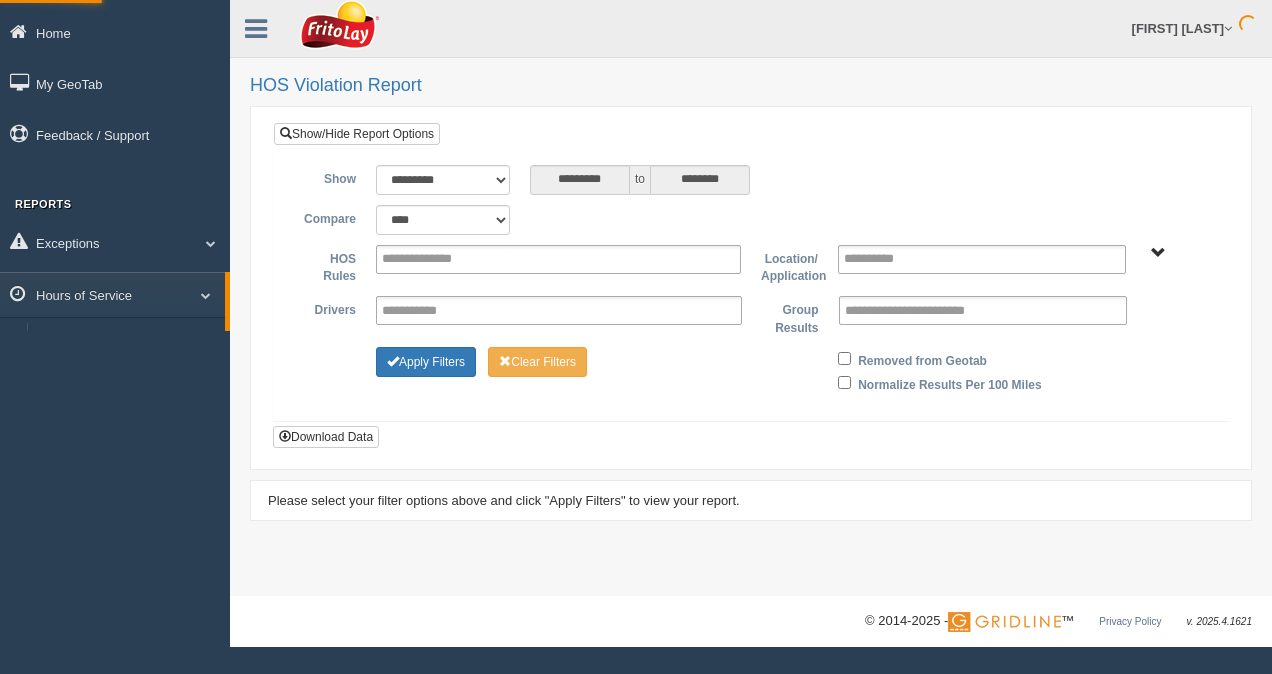 scroll, scrollTop: 0, scrollLeft: 0, axis: both 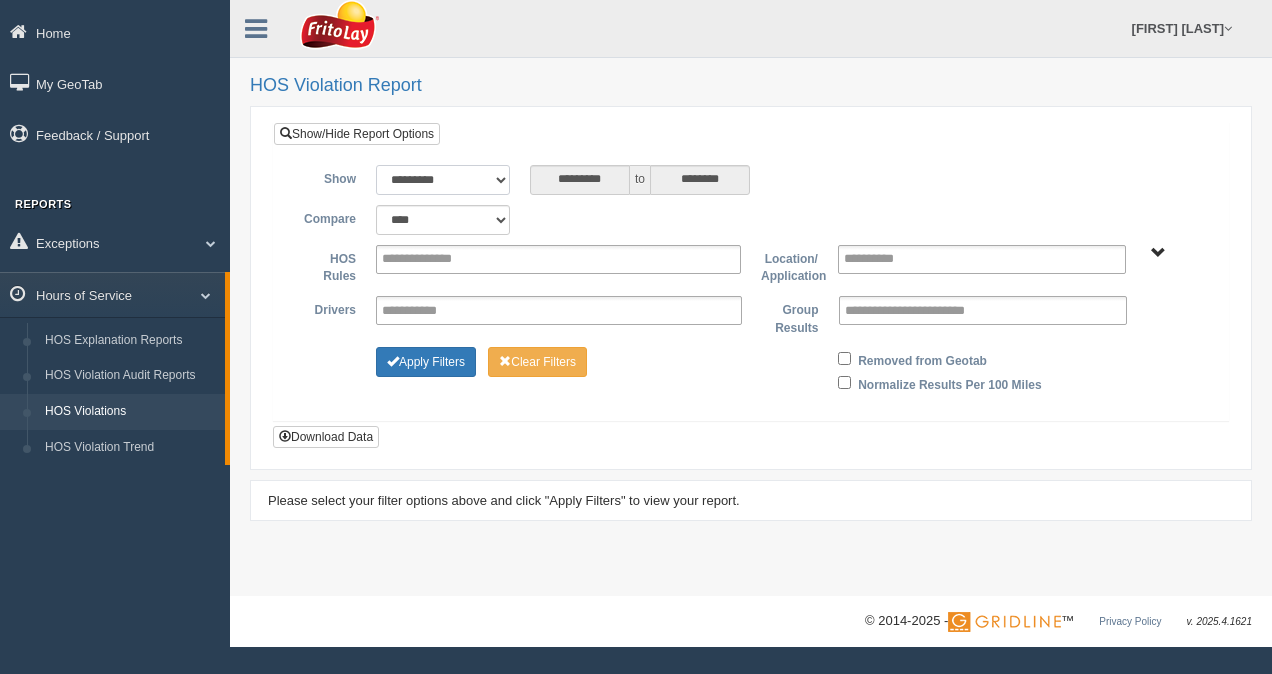 click on "**********" at bounding box center [443, 180] 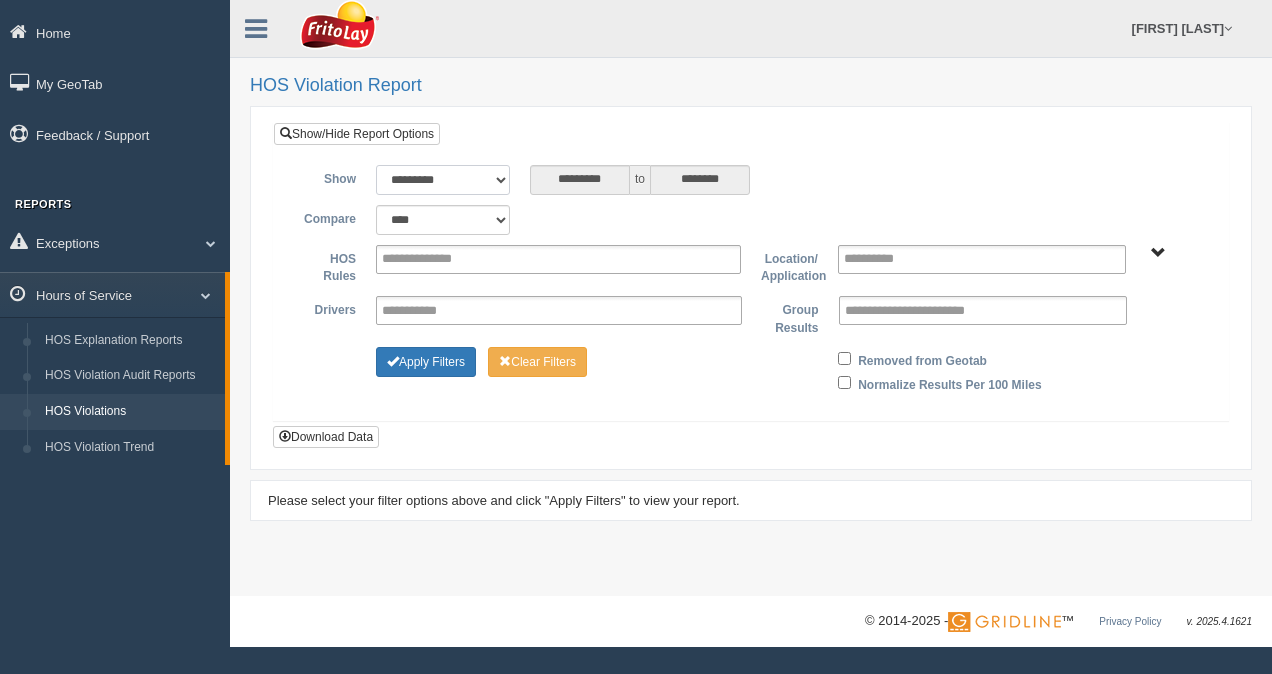 select on "**********" 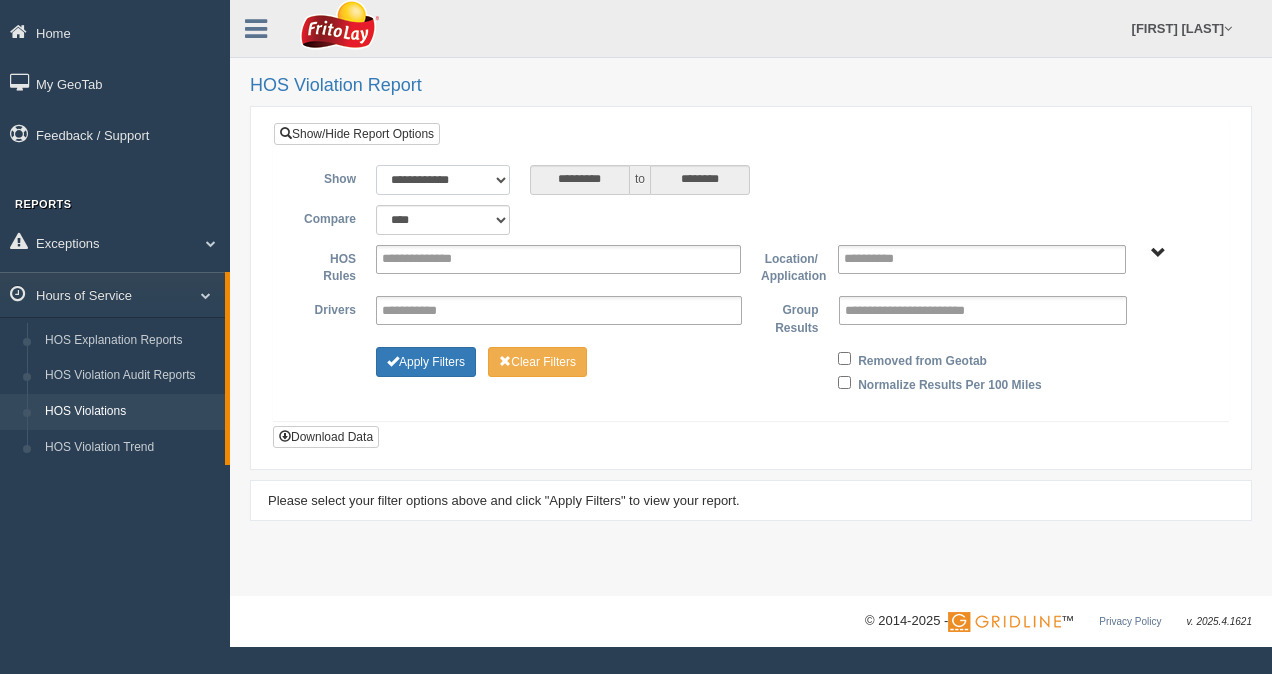click on "**********" at bounding box center (443, 180) 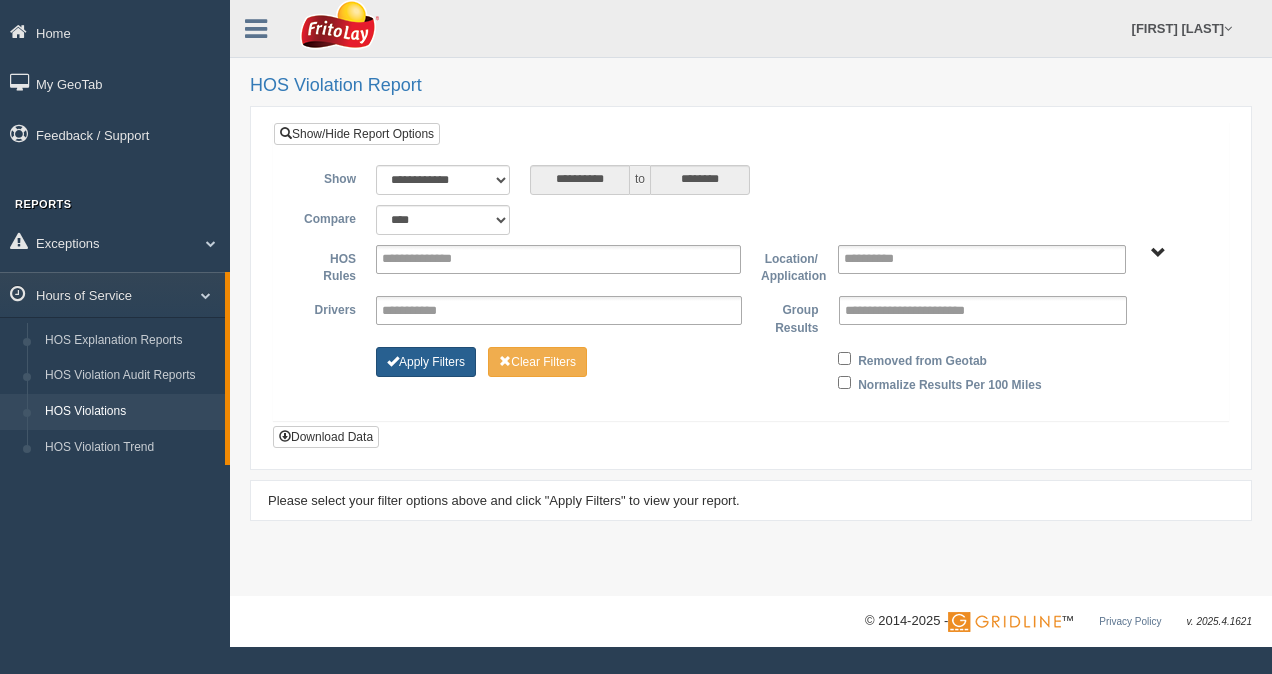 click on "Apply Filters" at bounding box center (426, 362) 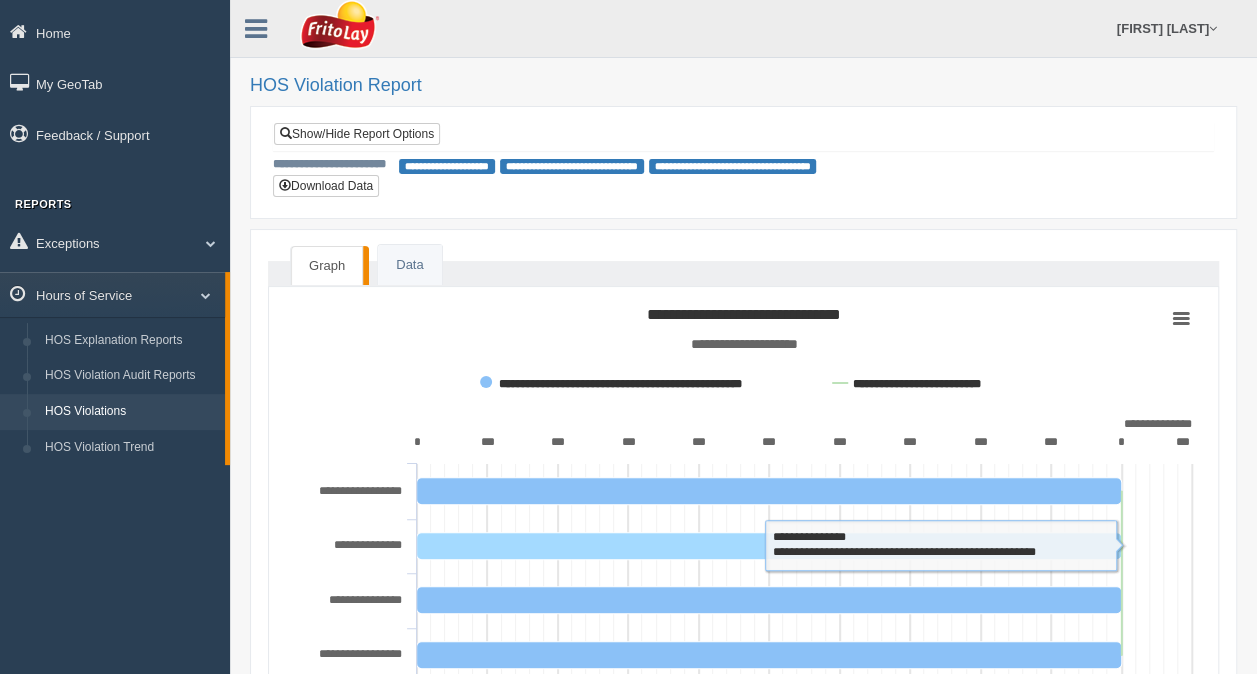 scroll, scrollTop: 154, scrollLeft: 0, axis: vertical 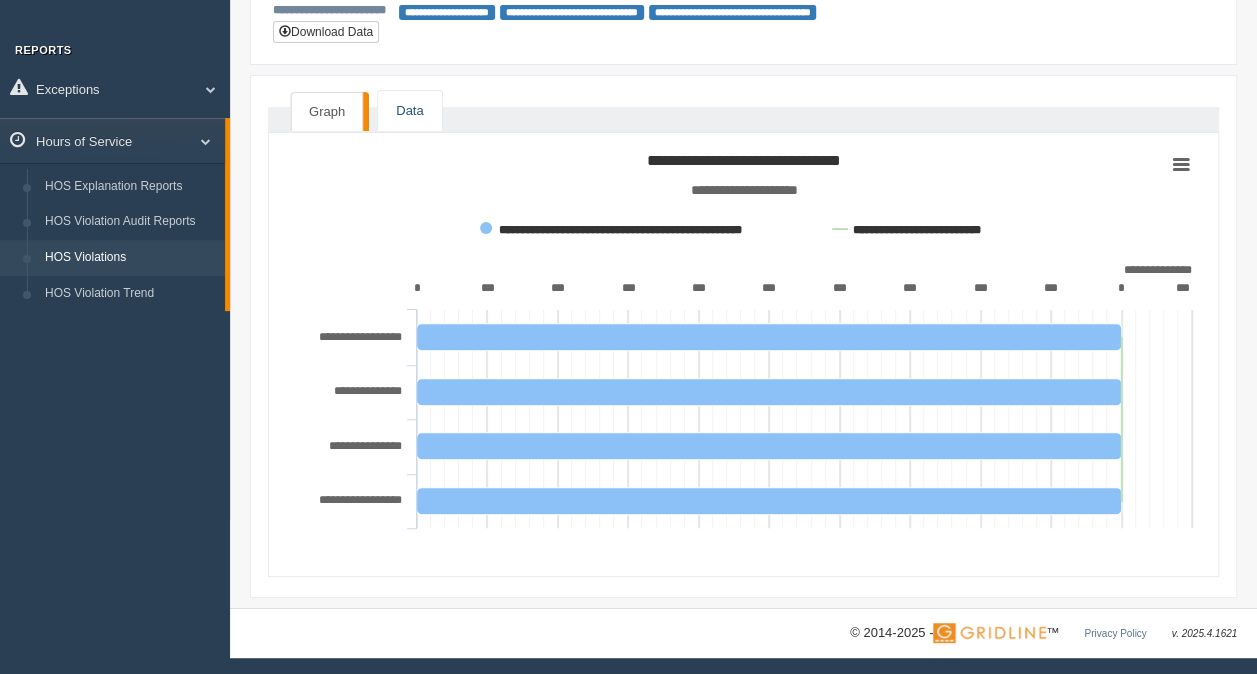 click on "Data" at bounding box center [409, 111] 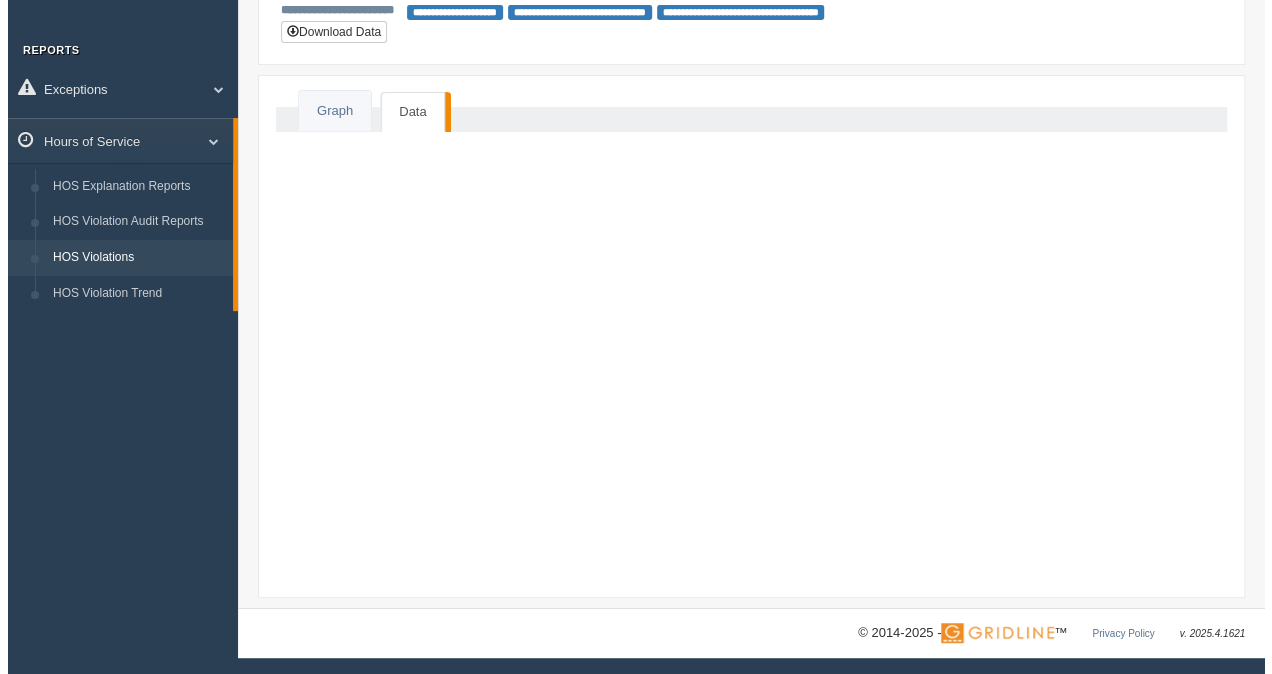 scroll, scrollTop: 0, scrollLeft: 0, axis: both 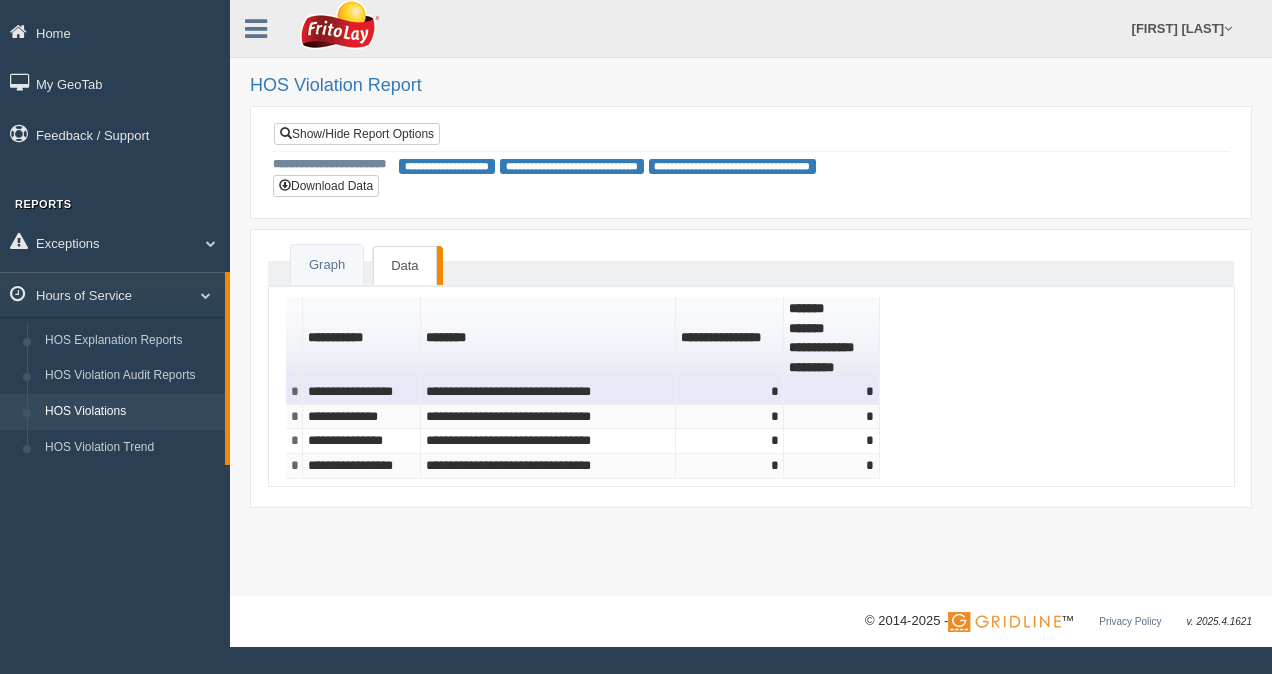 click on "**********" at bounding box center (361, 392) 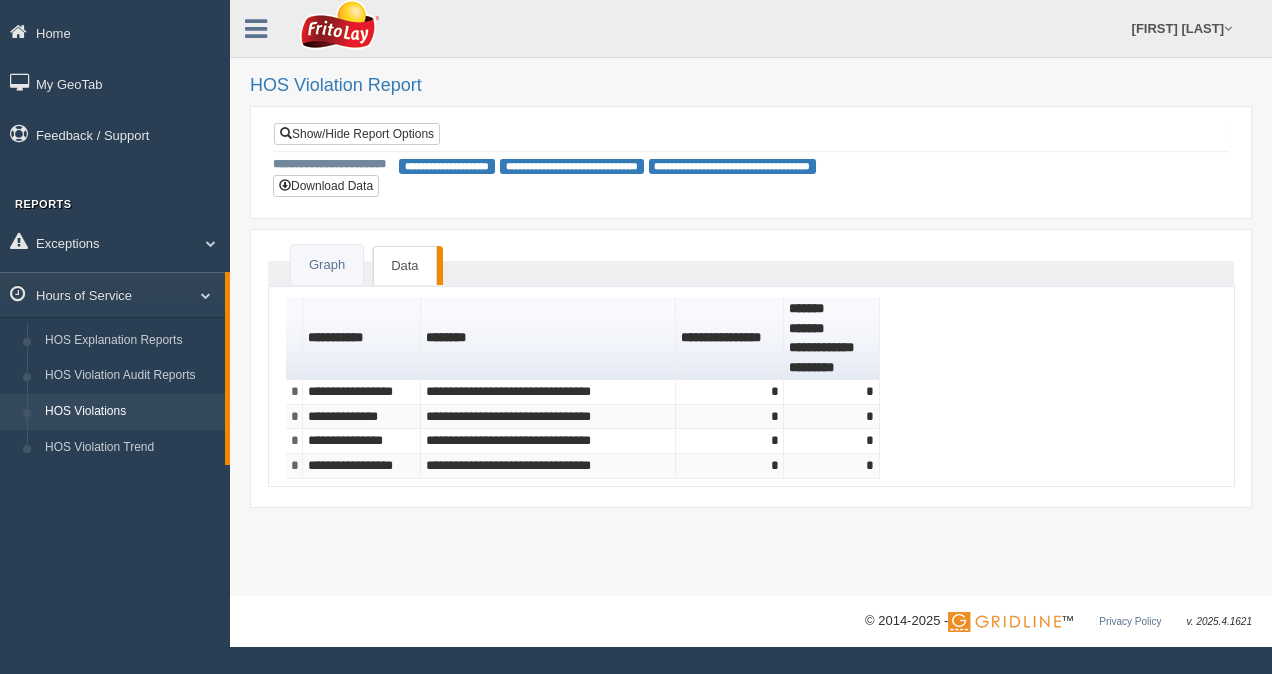 click on "**********" at bounding box center [733, 166] 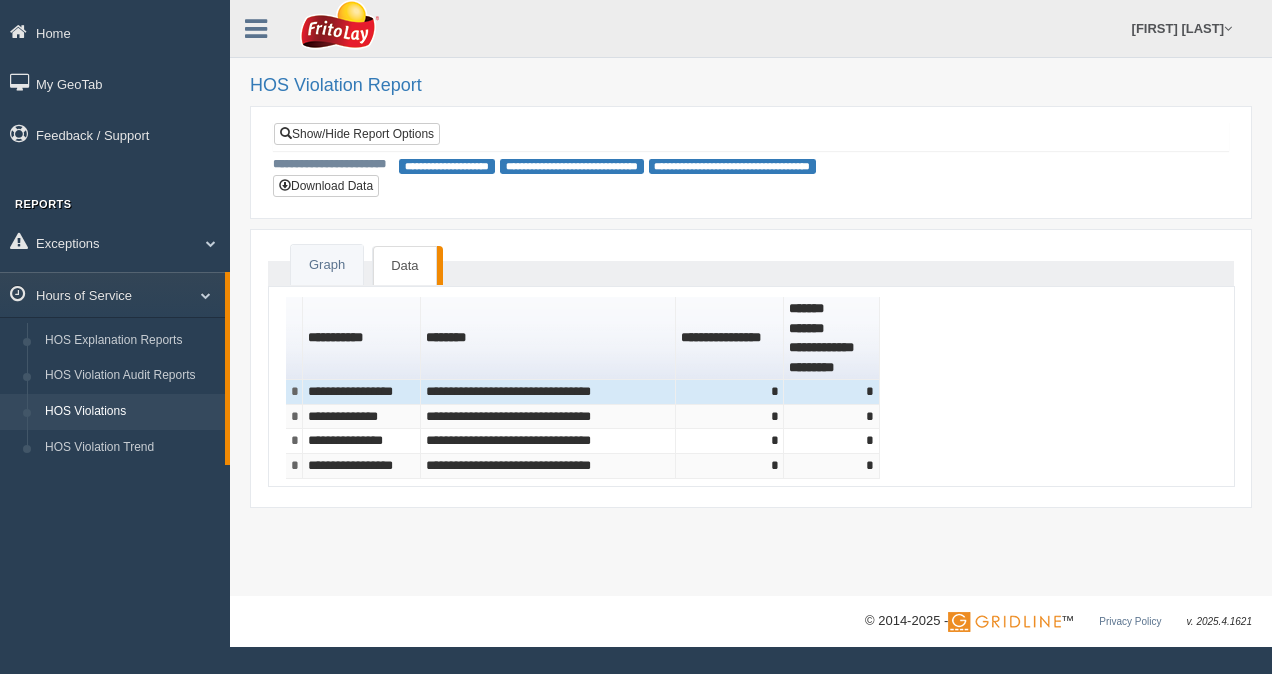 drag, startPoint x: 654, startPoint y: 385, endPoint x: 1156, endPoint y: 358, distance: 502.7256 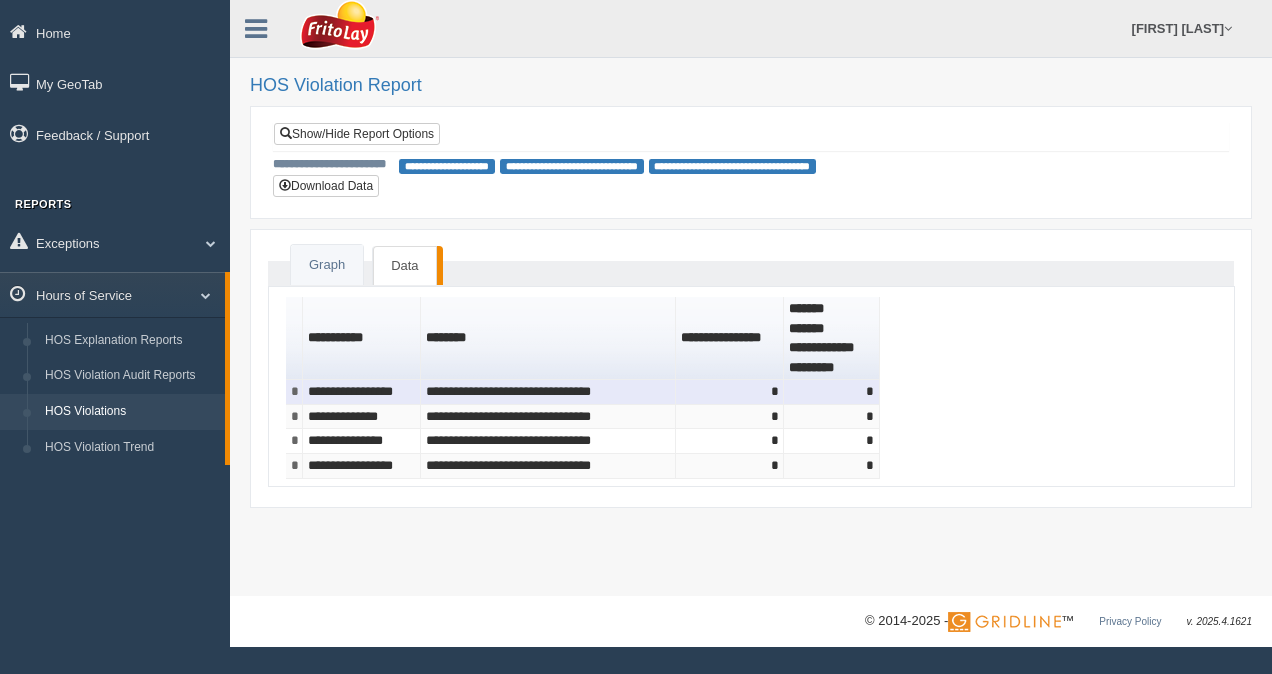 click on "**********" at bounding box center [549, 392] 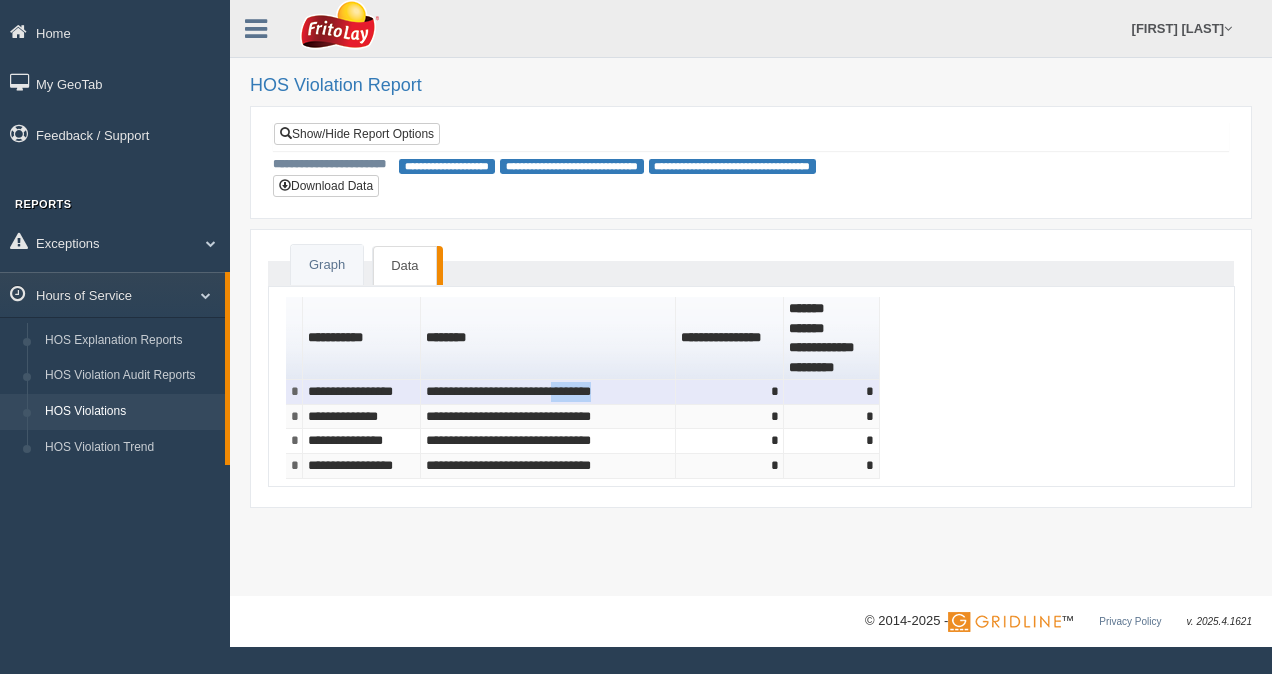 click on "**********" at bounding box center (549, 392) 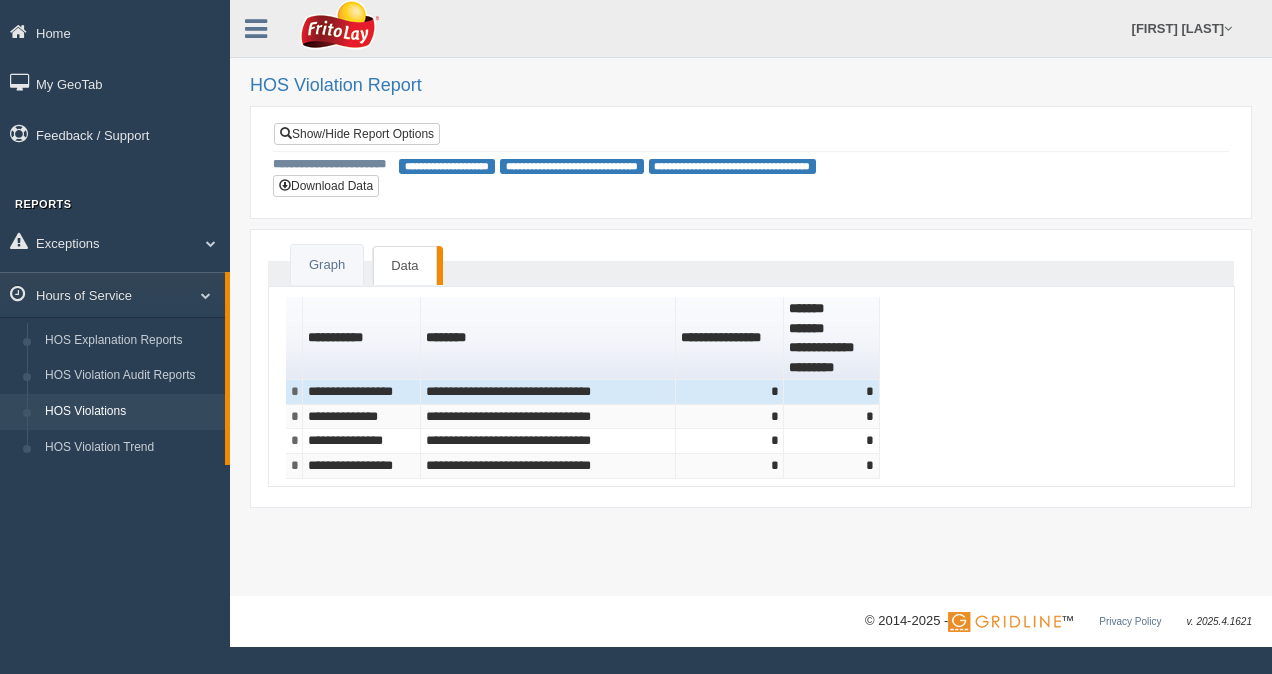click on "**********" at bounding box center [751, 388] 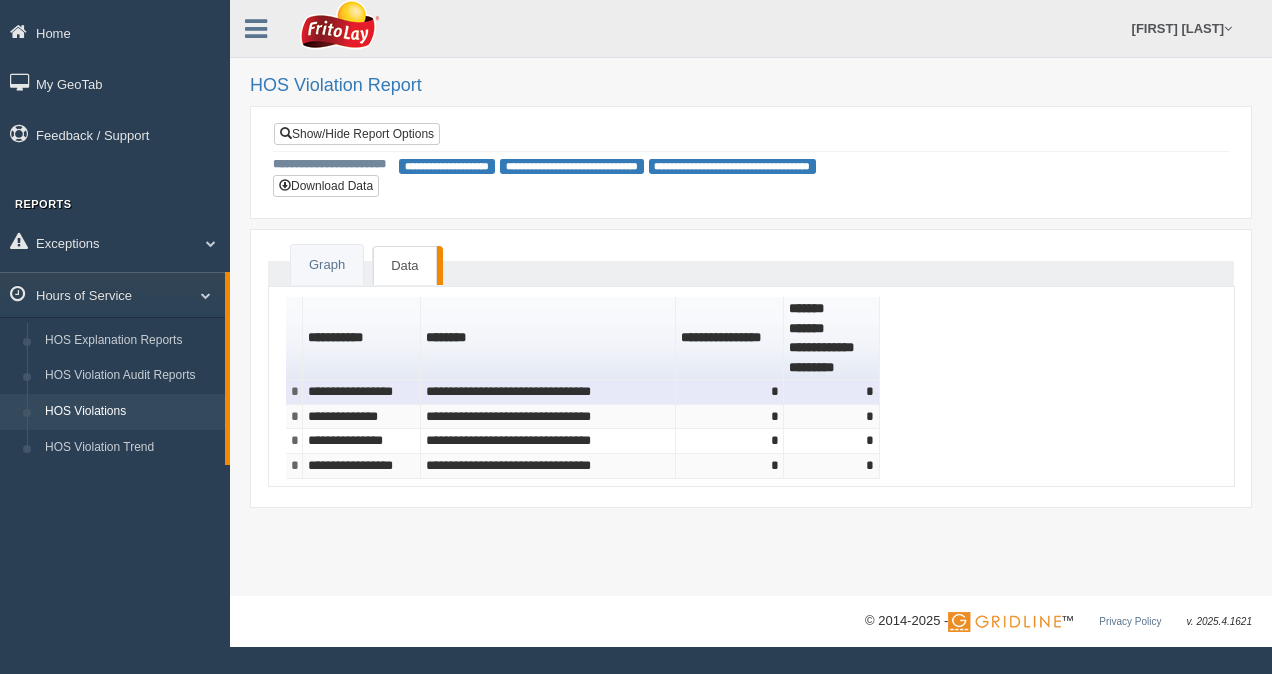 click on "*" at bounding box center [730, 392] 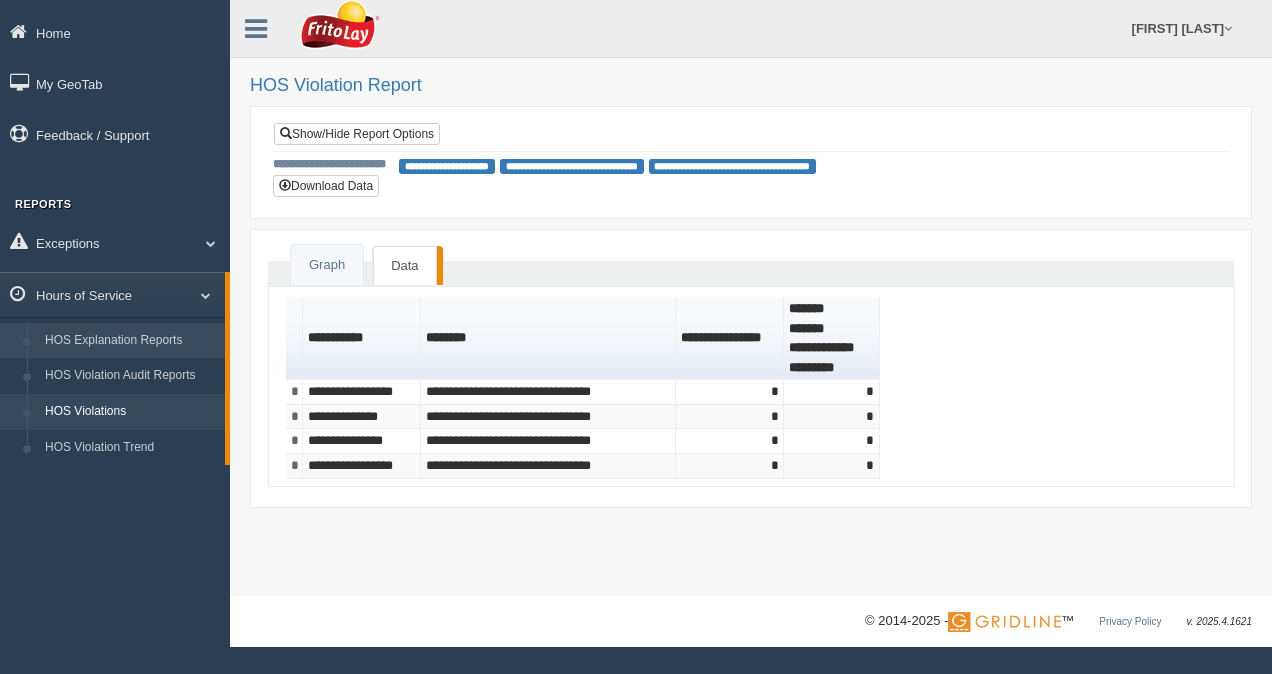 click on "HOS Explanation Reports" at bounding box center (130, 341) 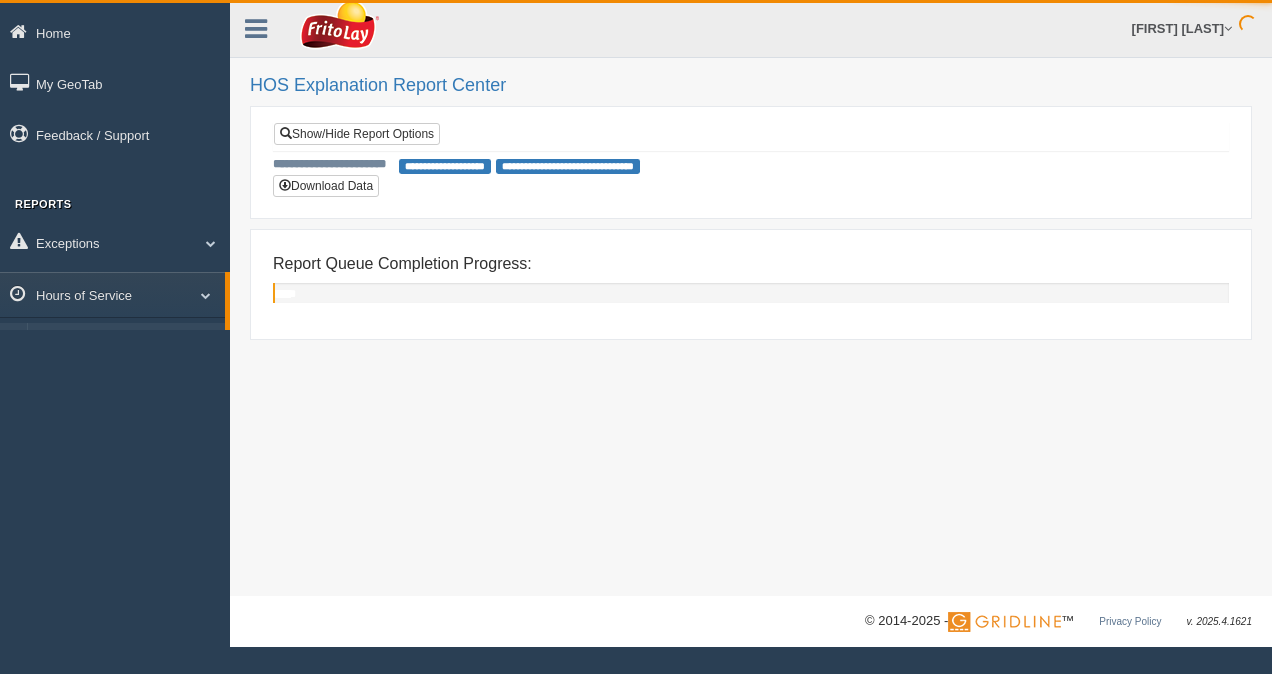 scroll, scrollTop: 0, scrollLeft: 0, axis: both 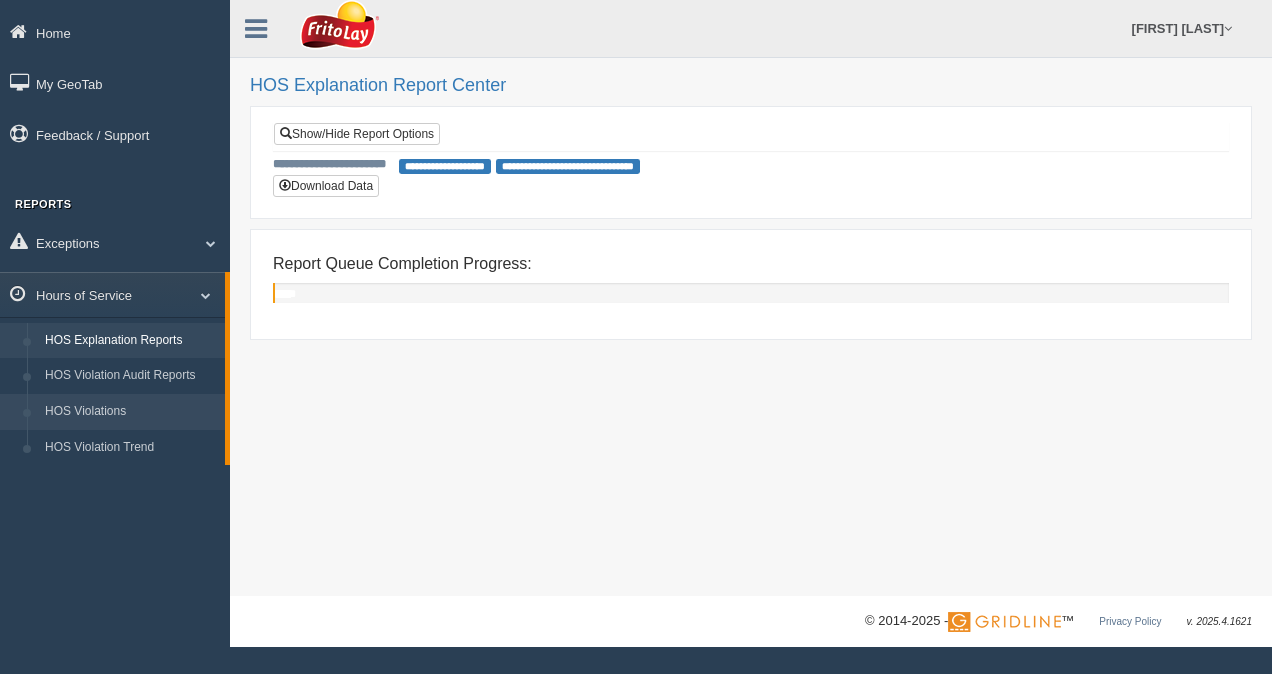 click on "HOS Violations" at bounding box center (130, 412) 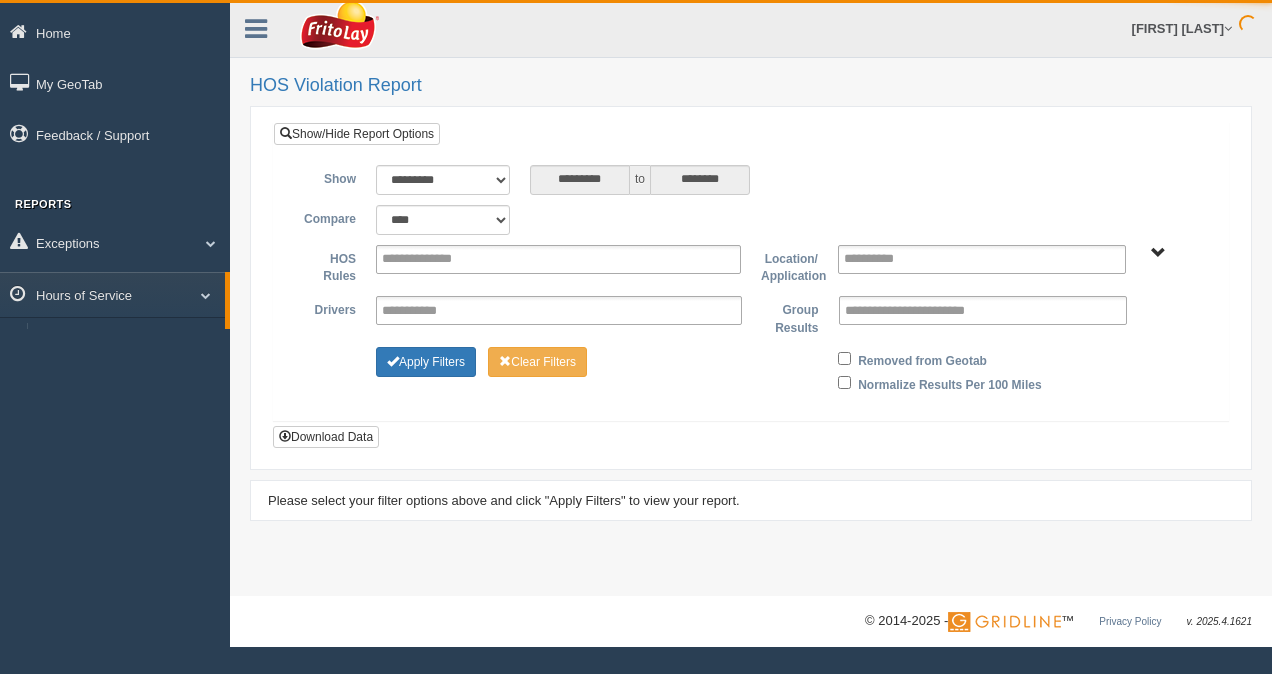 scroll, scrollTop: 0, scrollLeft: 0, axis: both 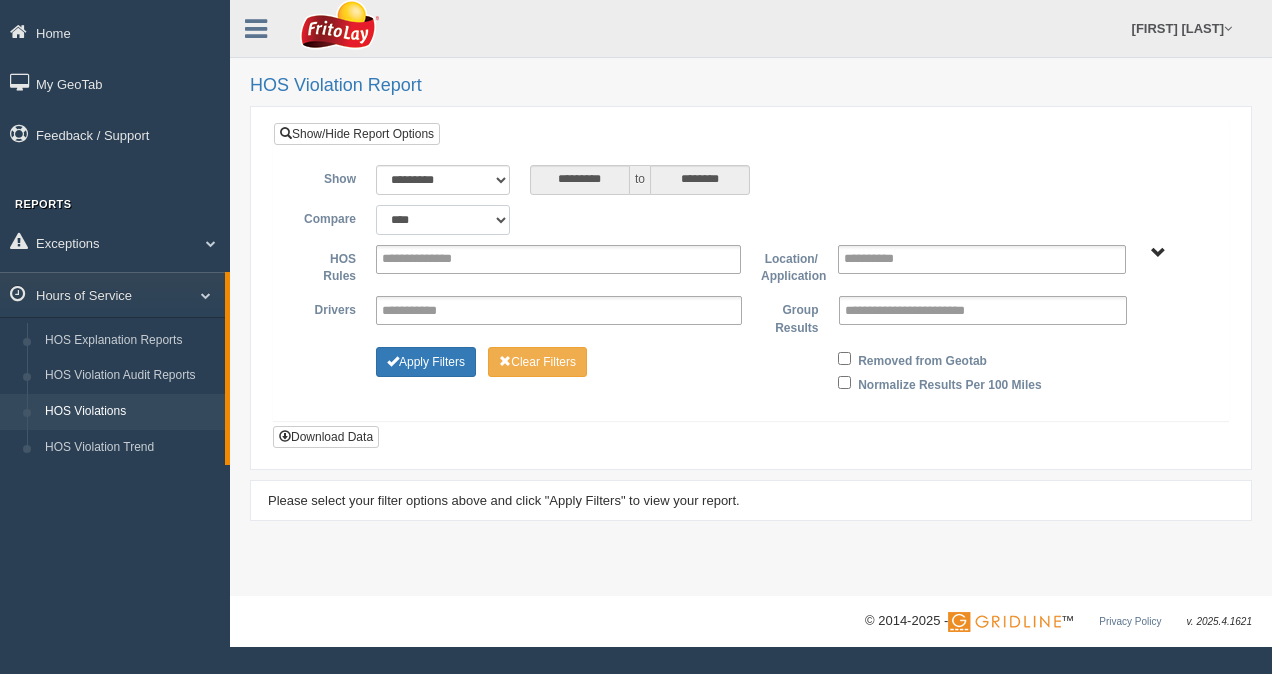 click on "**********" at bounding box center [443, 220] 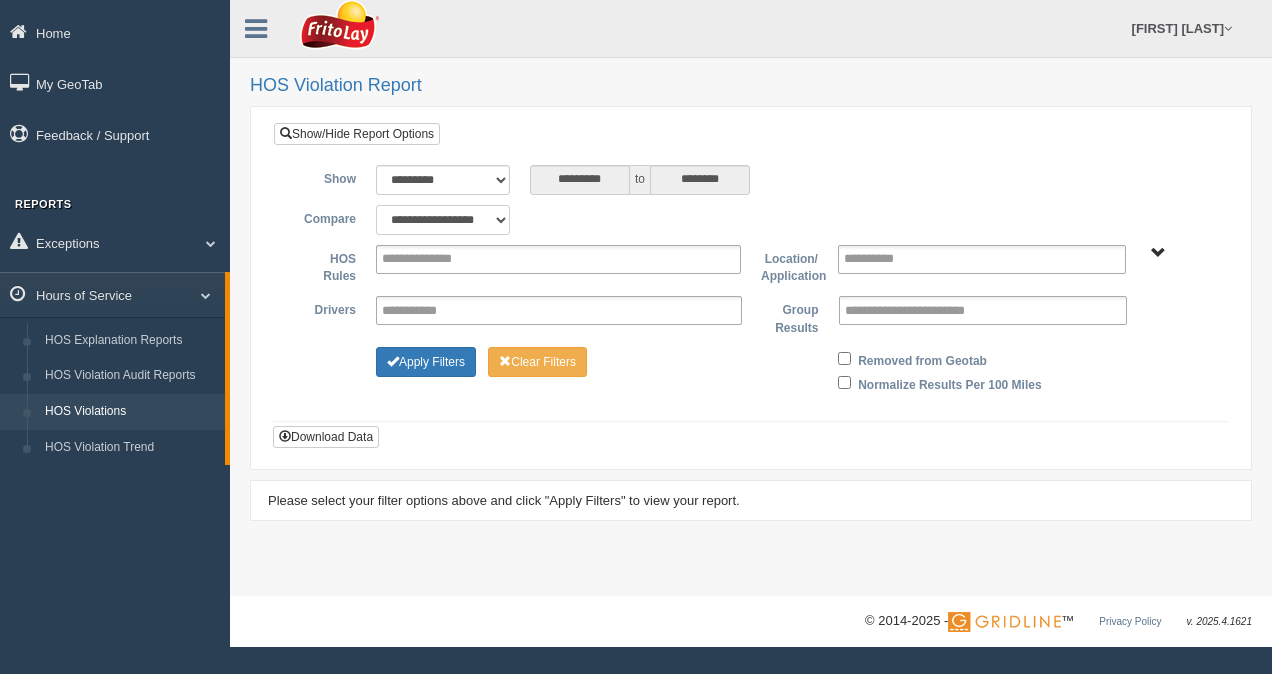 click on "**********" at bounding box center [443, 220] 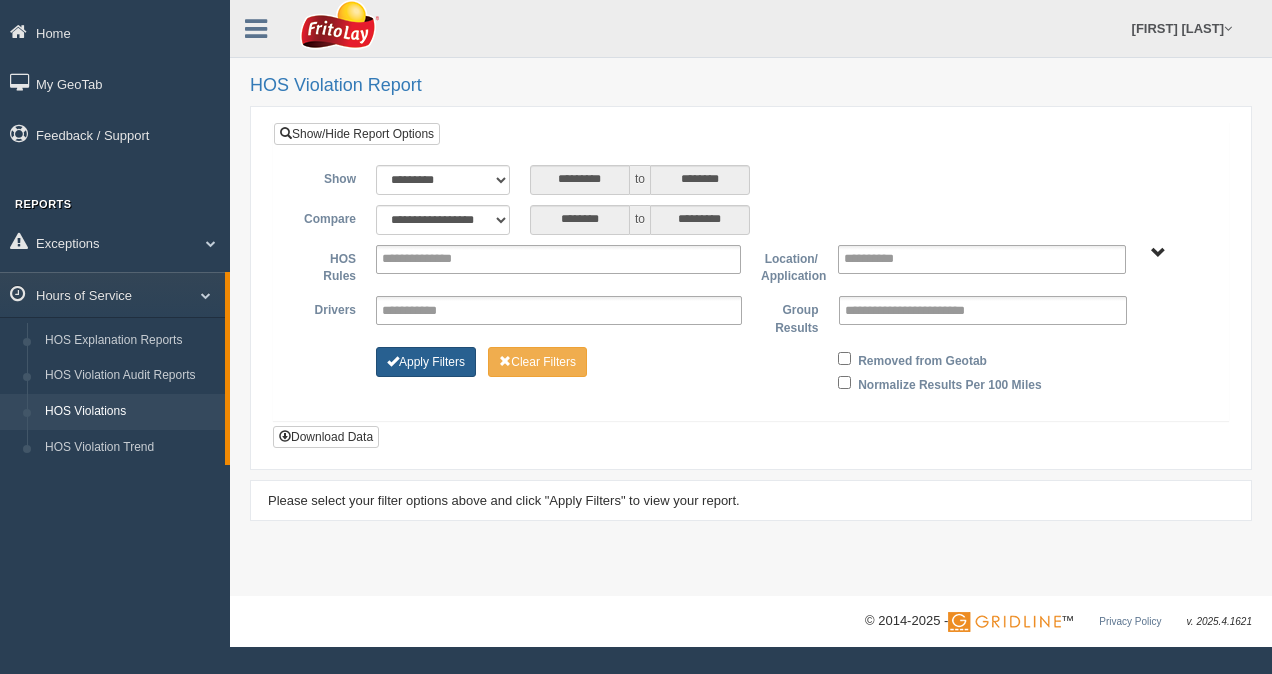 click on "Apply Filters" at bounding box center [426, 362] 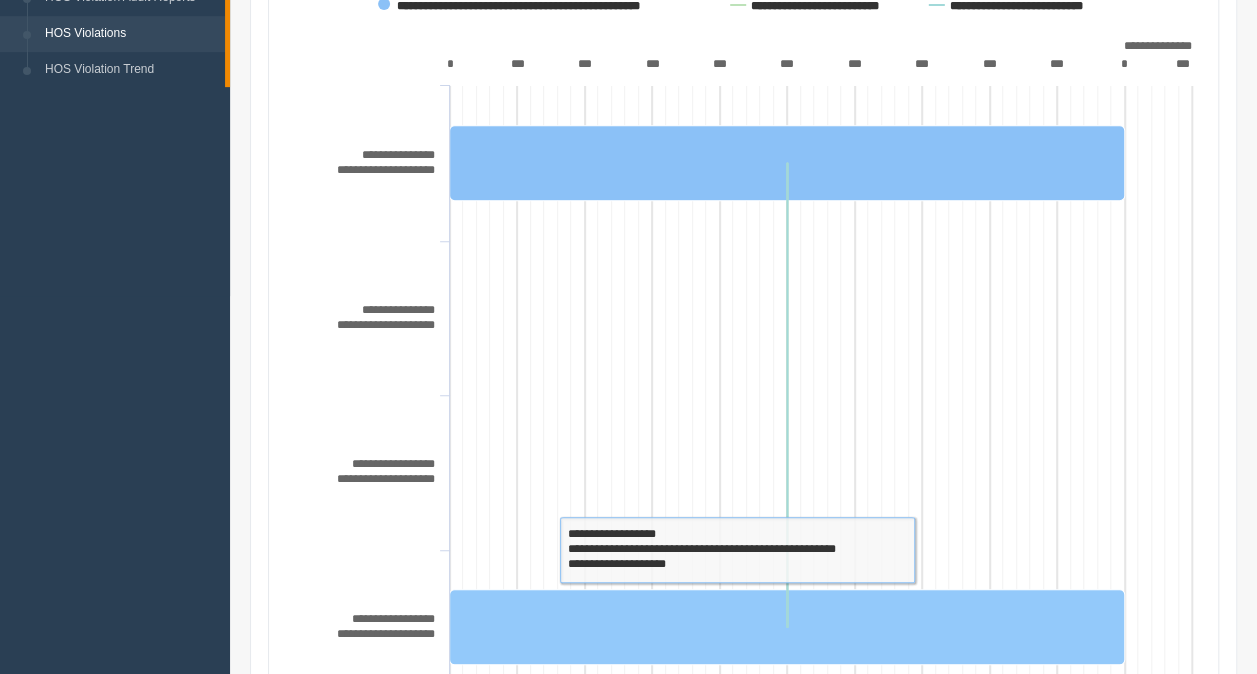 scroll, scrollTop: 500, scrollLeft: 0, axis: vertical 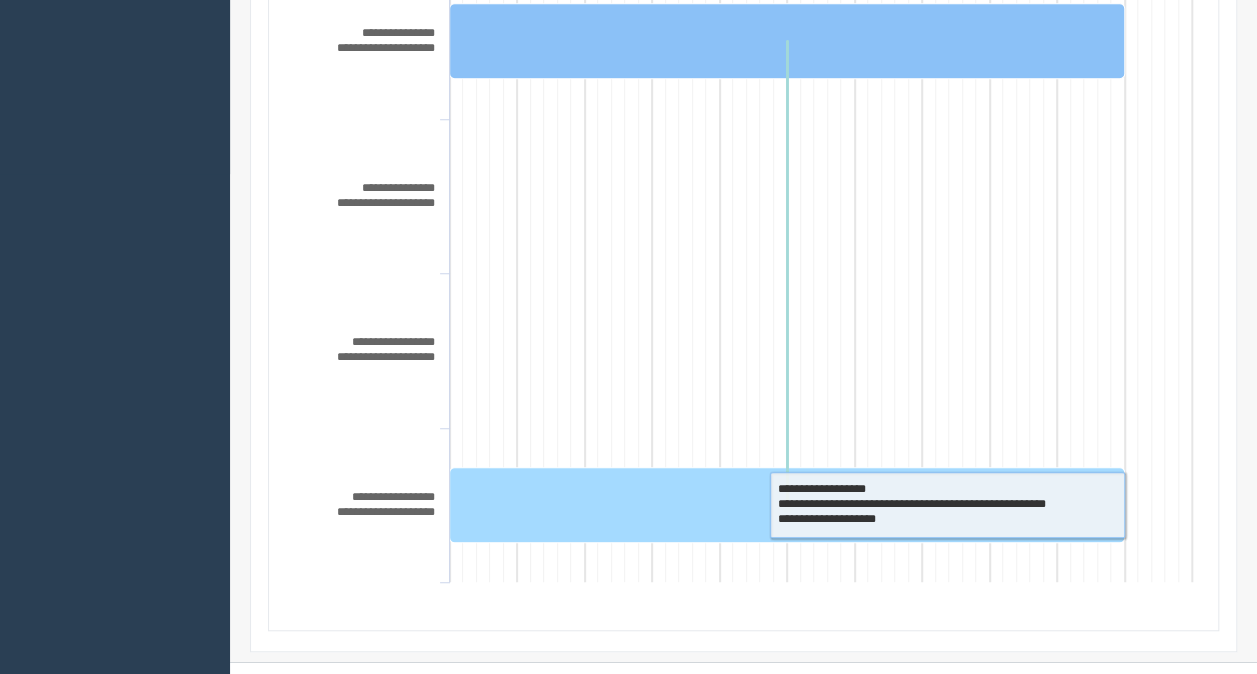 click 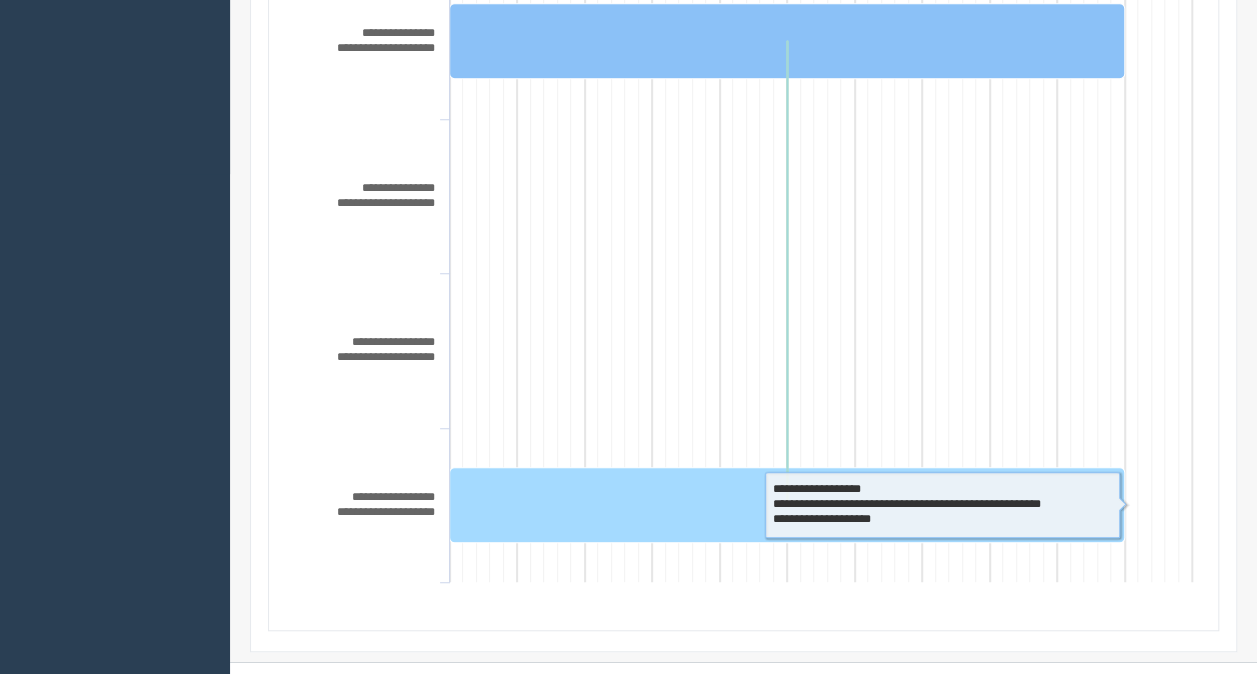 click 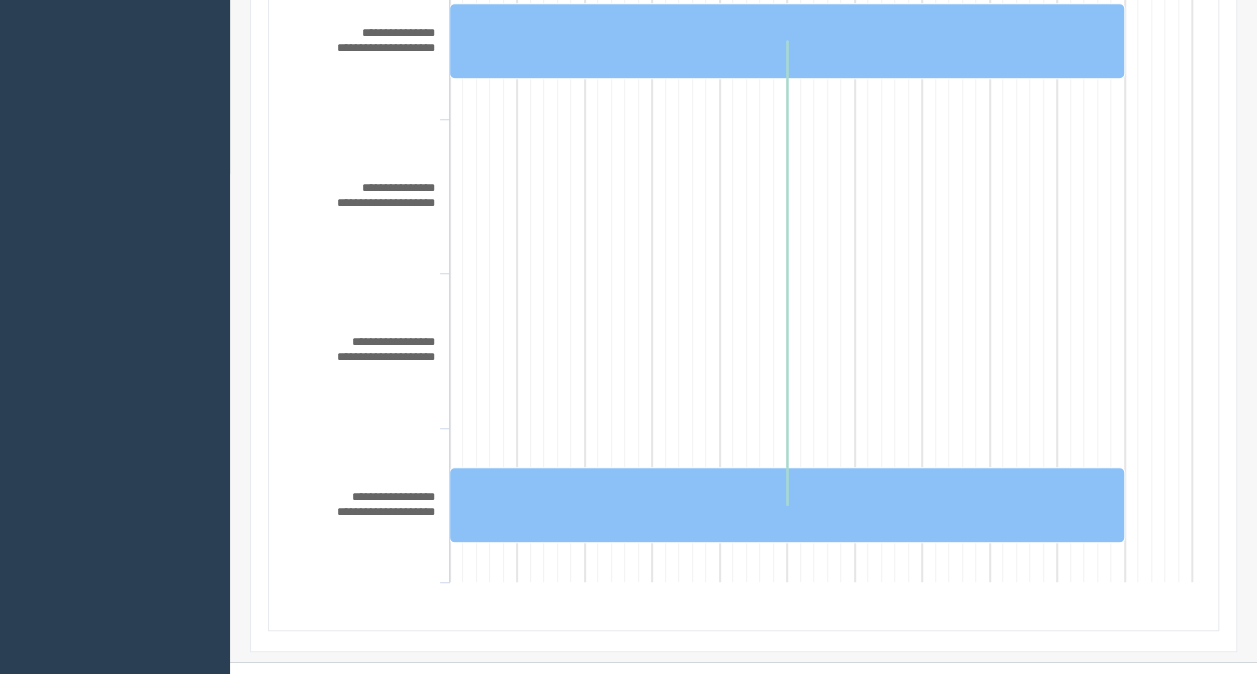 click on "**********" 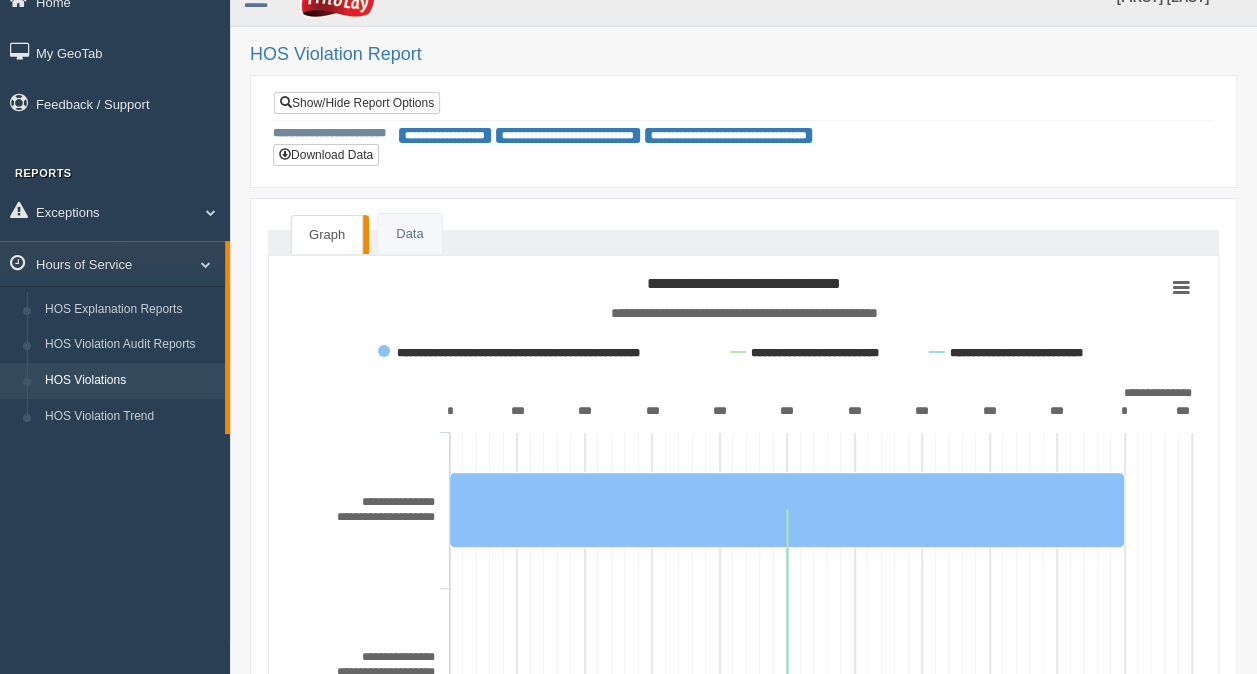 scroll, scrollTop: 0, scrollLeft: 0, axis: both 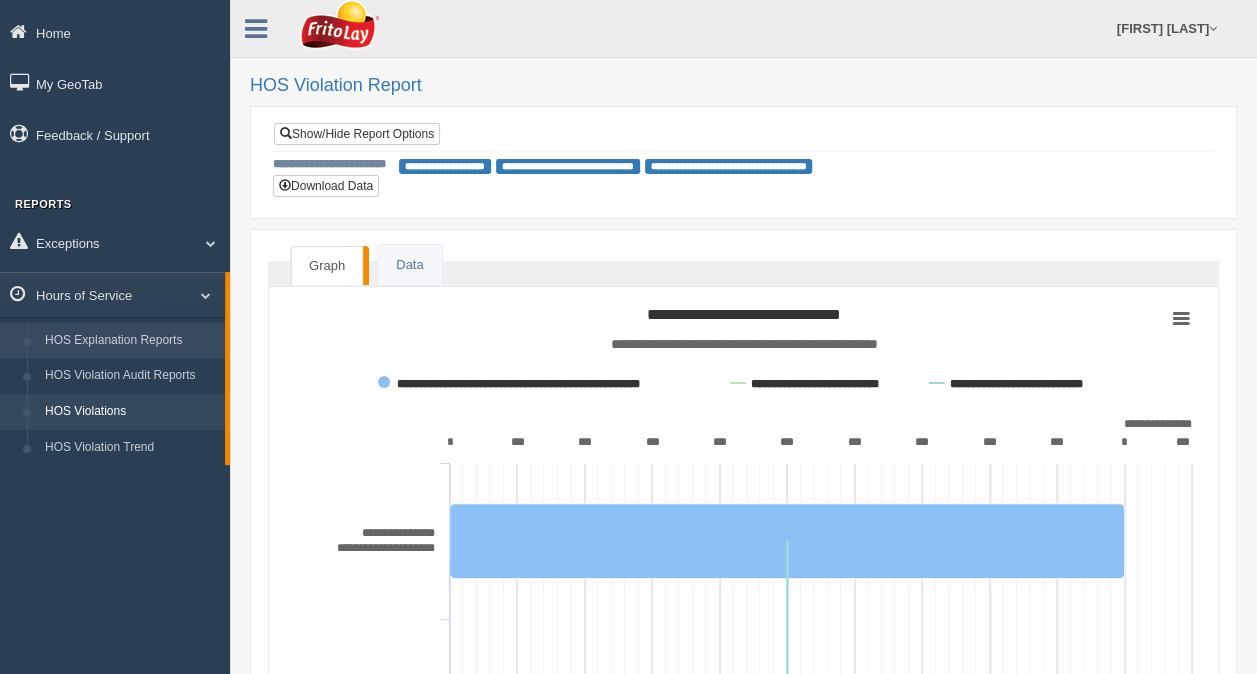 click on "HOS Explanation Reports" at bounding box center [130, 341] 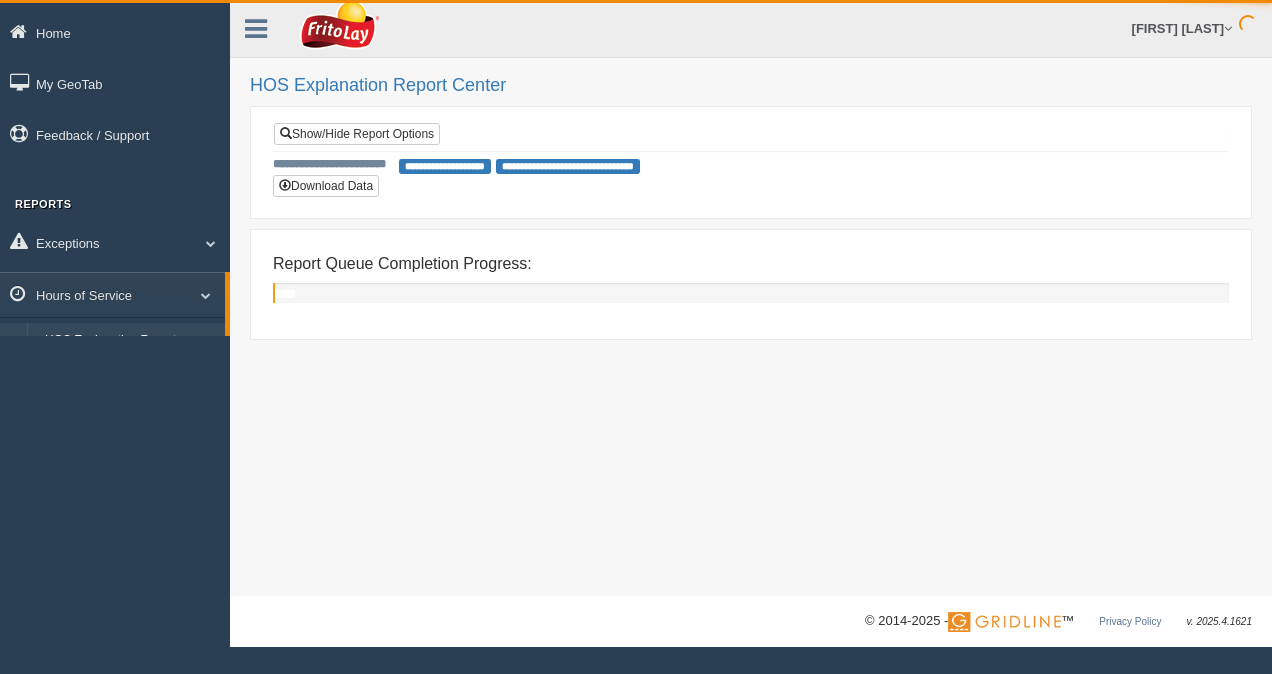 scroll, scrollTop: 0, scrollLeft: 0, axis: both 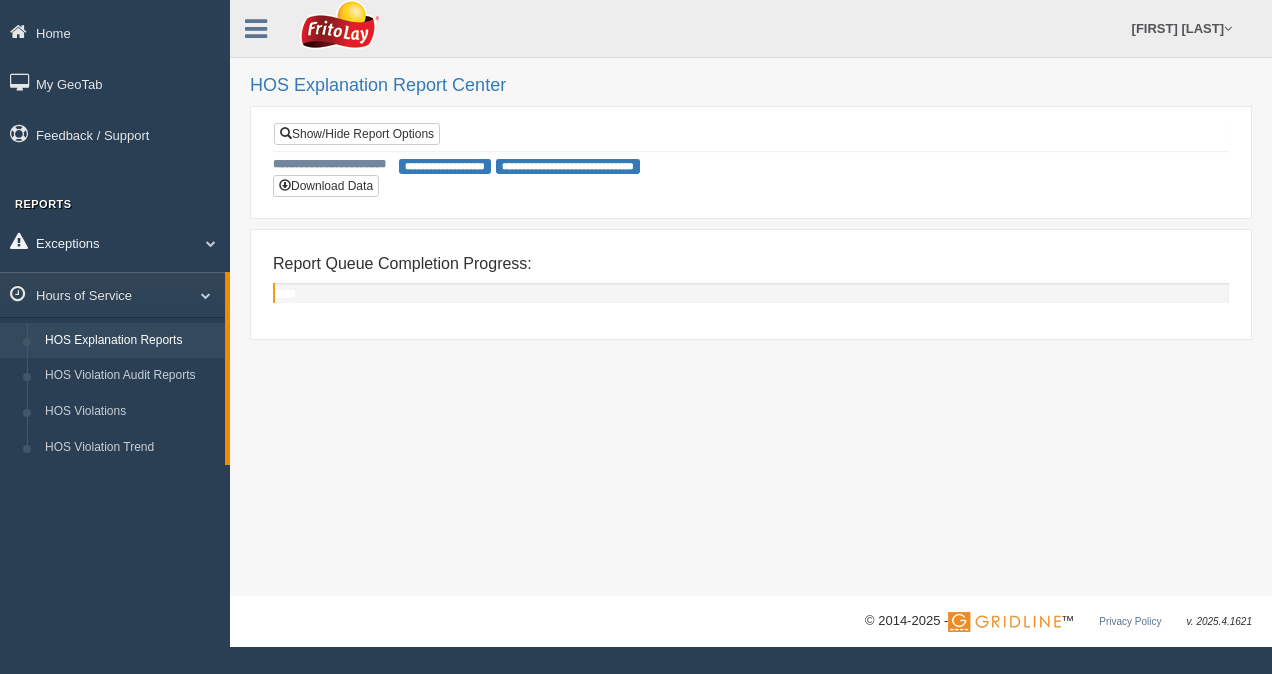 click at bounding box center (203, 243) 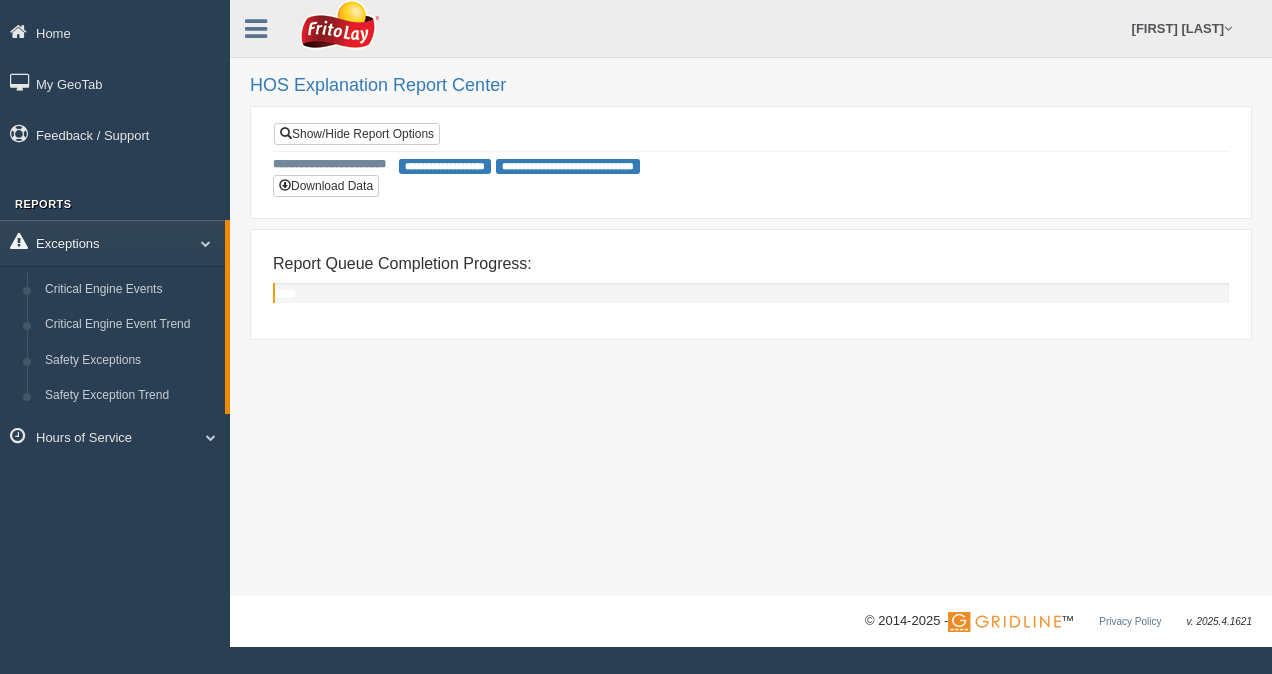 click at bounding box center [198, 243] 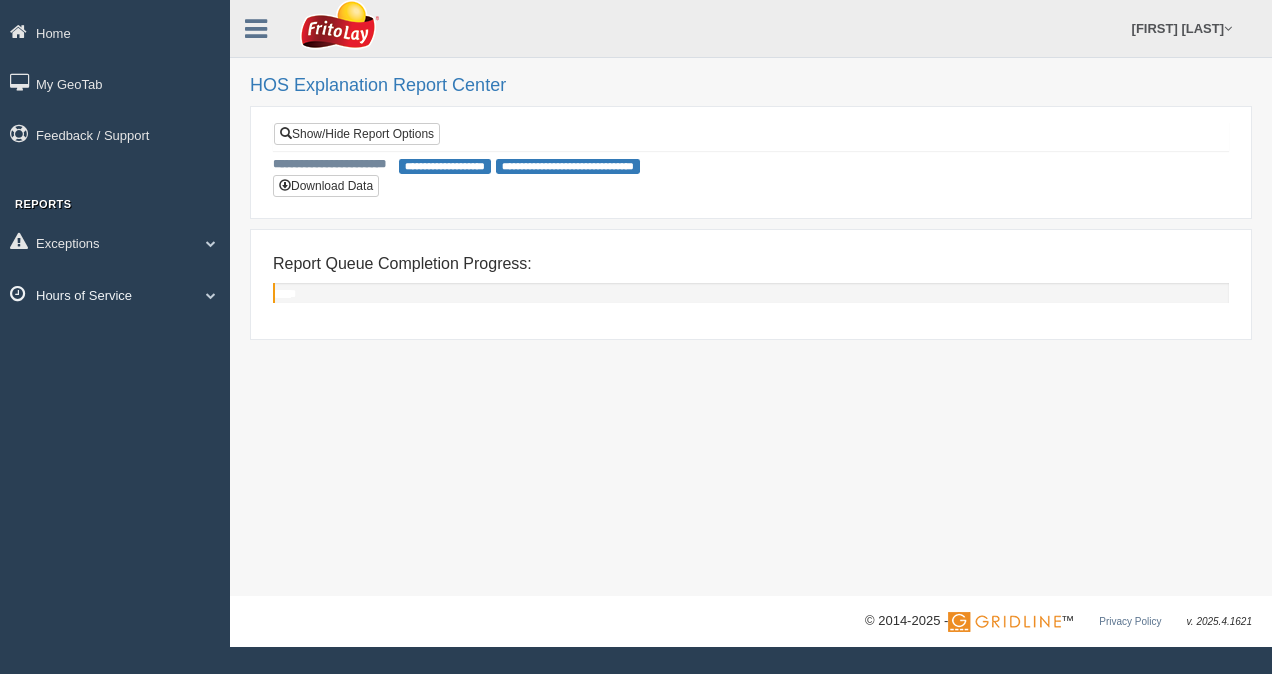 click at bounding box center [203, 295] 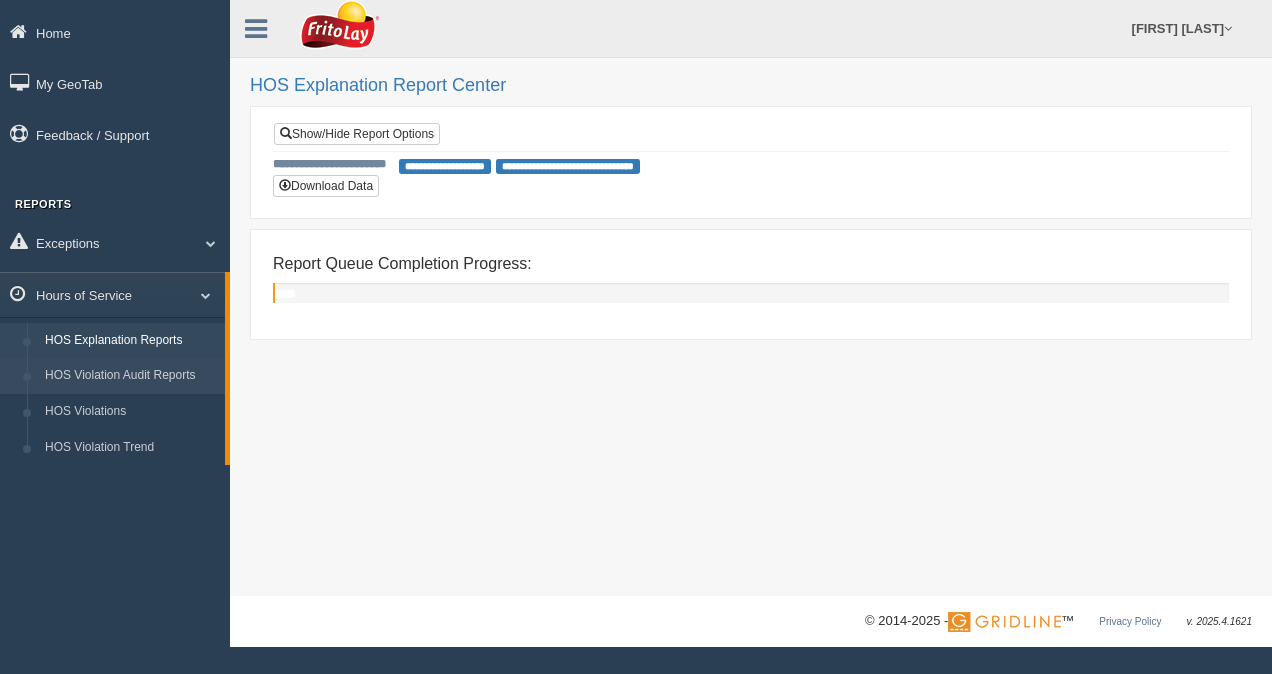 click on "HOS Violation Audit Reports" at bounding box center (130, 376) 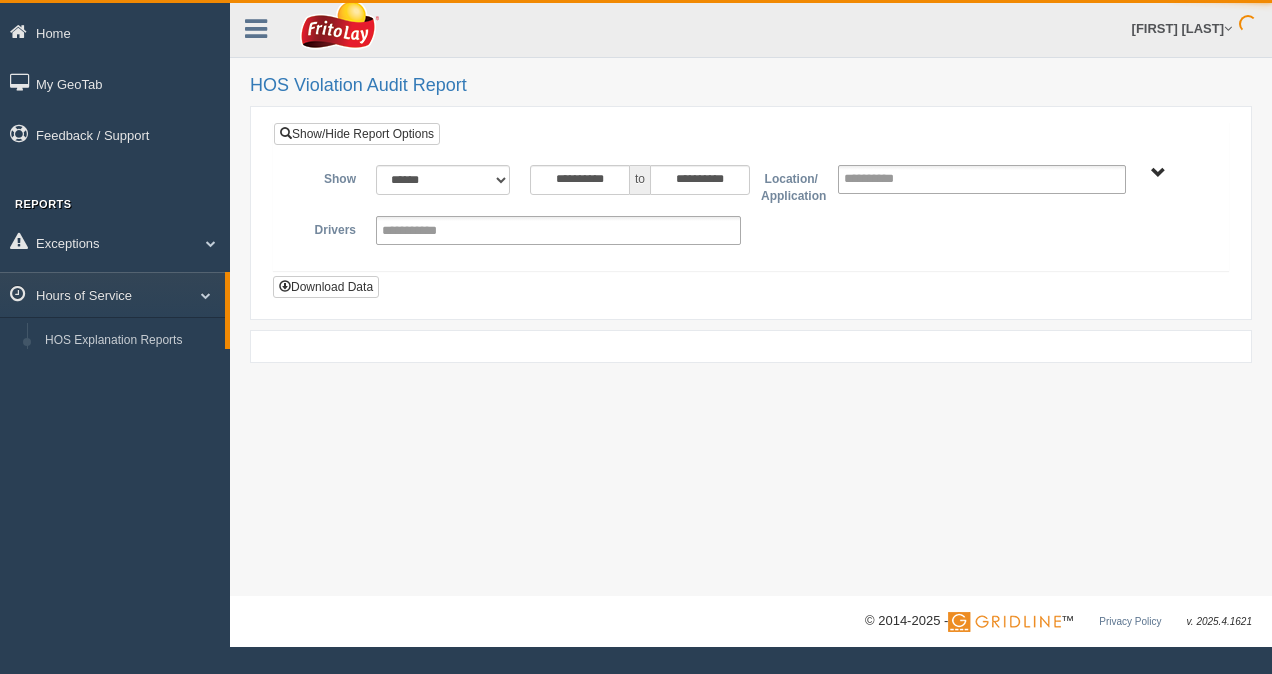 scroll, scrollTop: 0, scrollLeft: 0, axis: both 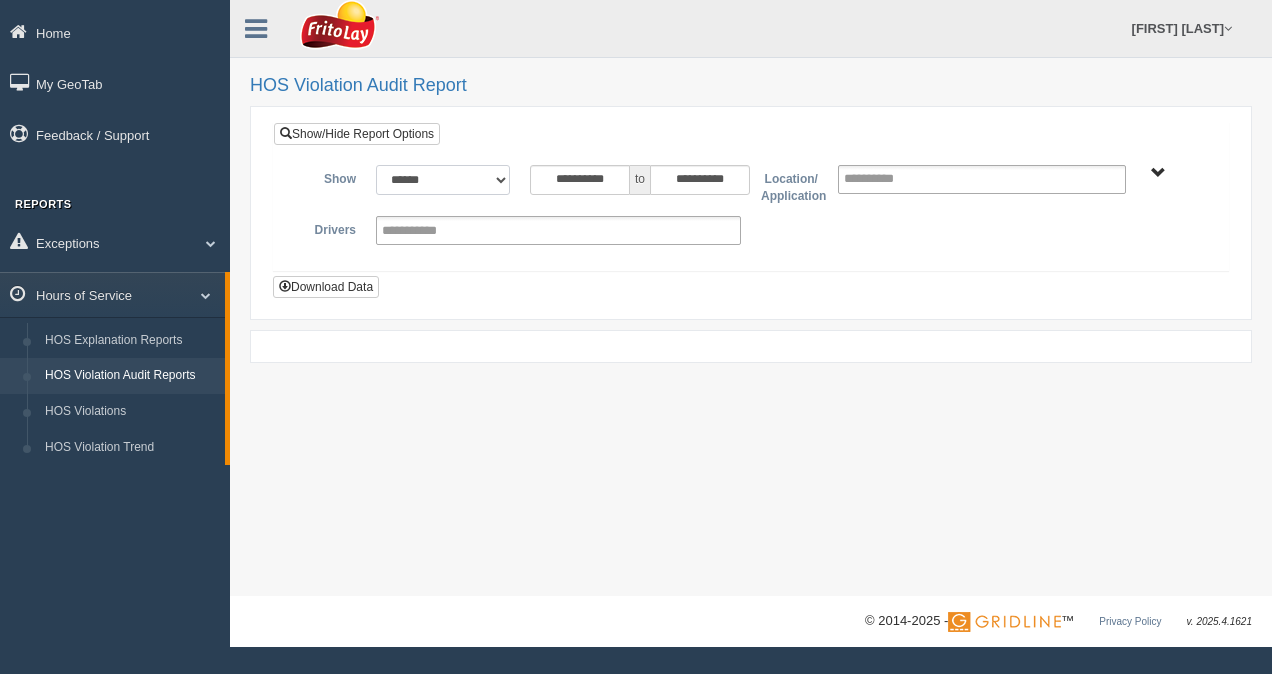 click on "**********" at bounding box center (443, 180) 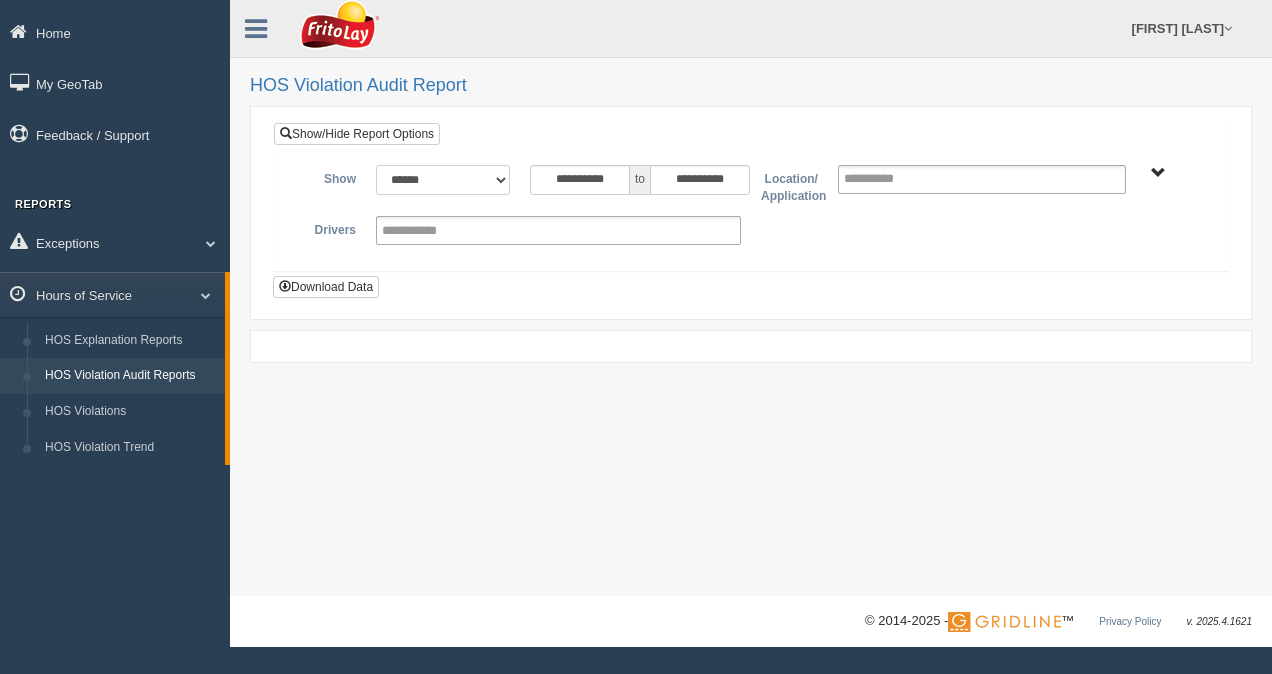 select on "**********" 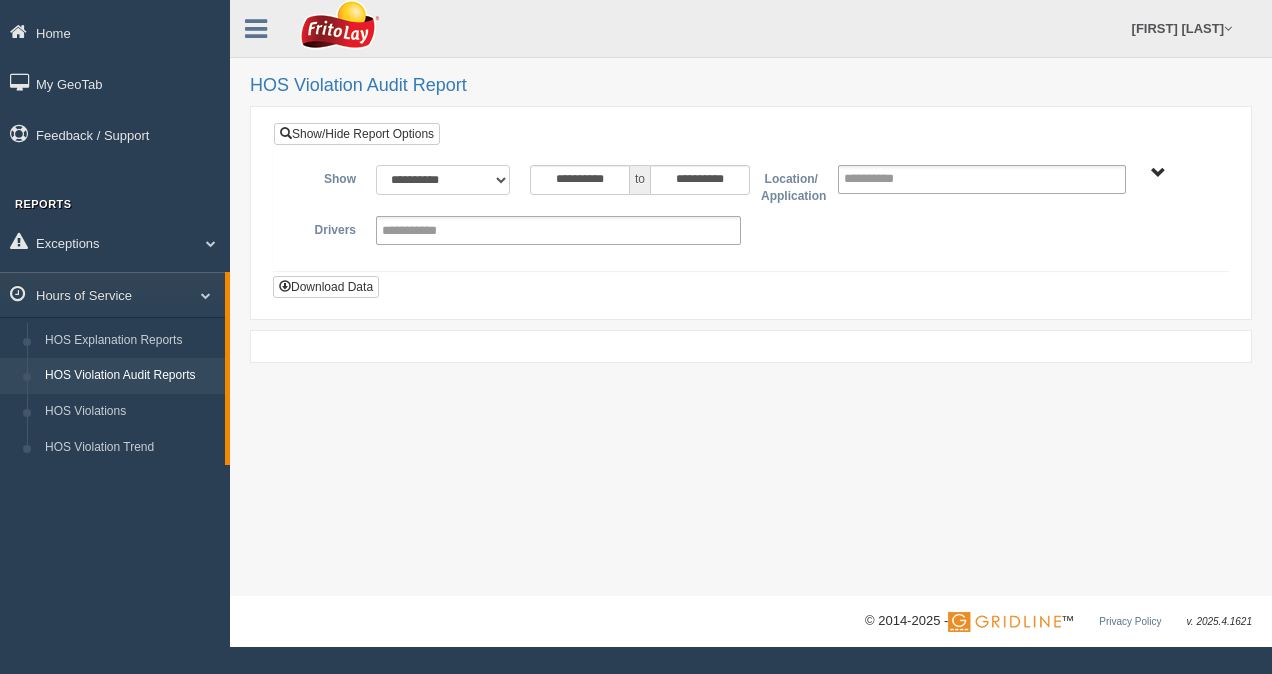 click on "**********" at bounding box center [443, 180] 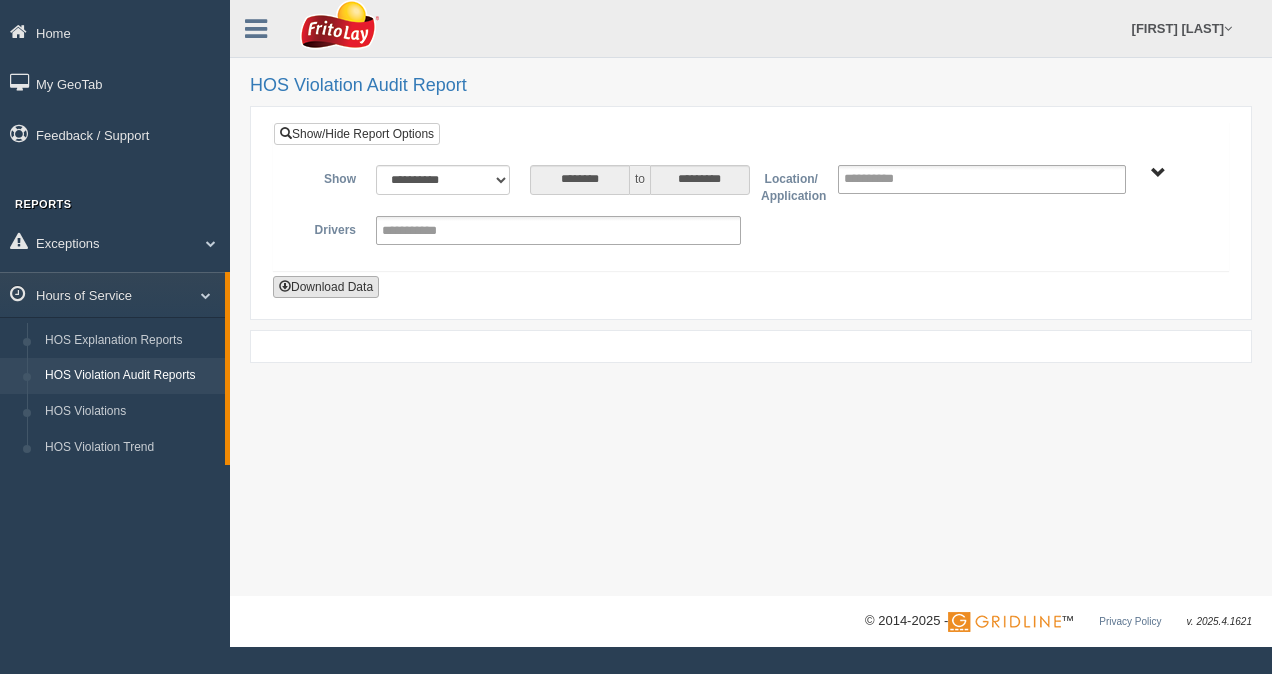 click on "Download Data" at bounding box center [326, 287] 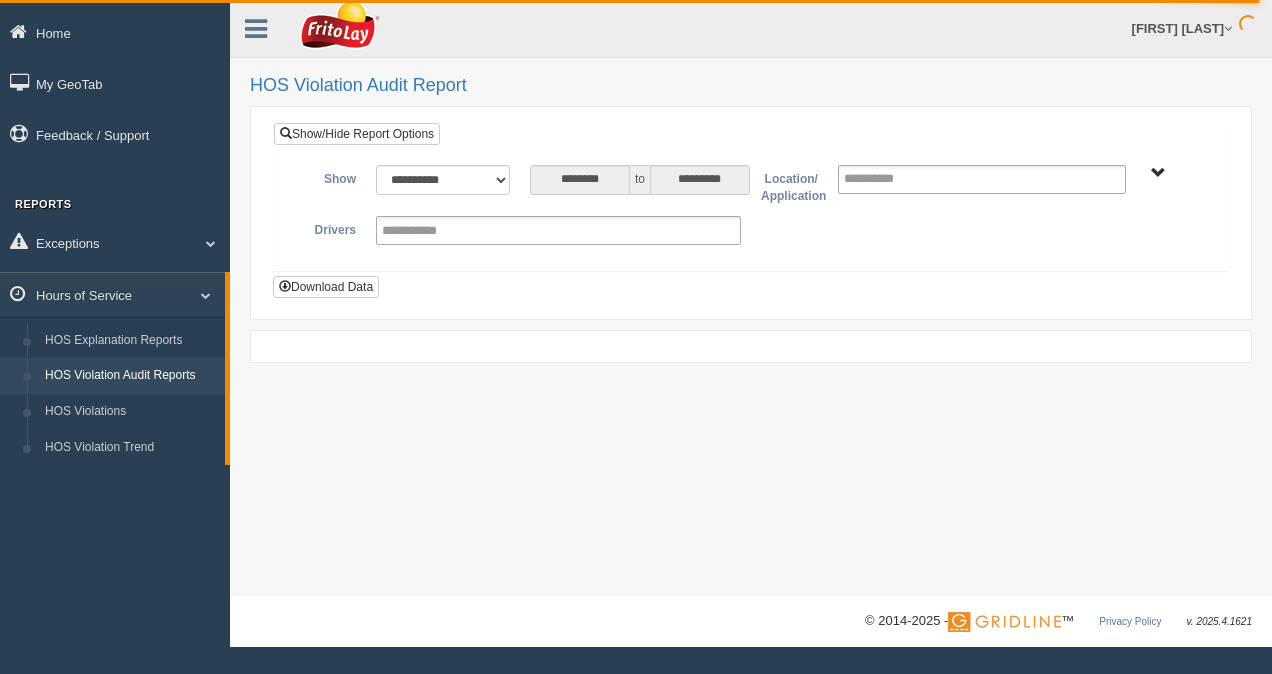 click on "Joel Garza
Feedback/Support
Log Off" at bounding box center [986, 28] 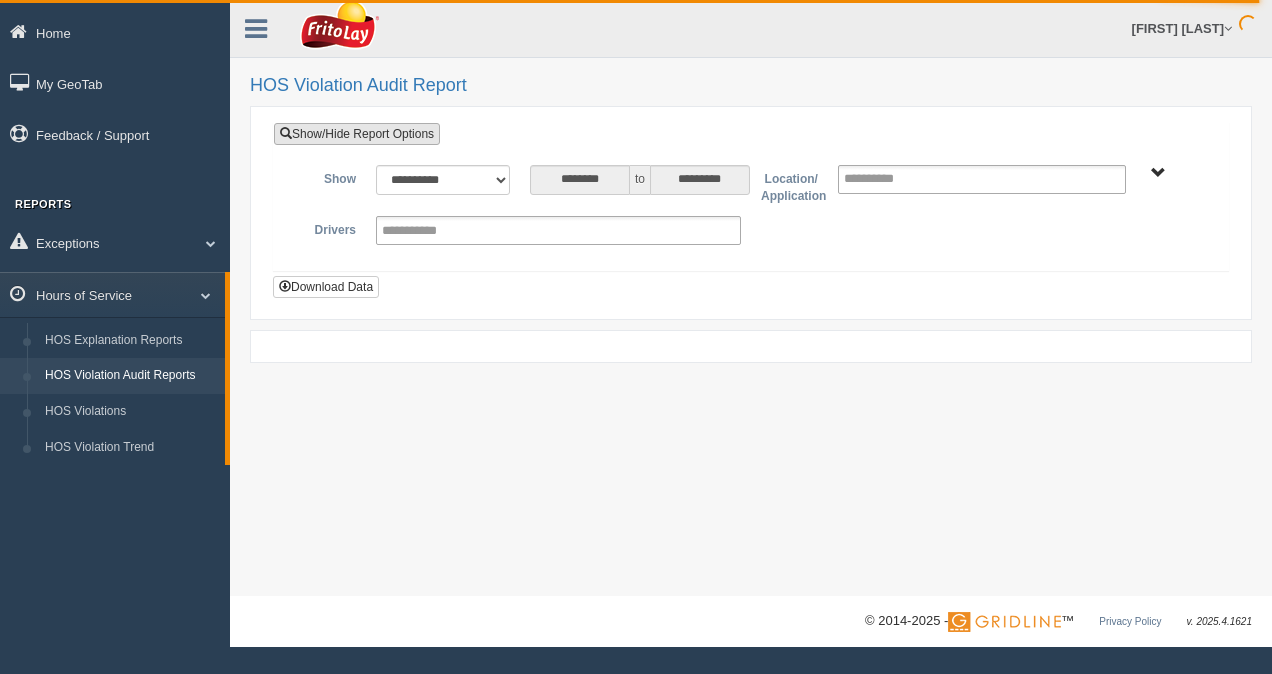 click on "Show/Hide Report Options" at bounding box center [357, 134] 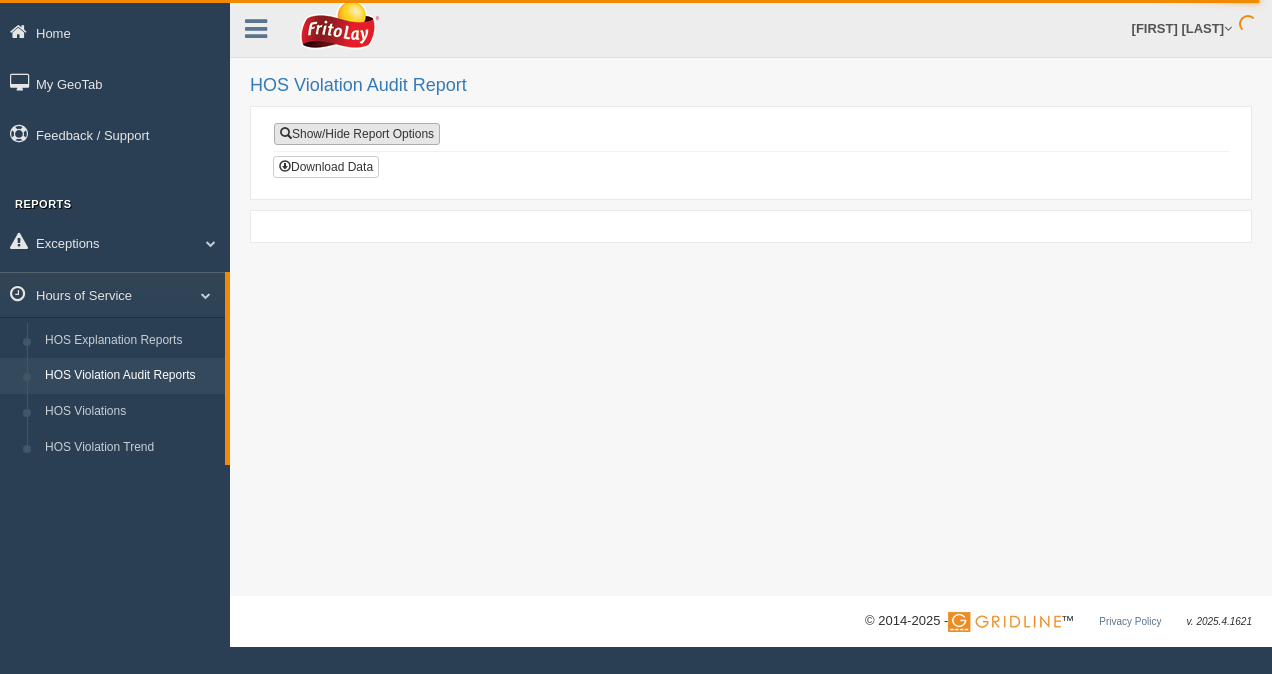 click on "Show/Hide Report Options" at bounding box center (357, 134) 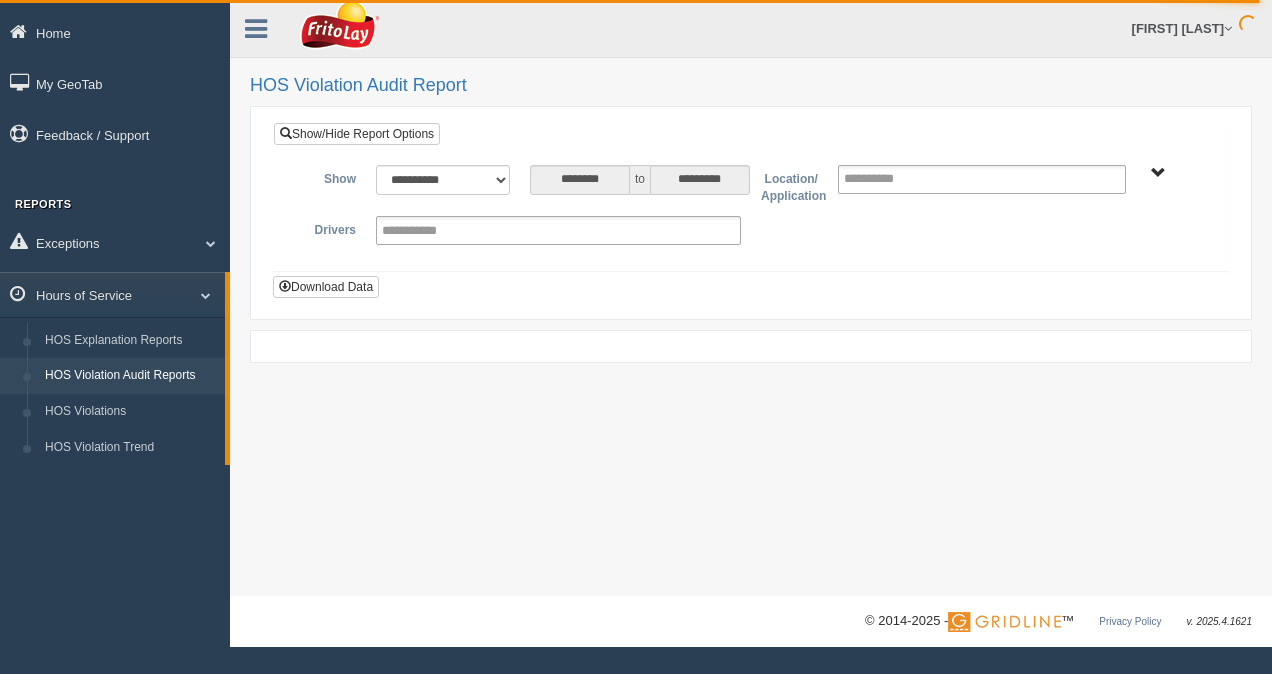 click on "[CITY] [DISTRICT] [PHONE]" at bounding box center [1158, 173] 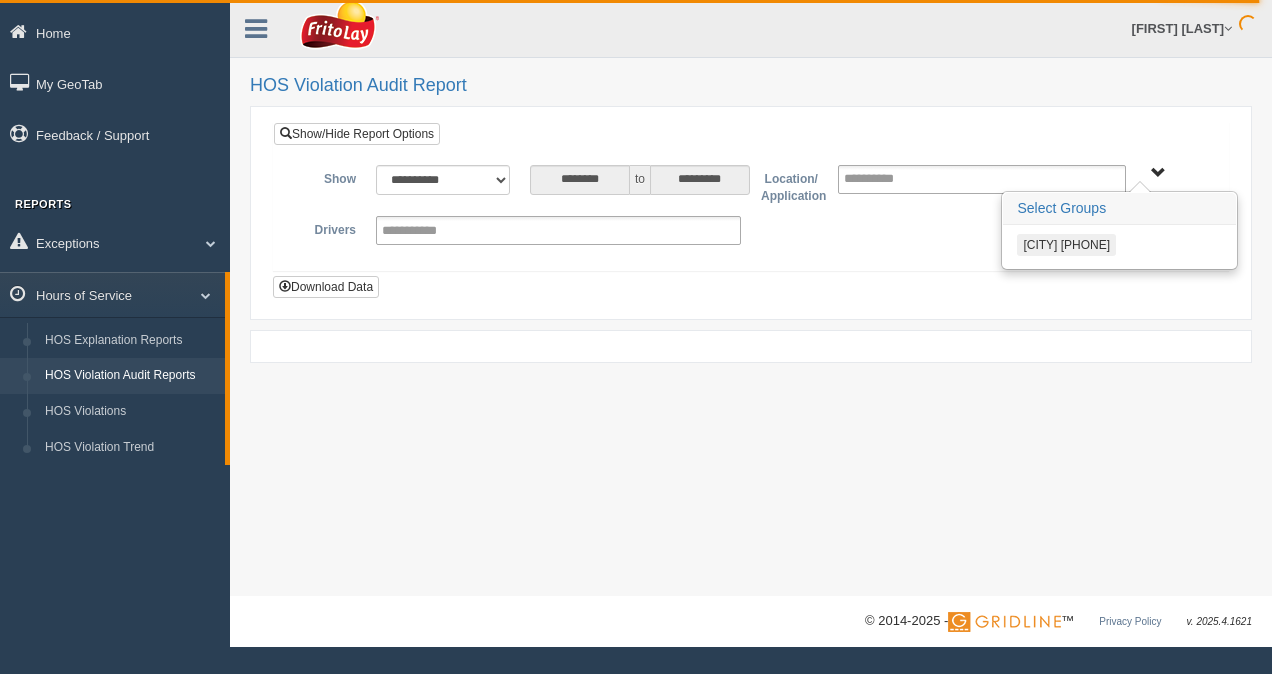 click on "[CITY] [DISTRICT] [PHONE]" at bounding box center [1066, 245] 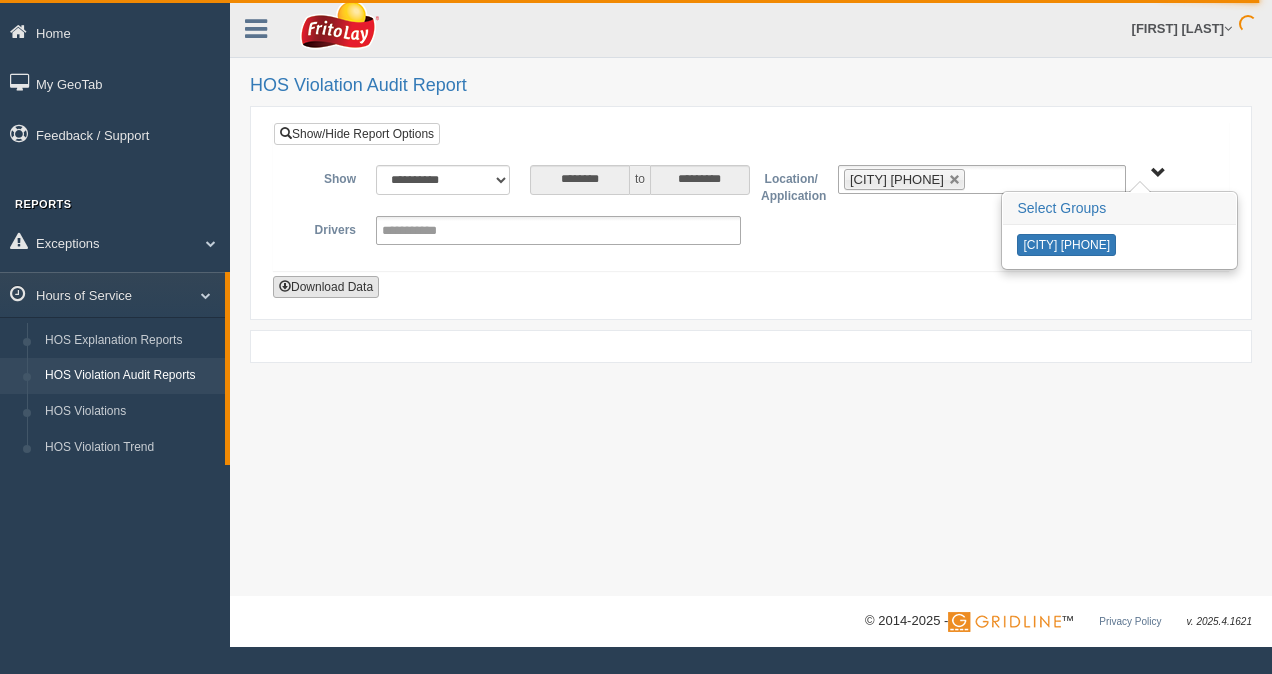 click on "Download Data" at bounding box center [326, 287] 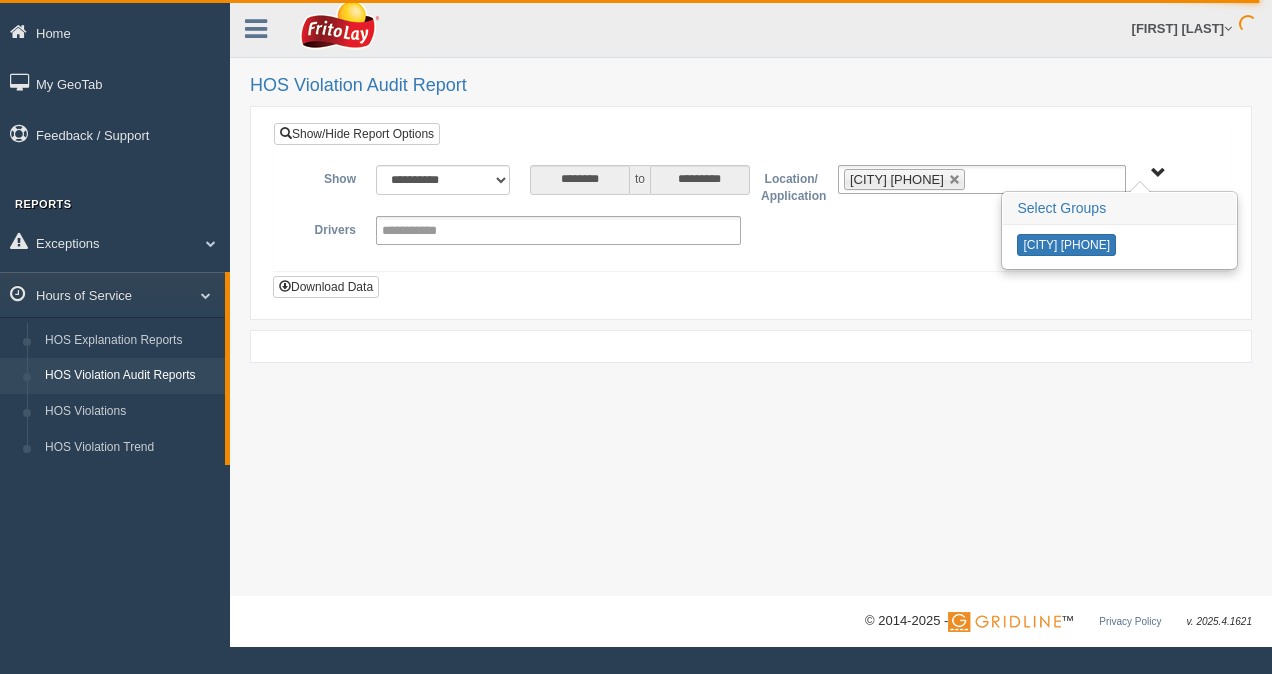 click on "**********" at bounding box center [751, 298] 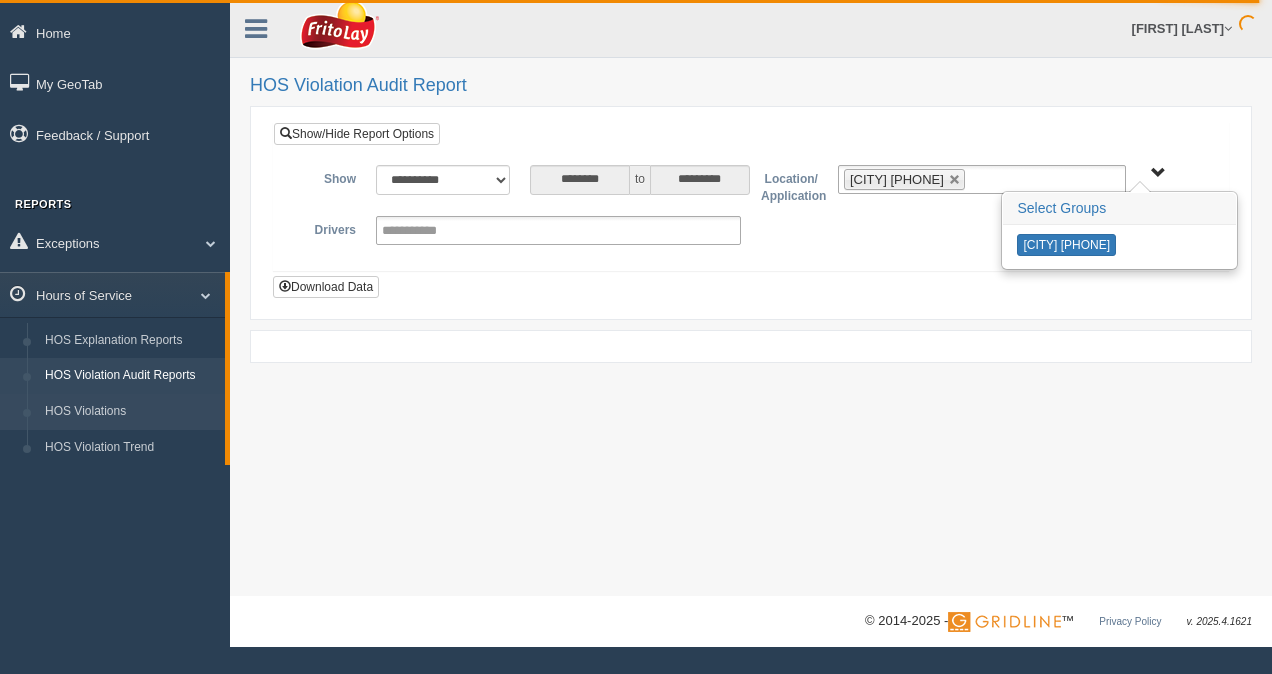 click on "HOS Violations" at bounding box center [130, 412] 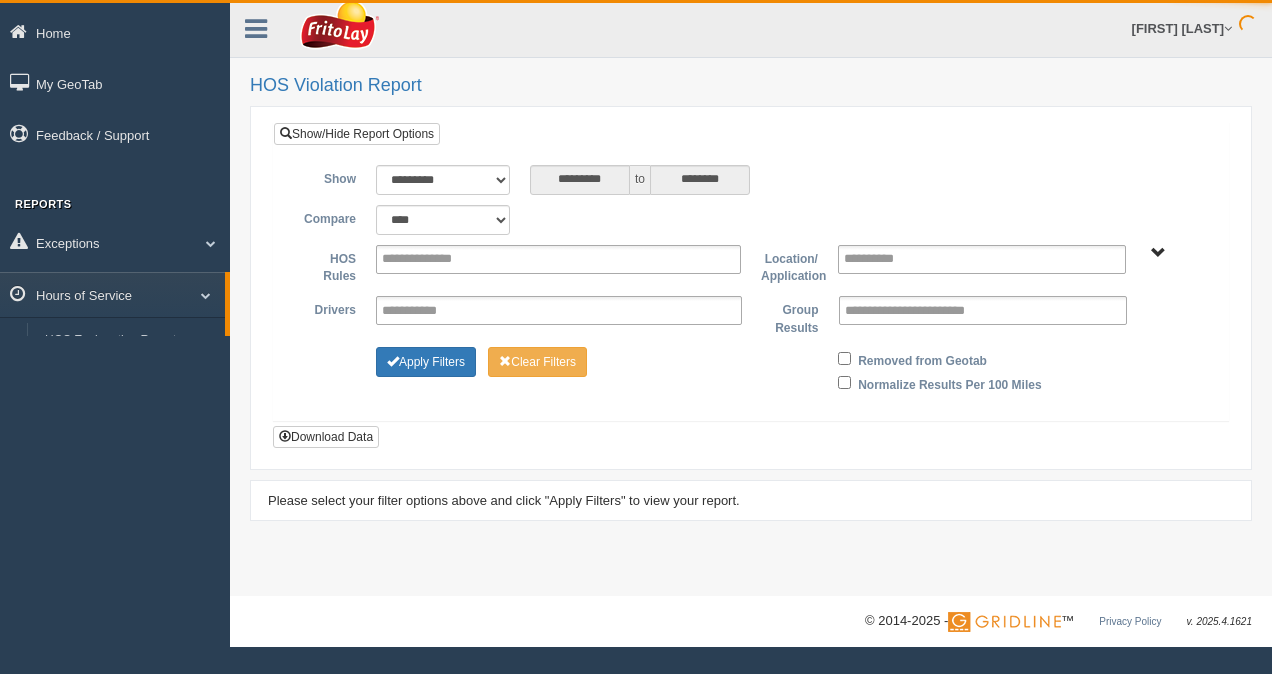 scroll, scrollTop: 0, scrollLeft: 0, axis: both 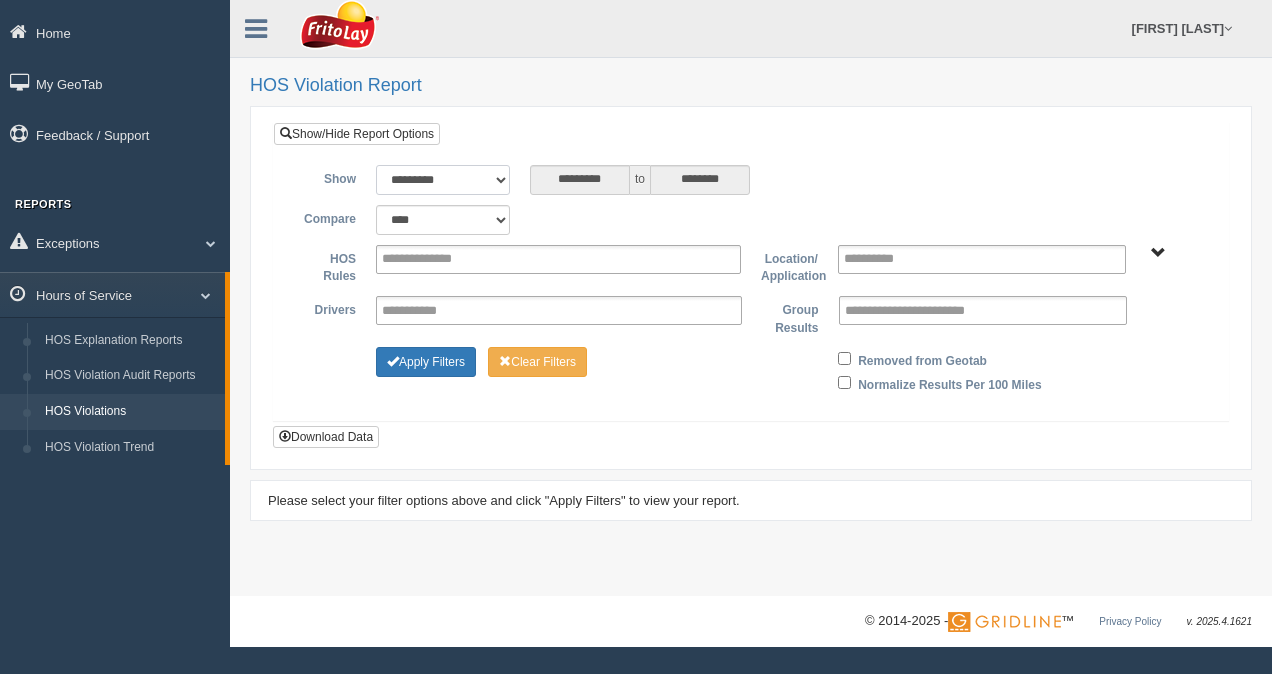 click on "**********" at bounding box center [443, 180] 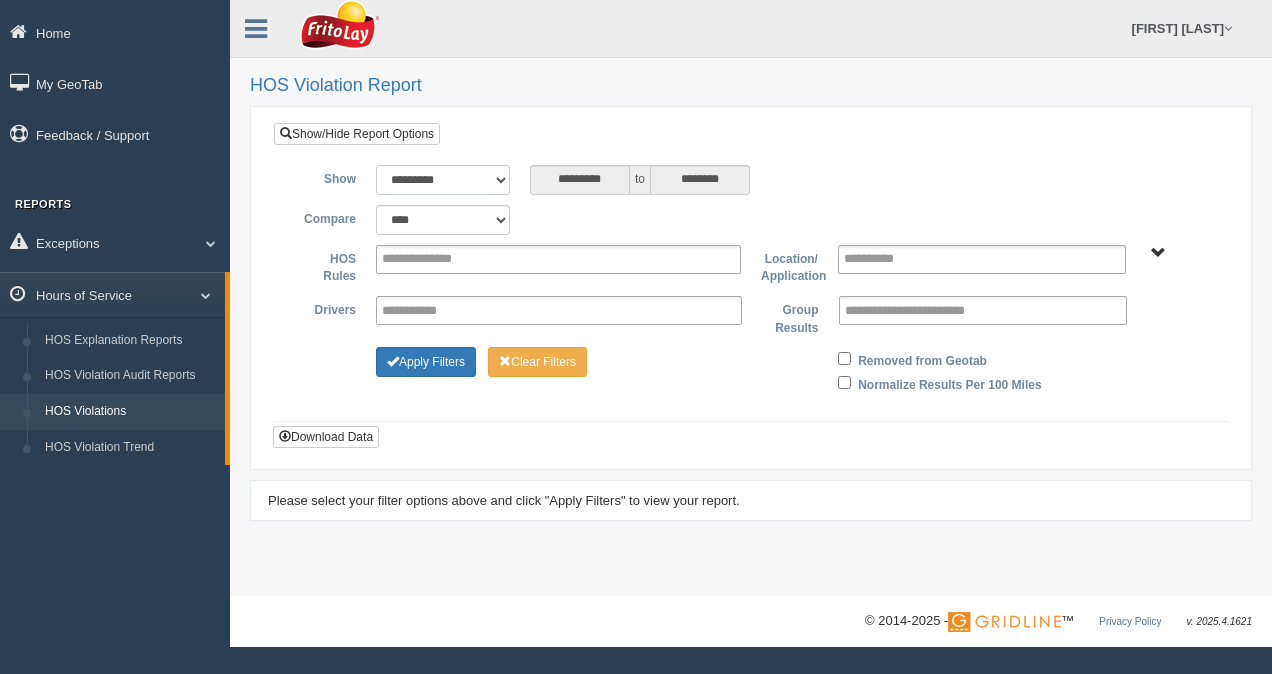 select on "**********" 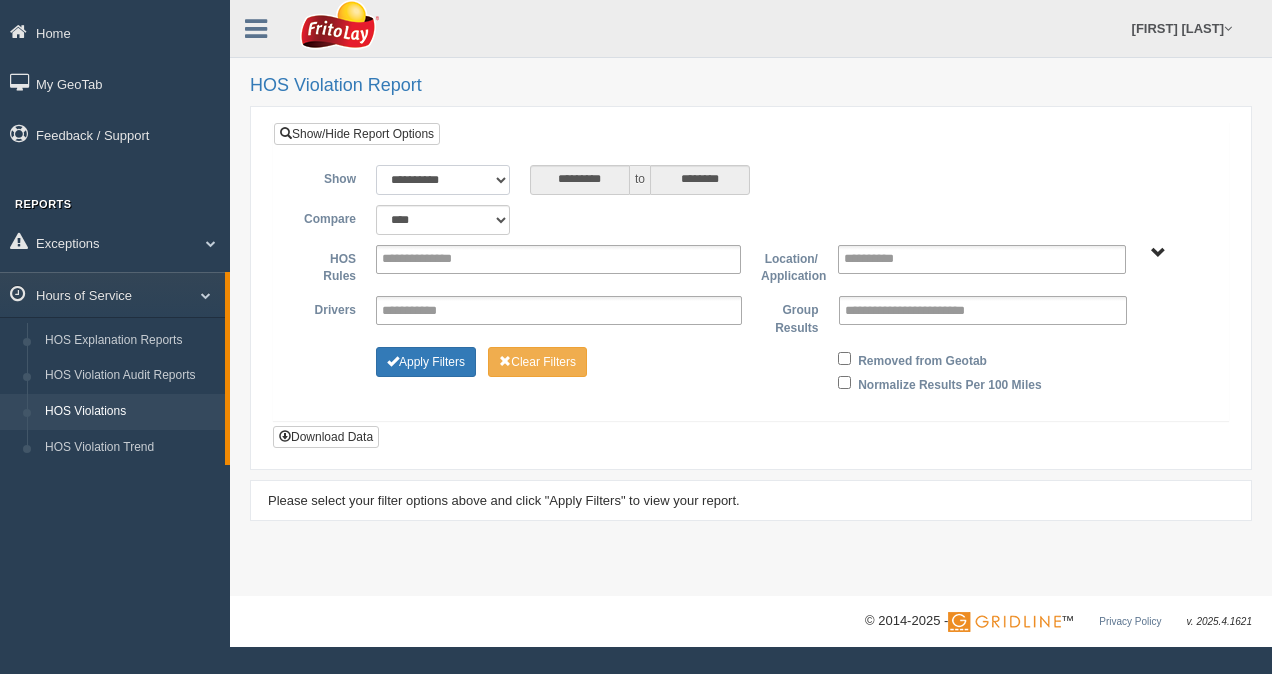 click on "**********" at bounding box center (443, 180) 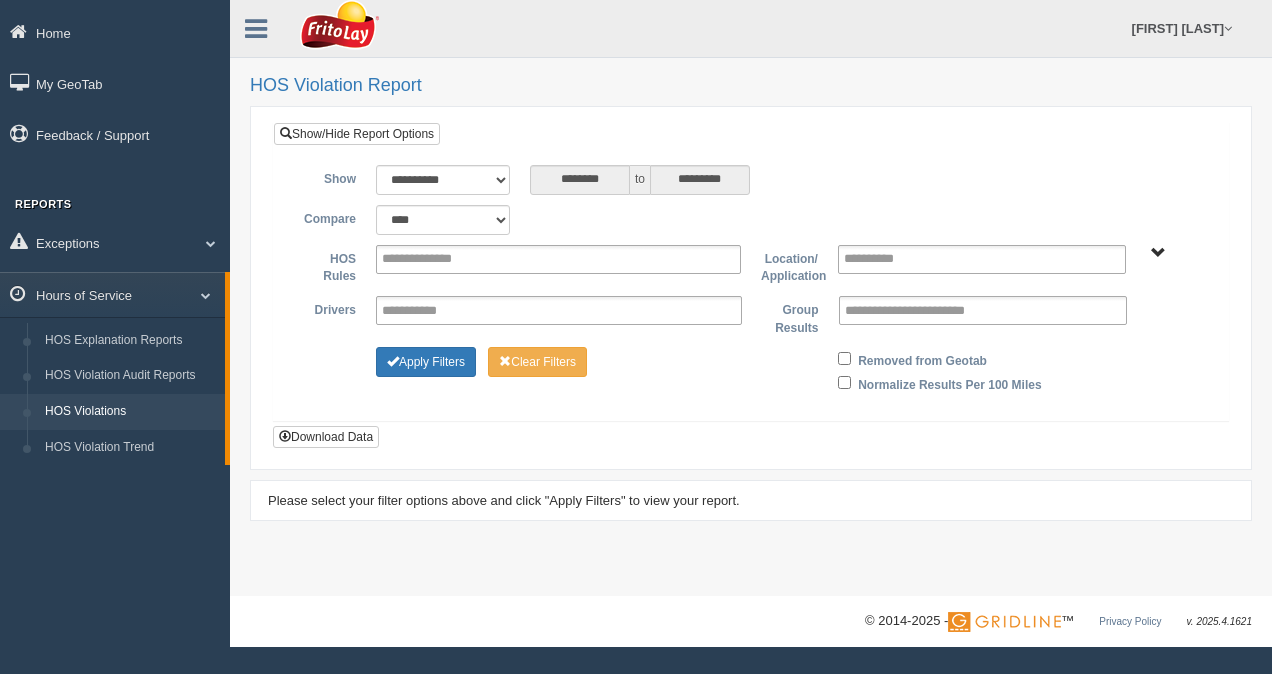 click on "[CITY] [DISTRICT] [PHONE]" at bounding box center [1158, 253] 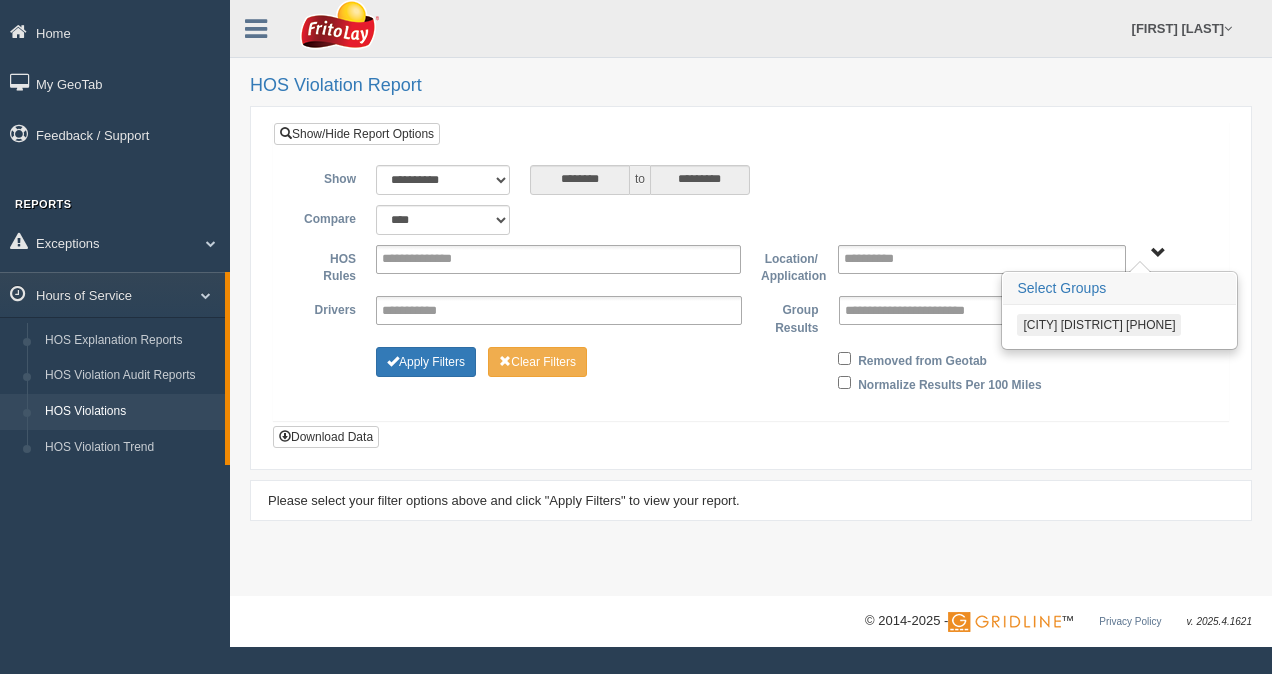 click on "[CITY] [NUMBER]" at bounding box center (1099, 325) 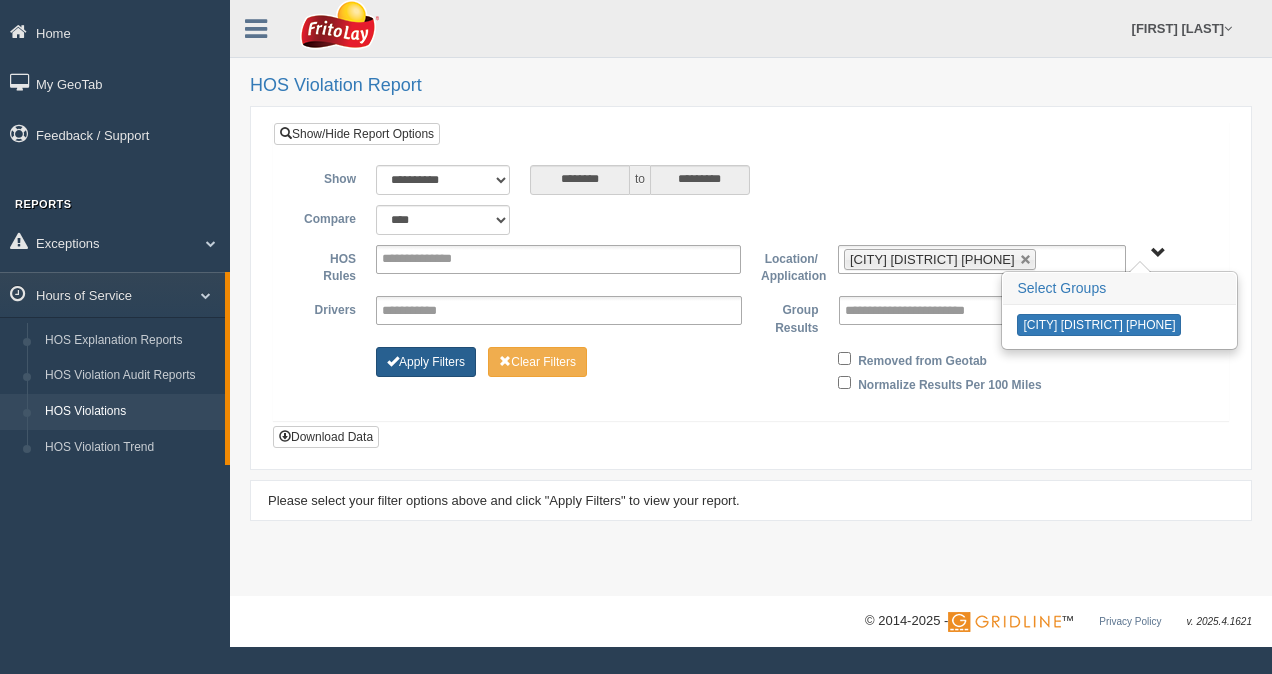 click on "Apply Filters" at bounding box center [426, 362] 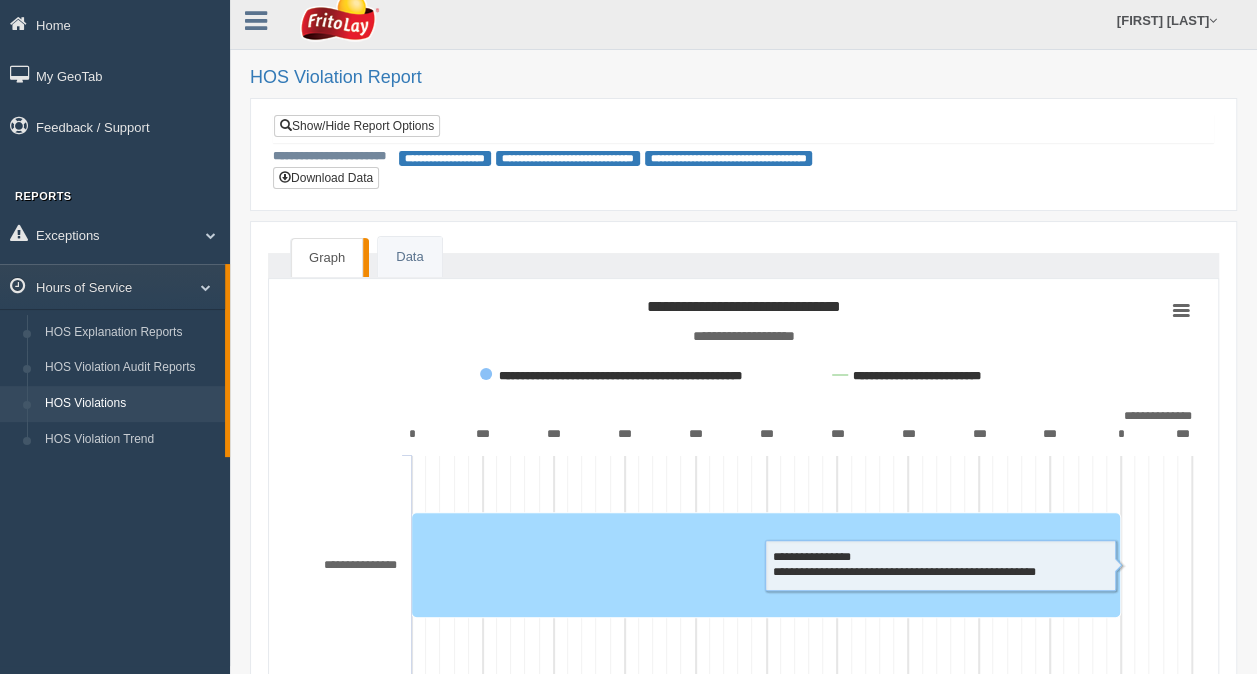 scroll, scrollTop: 0, scrollLeft: 0, axis: both 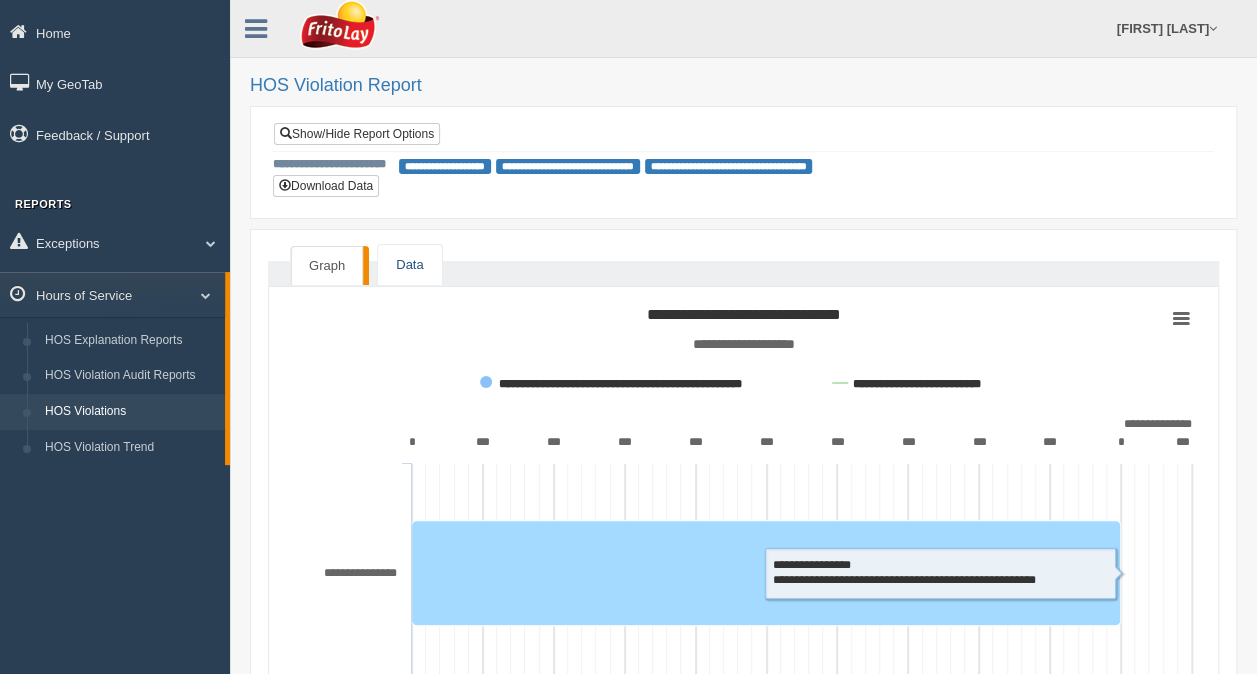 click 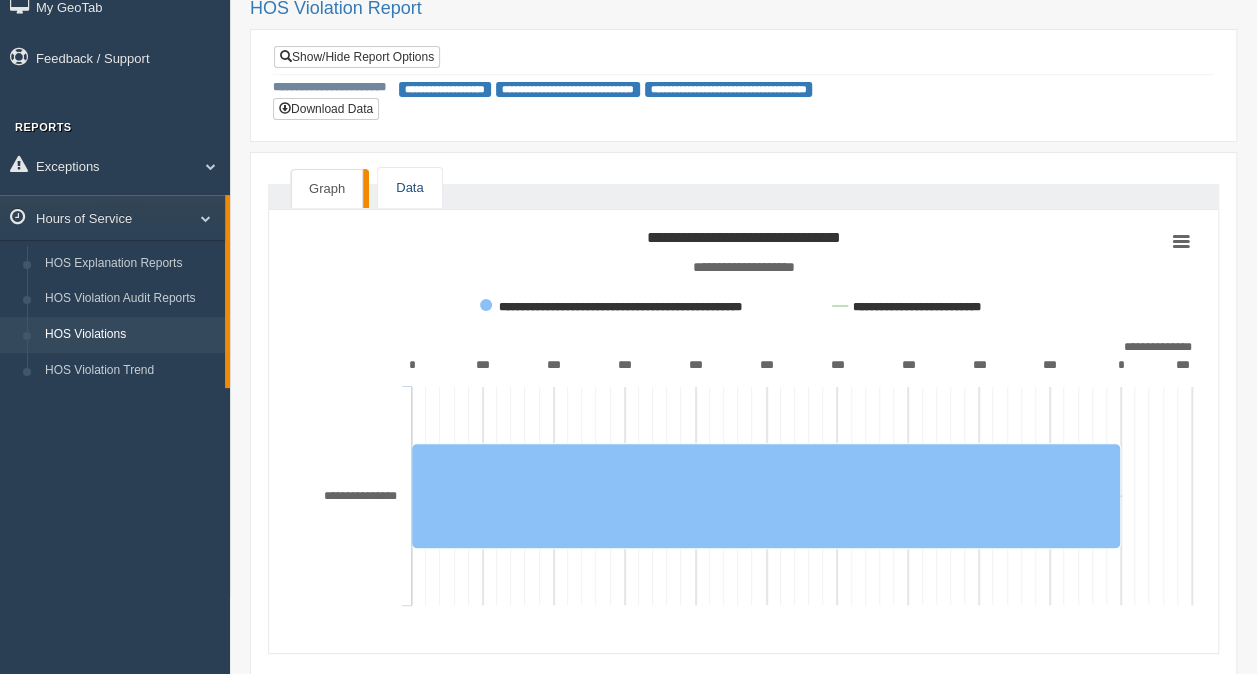 scroll, scrollTop: 0, scrollLeft: 0, axis: both 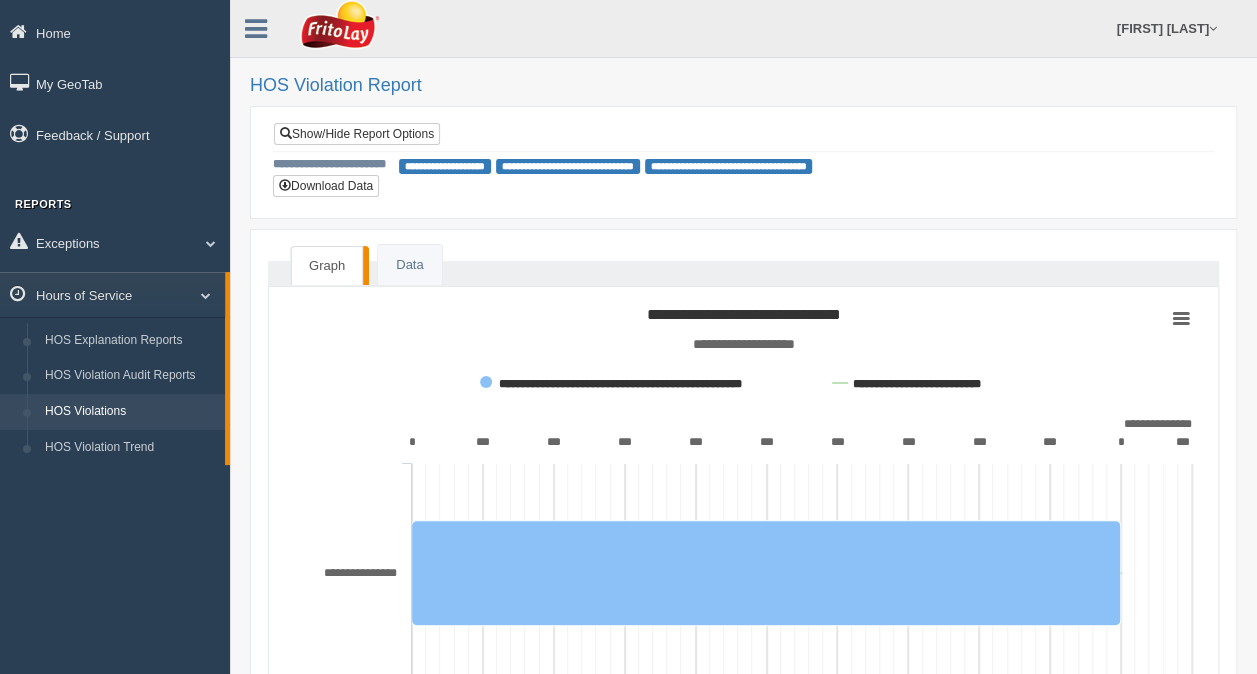 click on "HOS Violations" at bounding box center [130, 412] 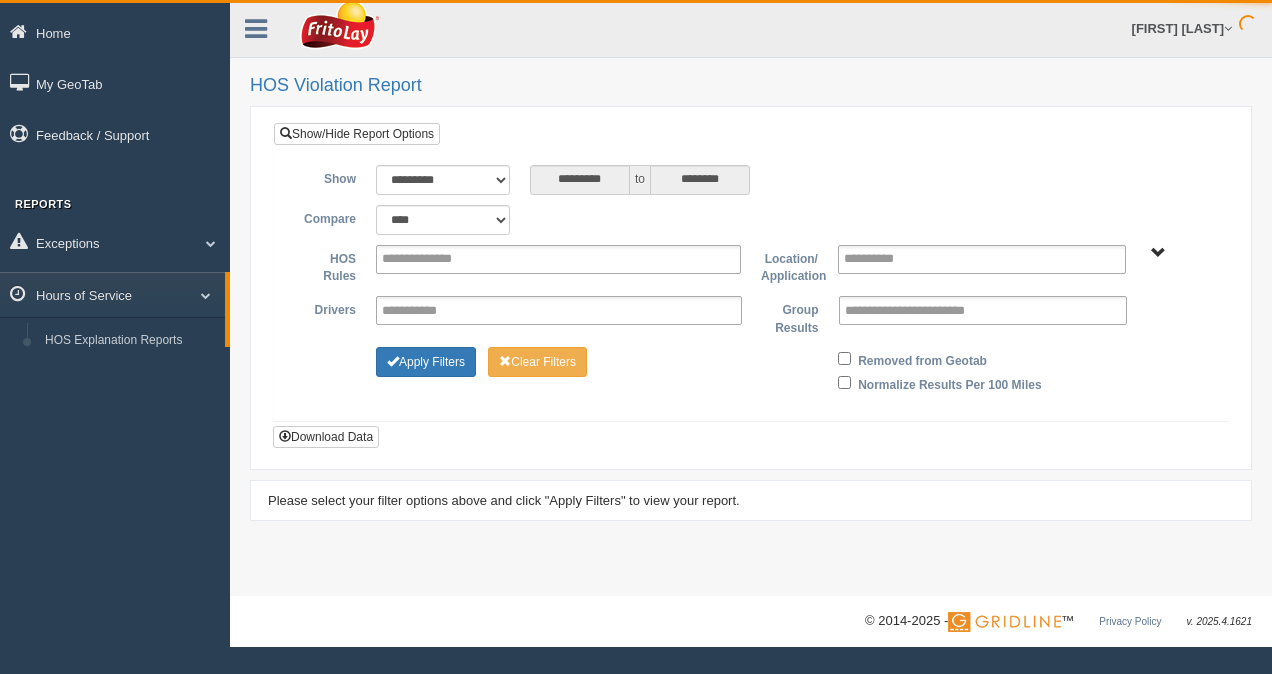 scroll, scrollTop: 0, scrollLeft: 0, axis: both 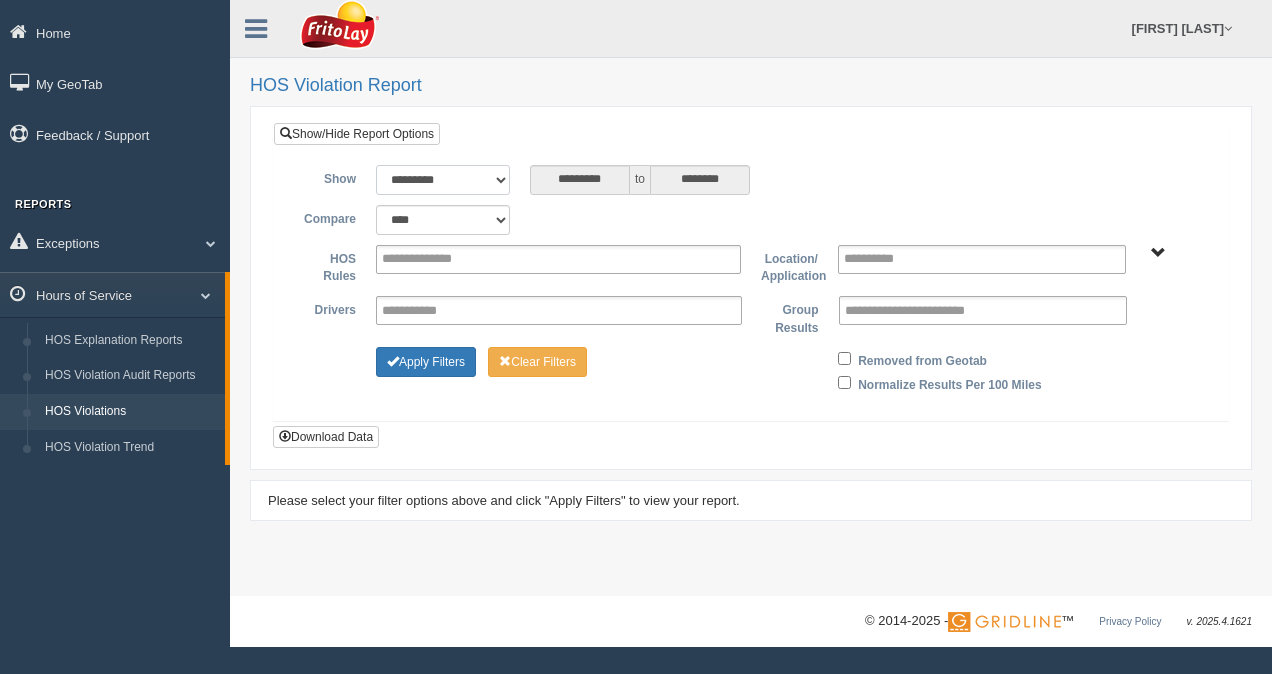 click on "**********" at bounding box center (443, 180) 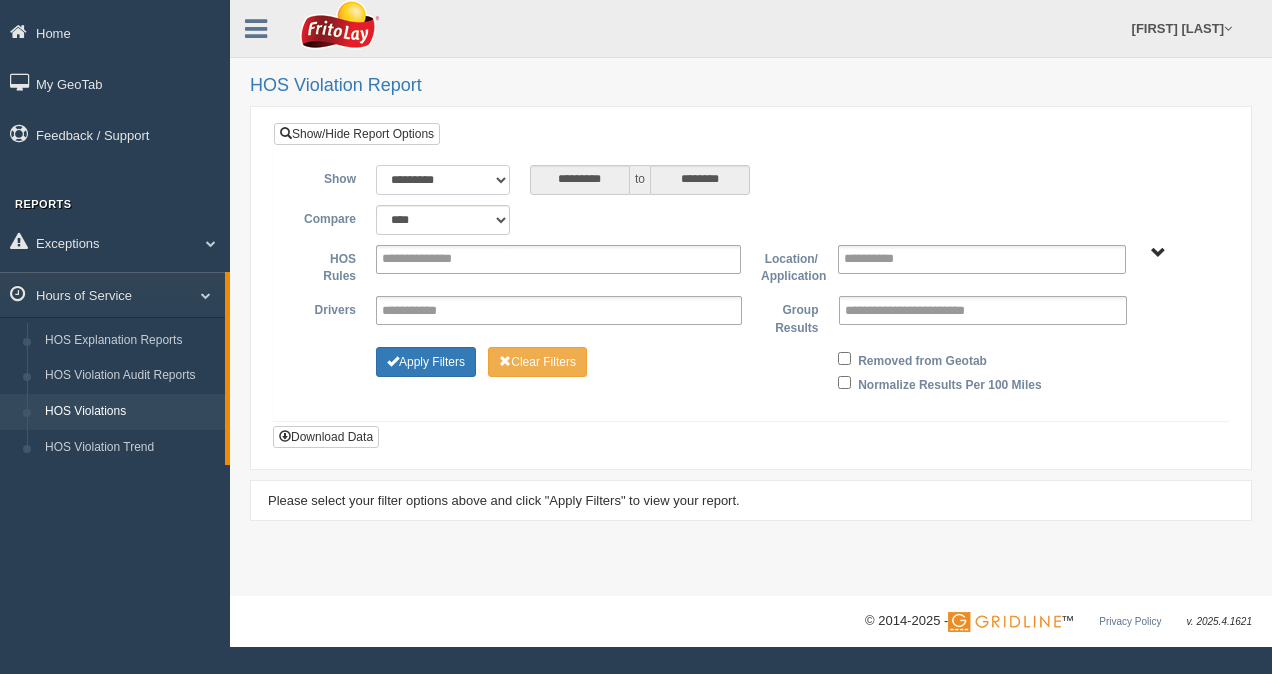 select on "**********" 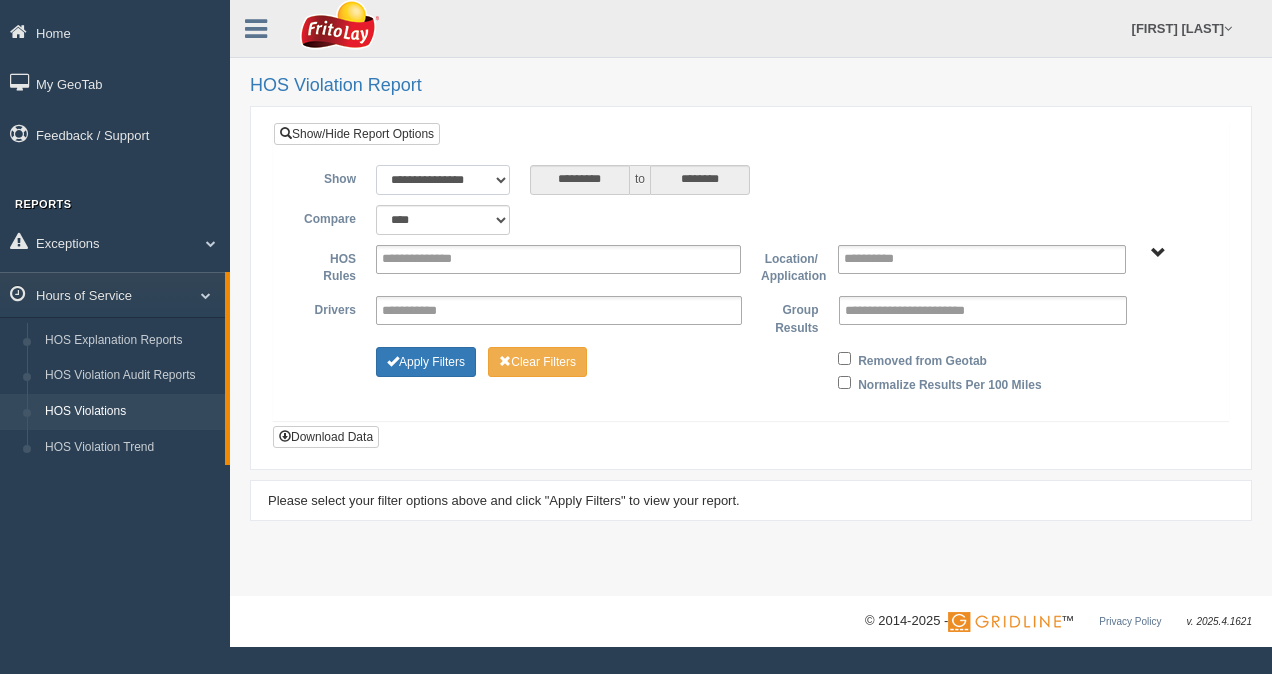 click on "**********" at bounding box center (443, 180) 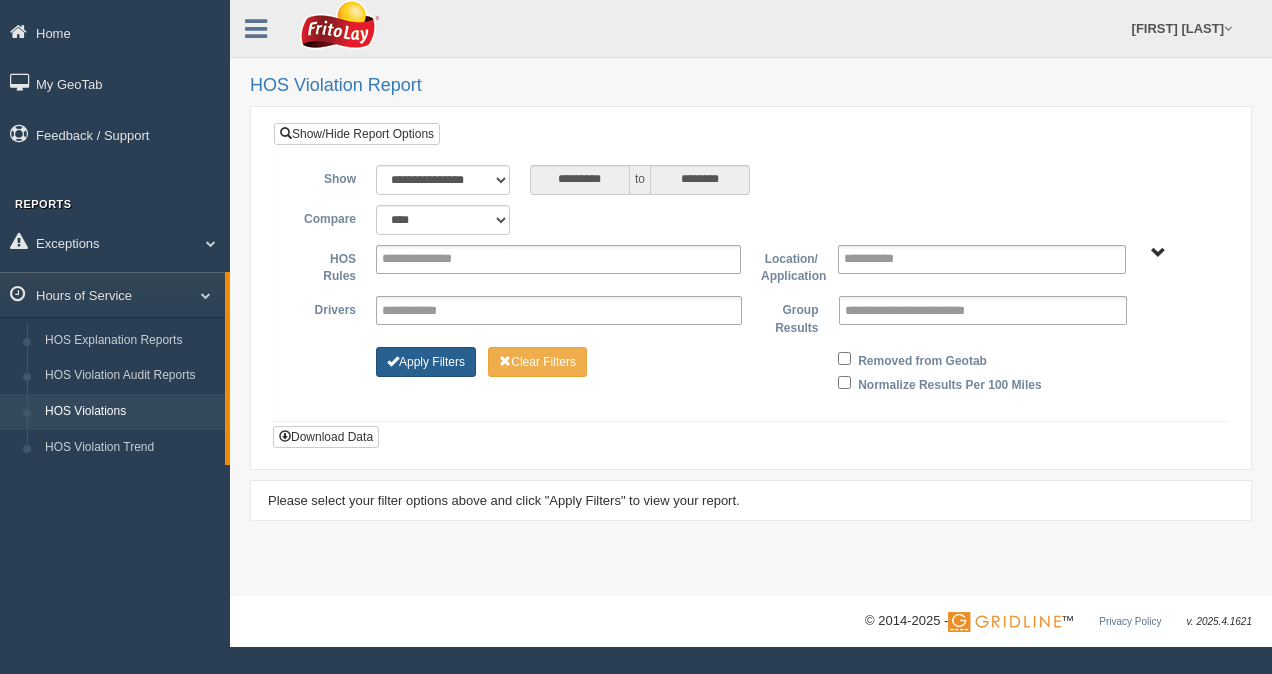 click on "Apply Filters" at bounding box center [426, 362] 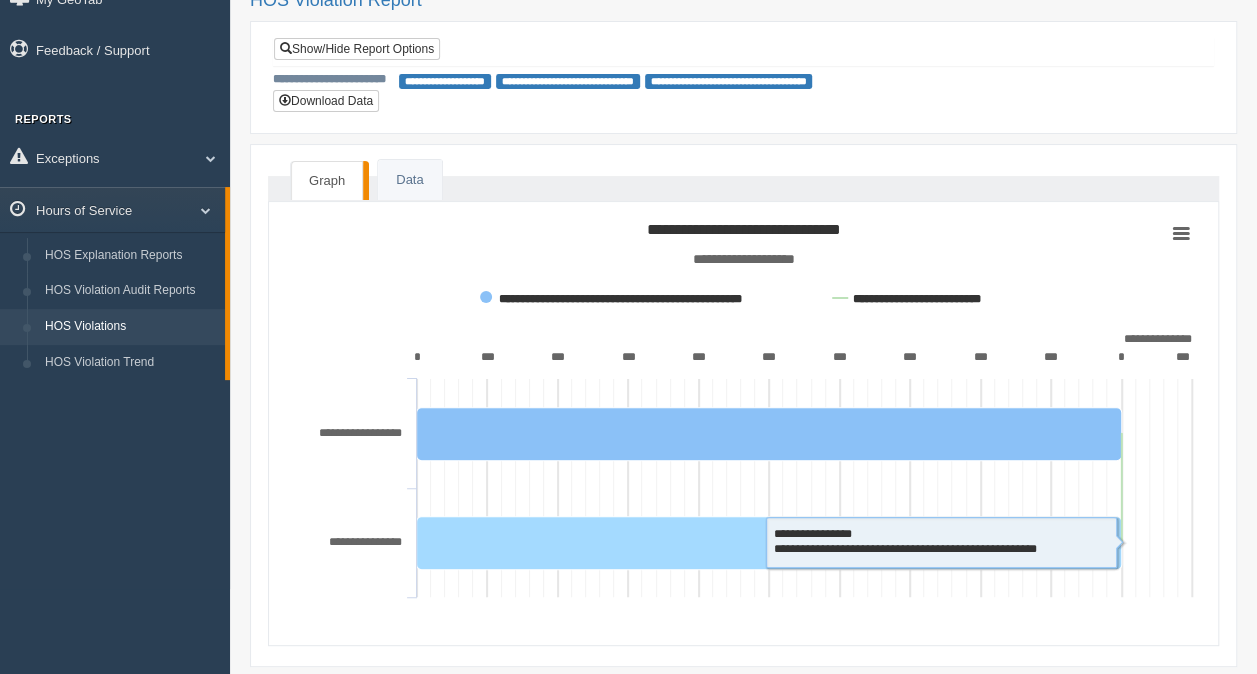 scroll, scrollTop: 54, scrollLeft: 0, axis: vertical 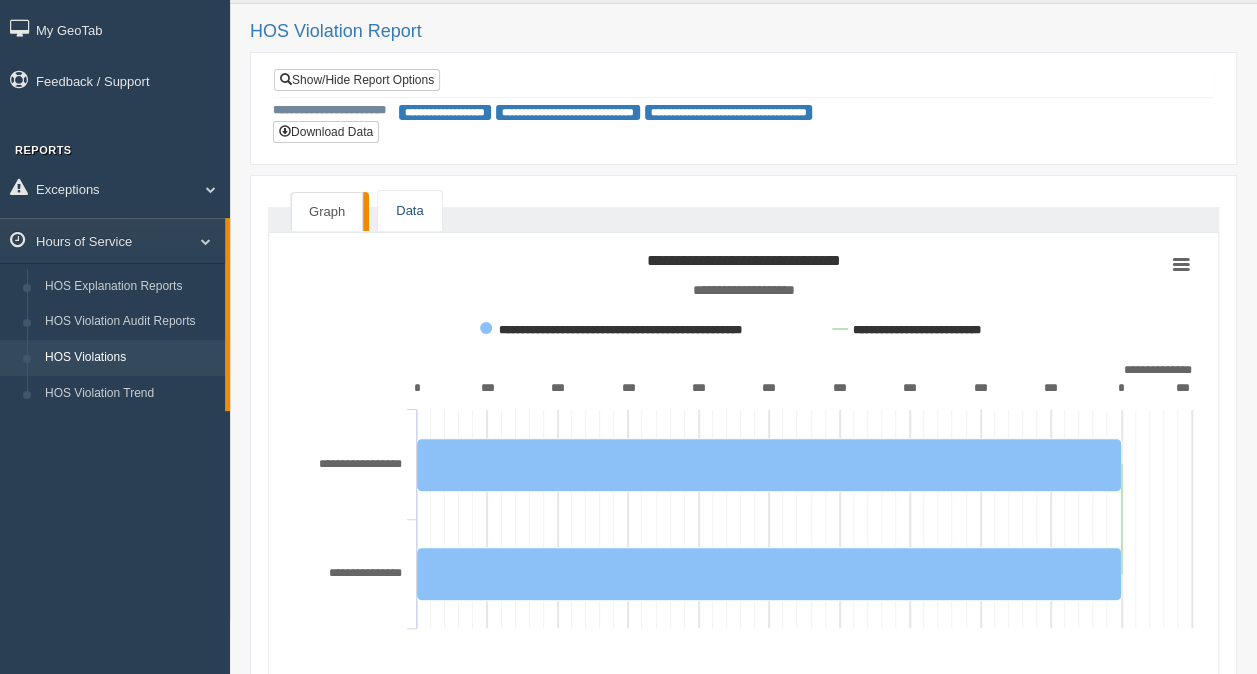 click on "Data" at bounding box center [409, 211] 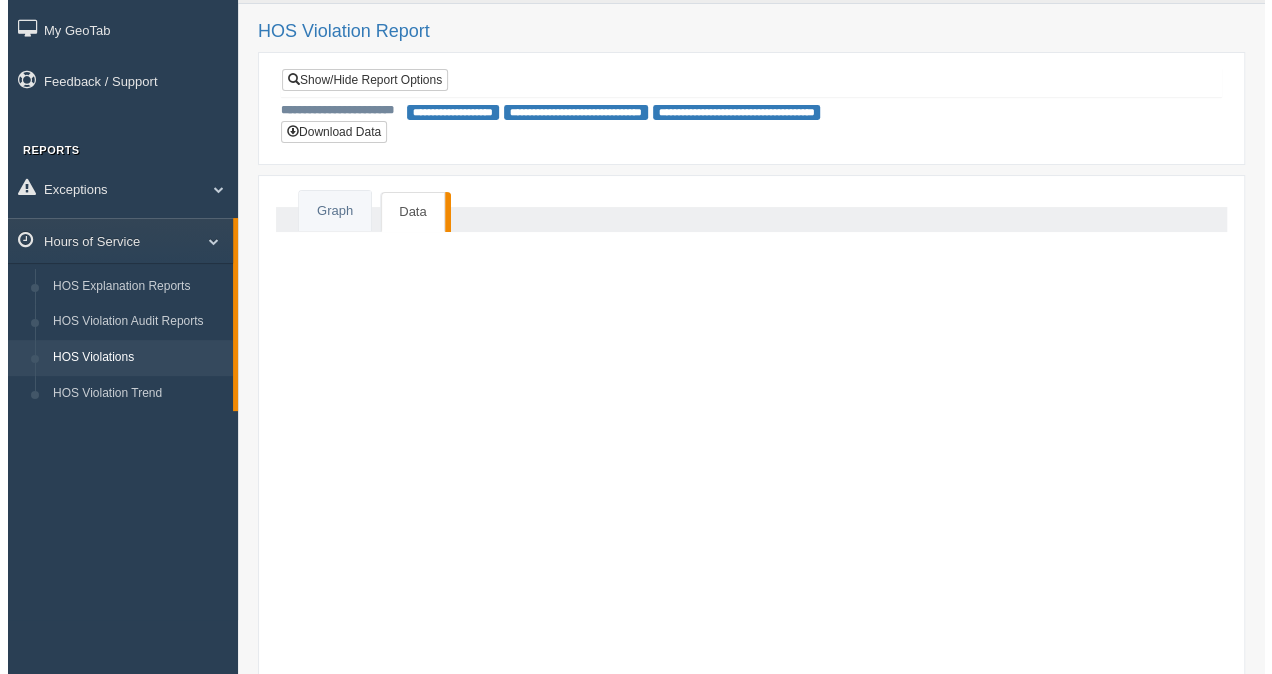 scroll, scrollTop: 0, scrollLeft: 0, axis: both 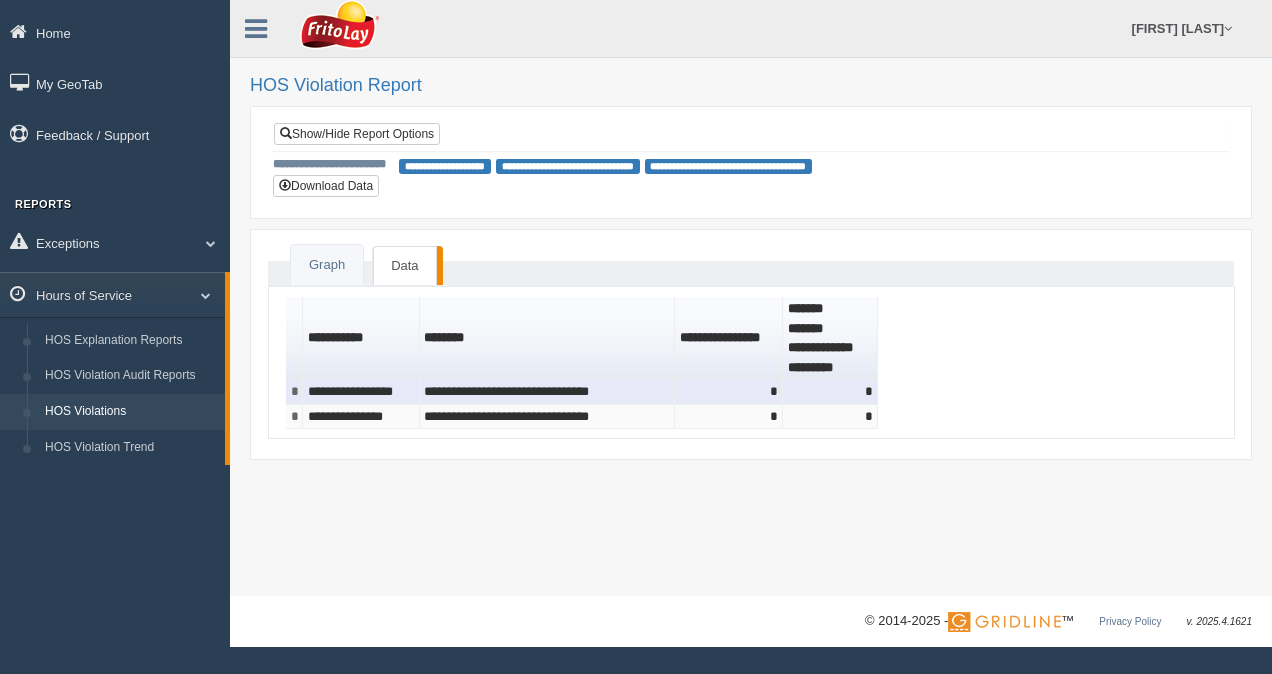 click on "**********" at bounding box center [361, 392] 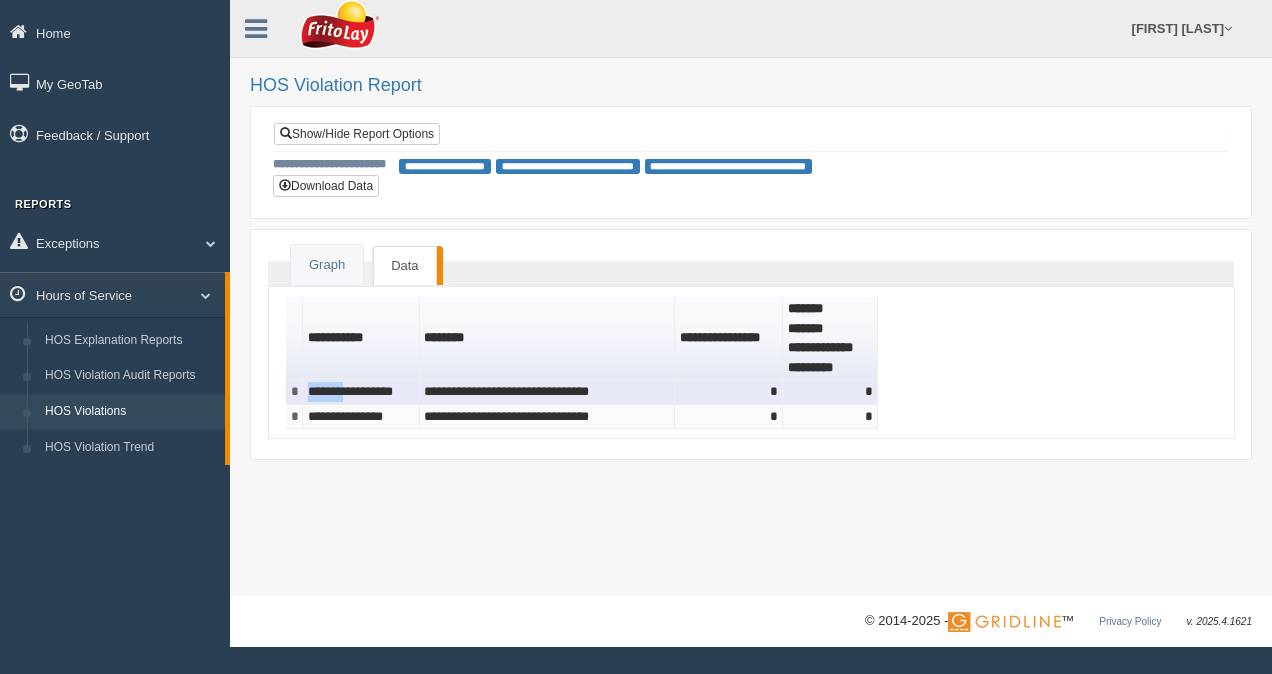 click on "**********" at bounding box center [361, 392] 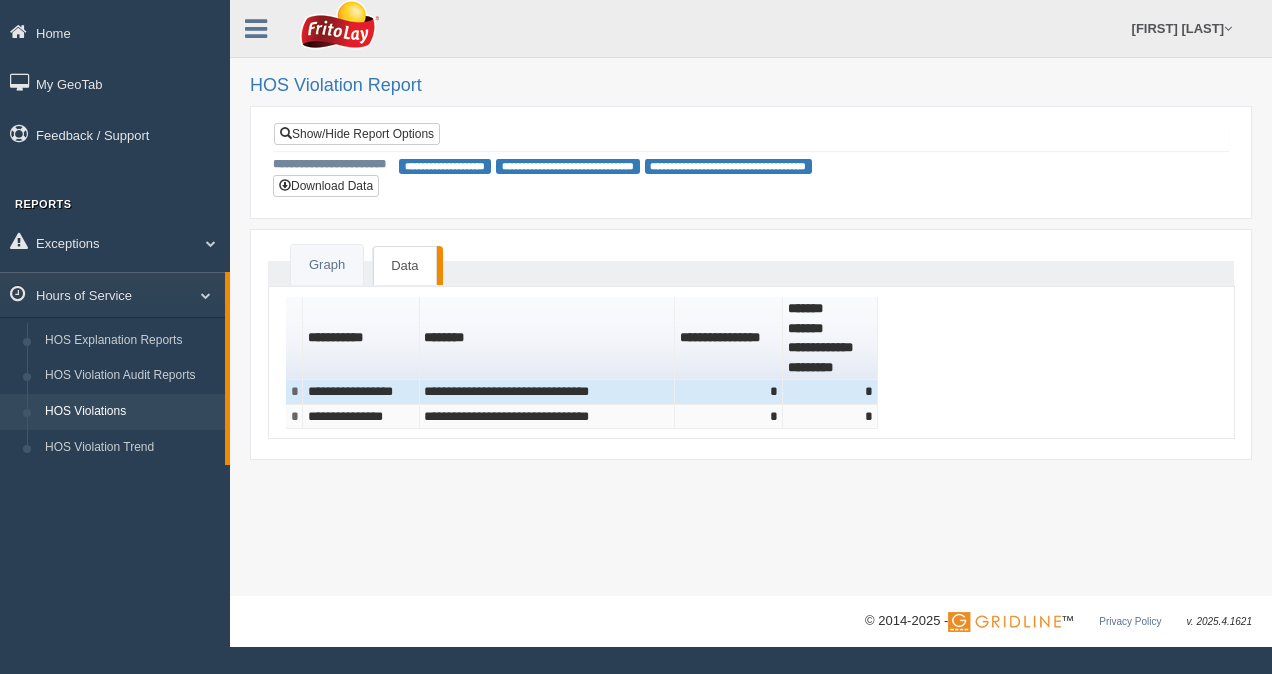 drag, startPoint x: 334, startPoint y: 388, endPoint x: 492, endPoint y: 296, distance: 182.83325 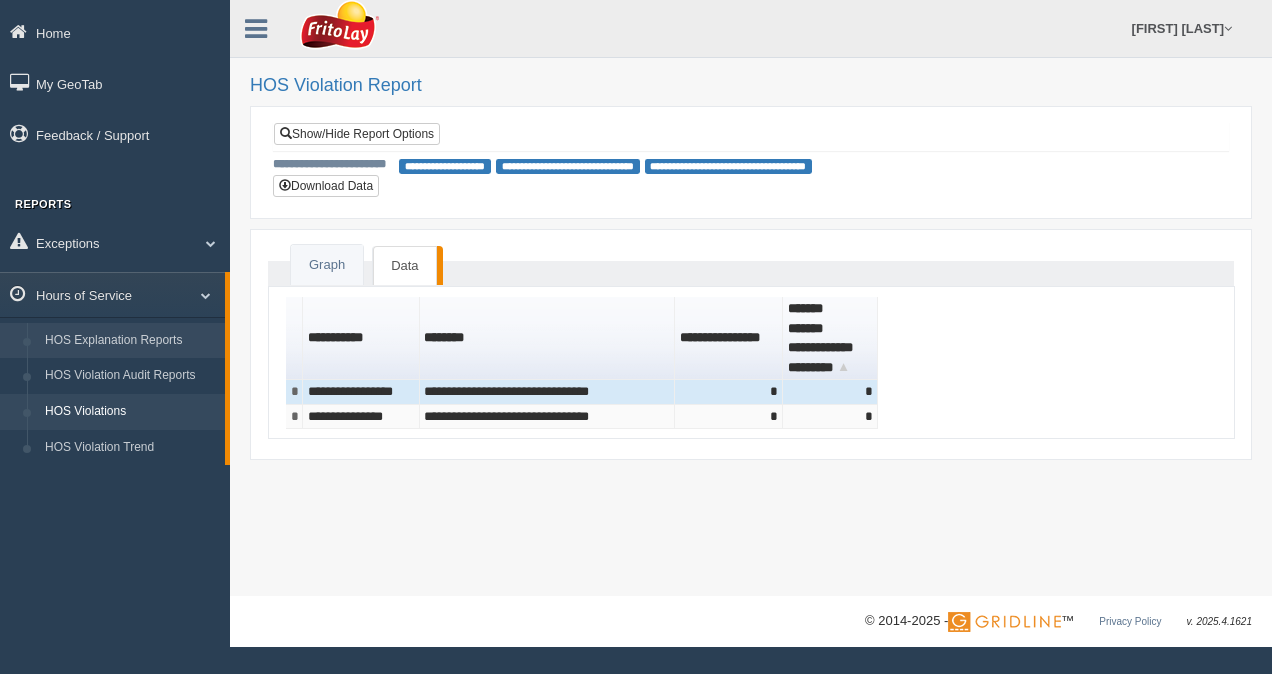 click on "HOS Explanation Reports" at bounding box center (130, 341) 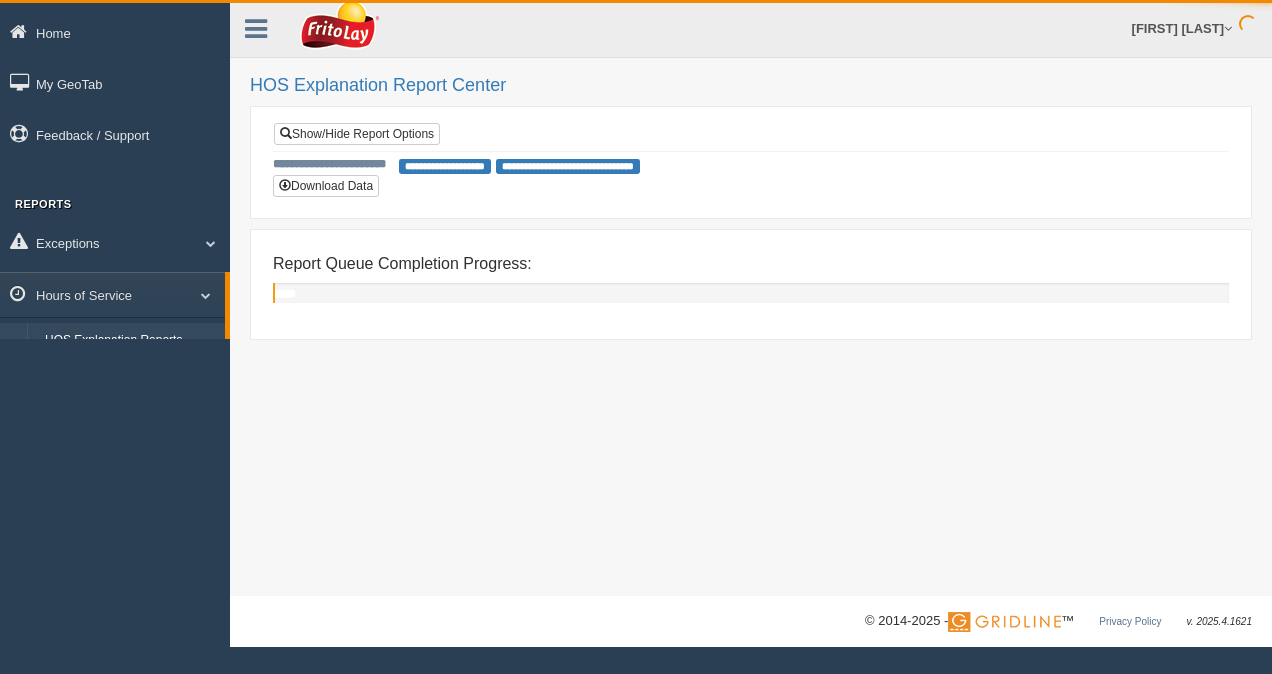 scroll, scrollTop: 0, scrollLeft: 0, axis: both 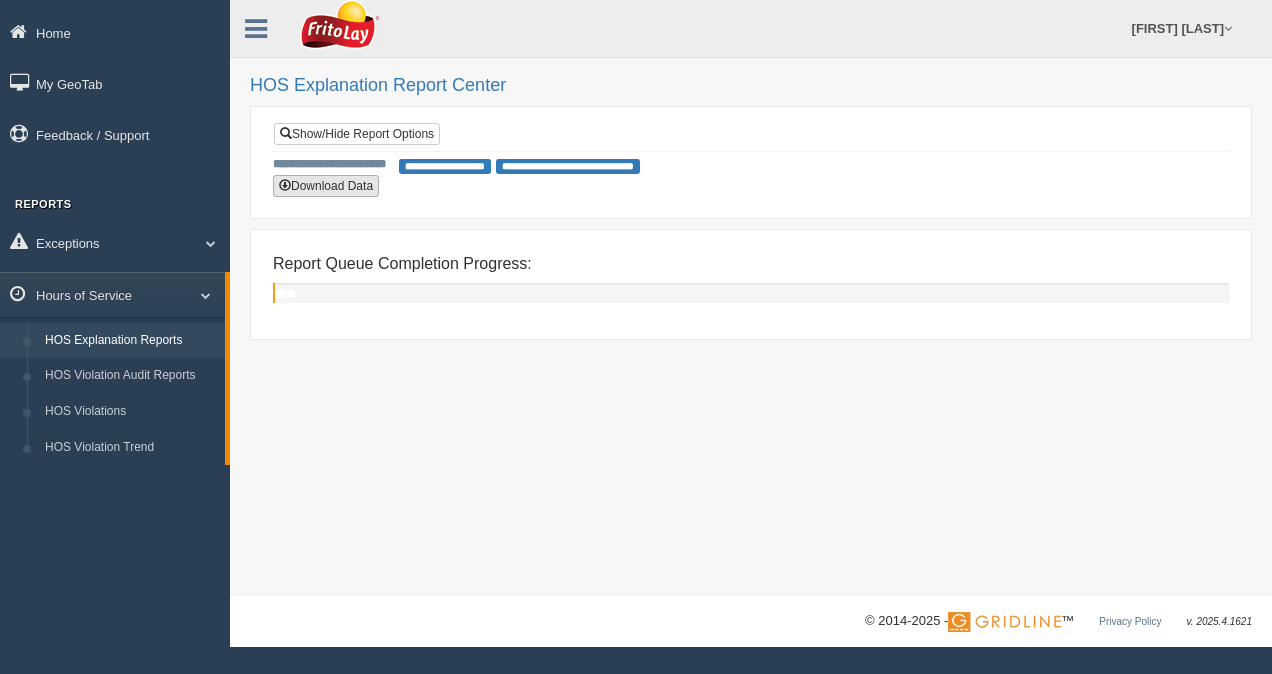 click on "Download Data" at bounding box center (326, 186) 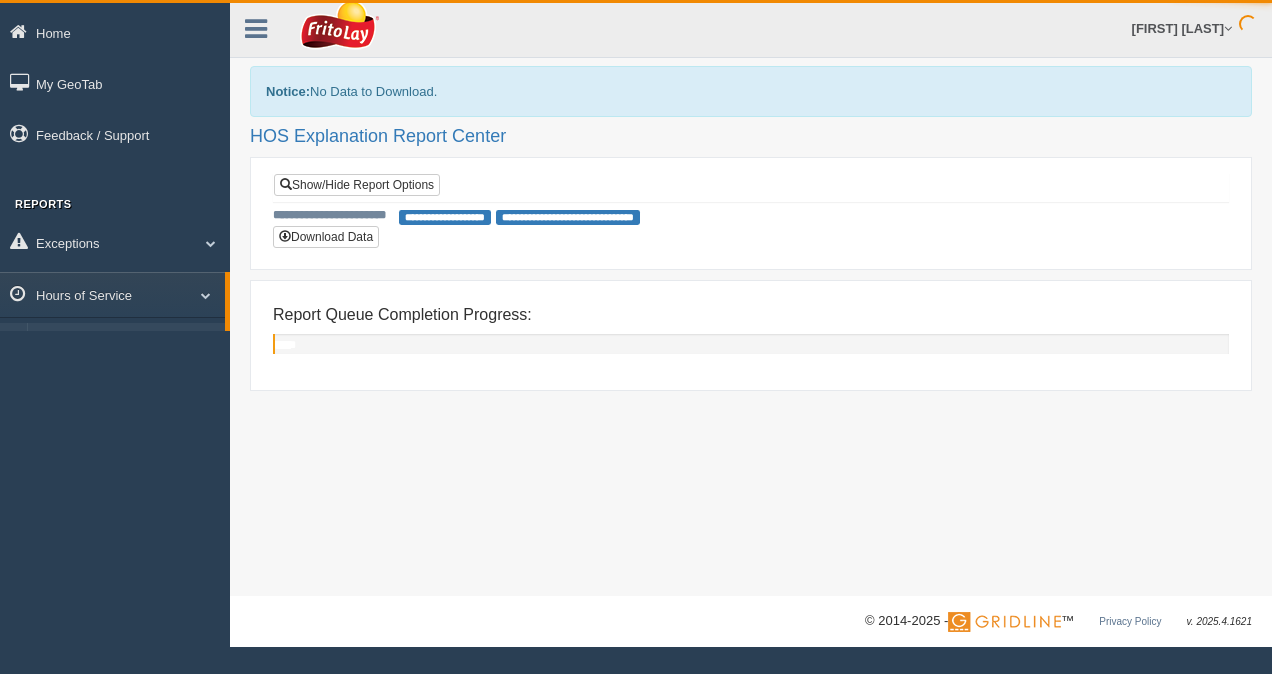 scroll, scrollTop: 0, scrollLeft: 0, axis: both 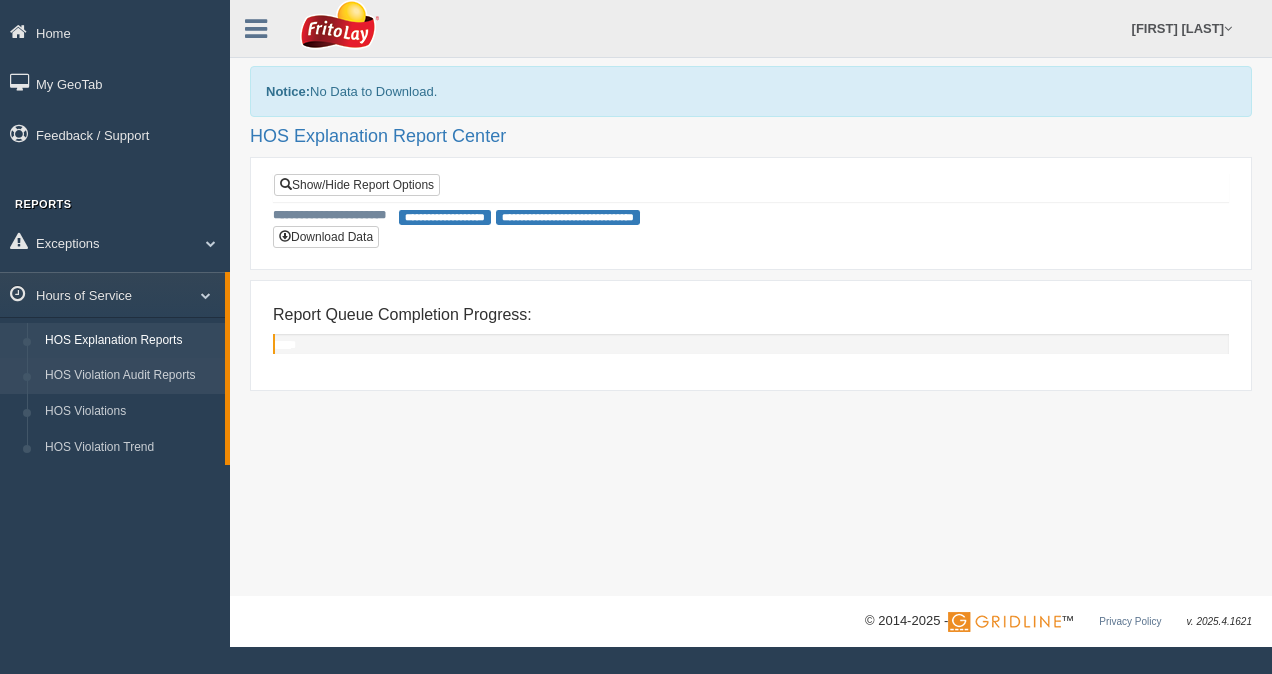 click on "HOS Violation Audit Reports" at bounding box center [130, 376] 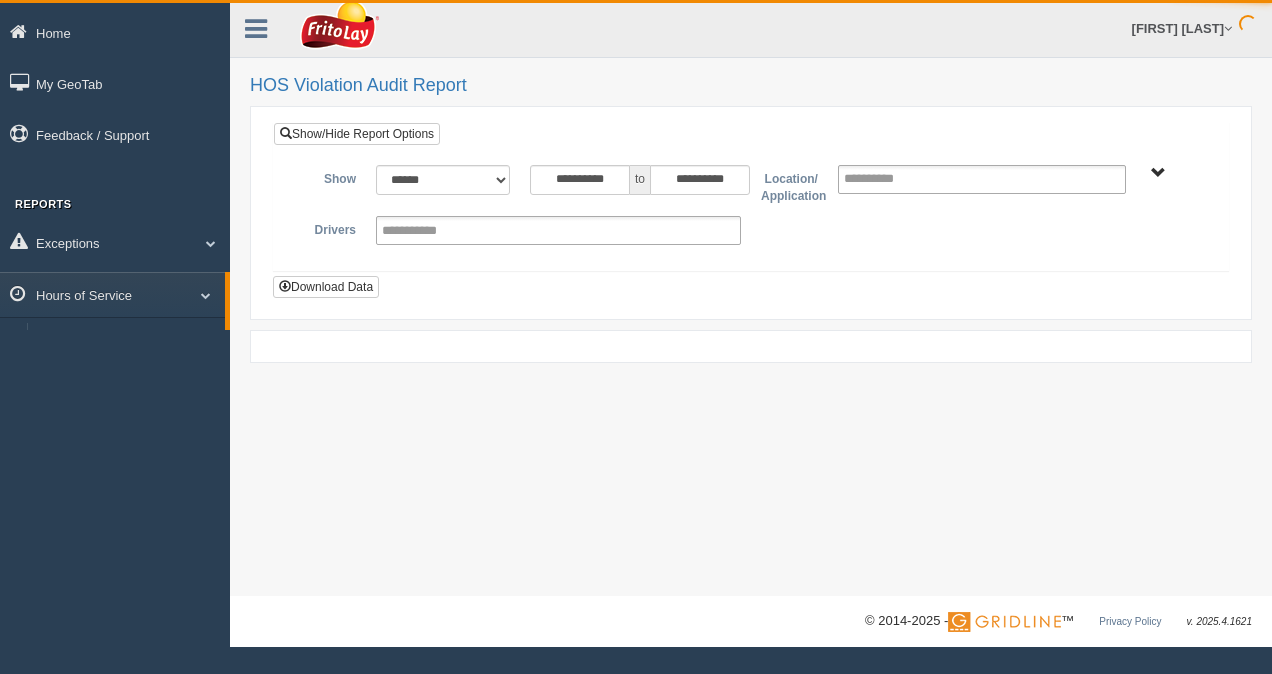 scroll, scrollTop: 0, scrollLeft: 0, axis: both 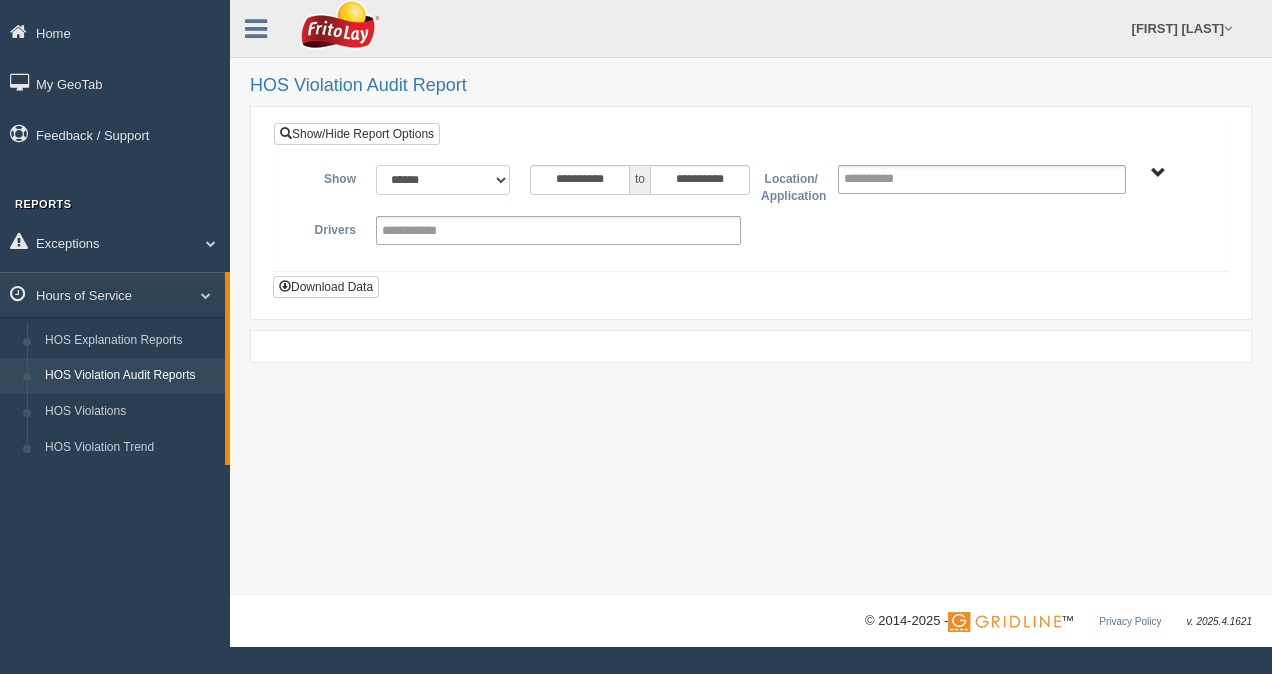 click on "**********" at bounding box center (443, 180) 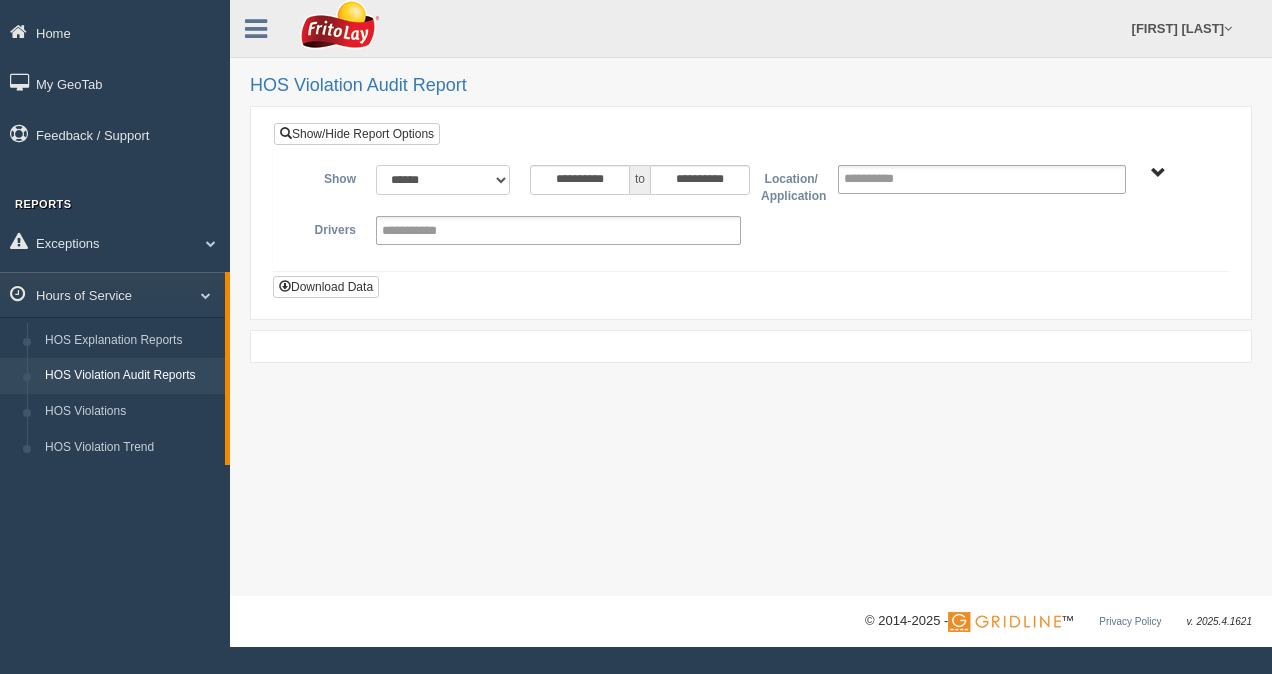 select on "**********" 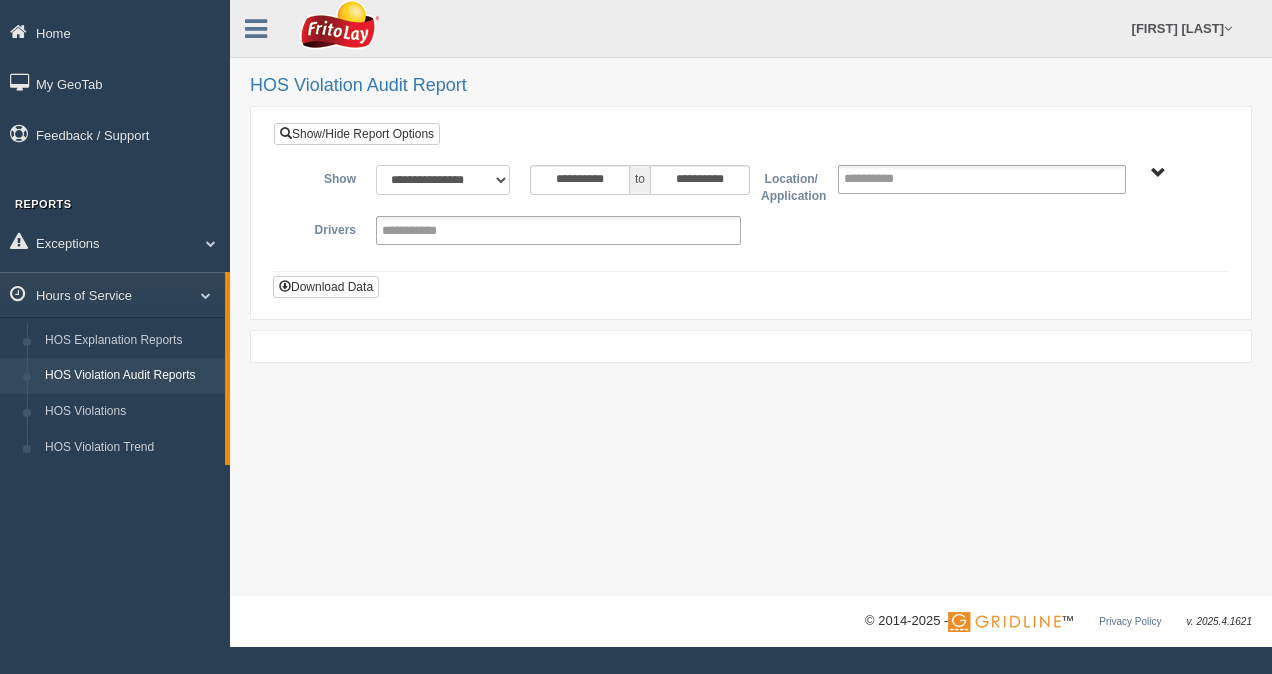 type on "*********" 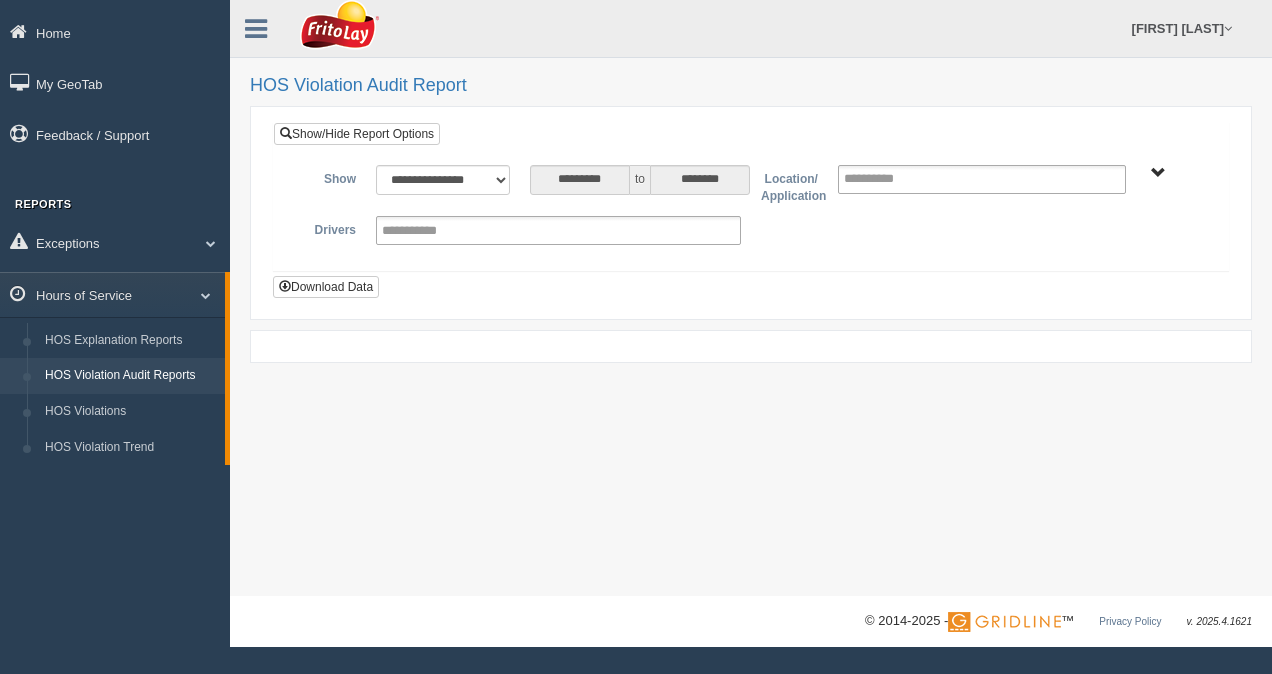 click on "[CITY] DISTRICT [PHONE]" at bounding box center [1174, 172] 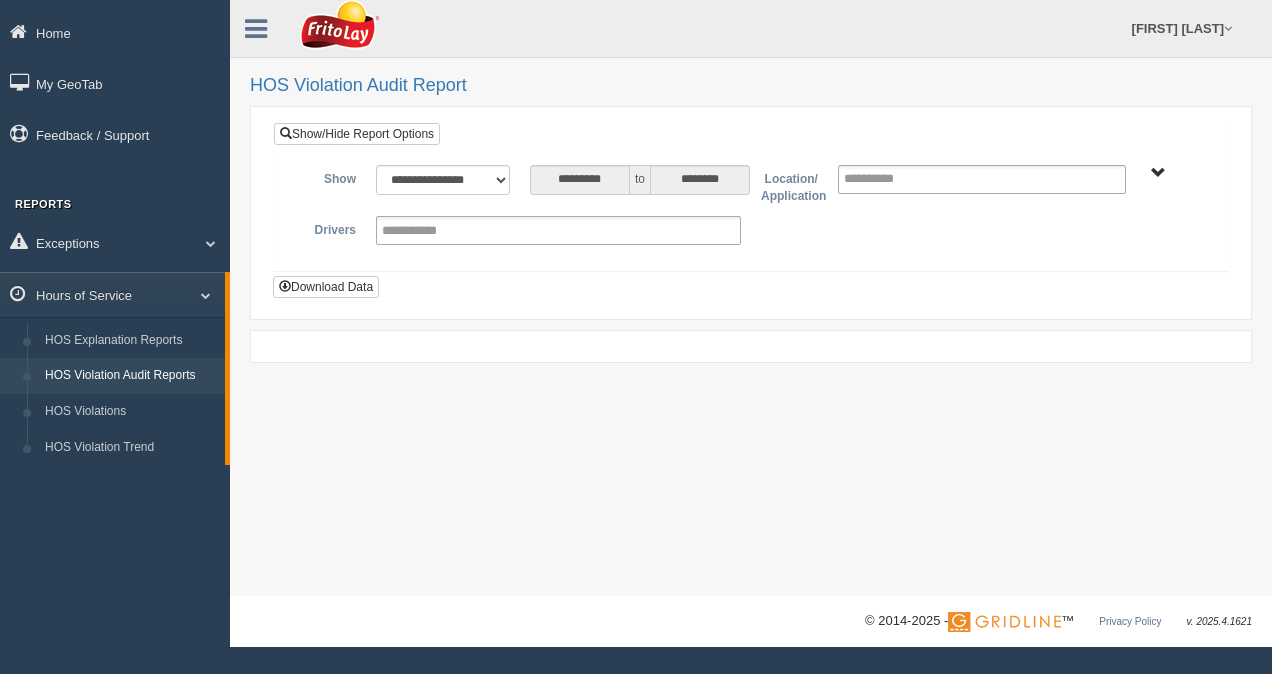 click on "[CITY] DISTRICT [PHONE]" at bounding box center (1158, 173) 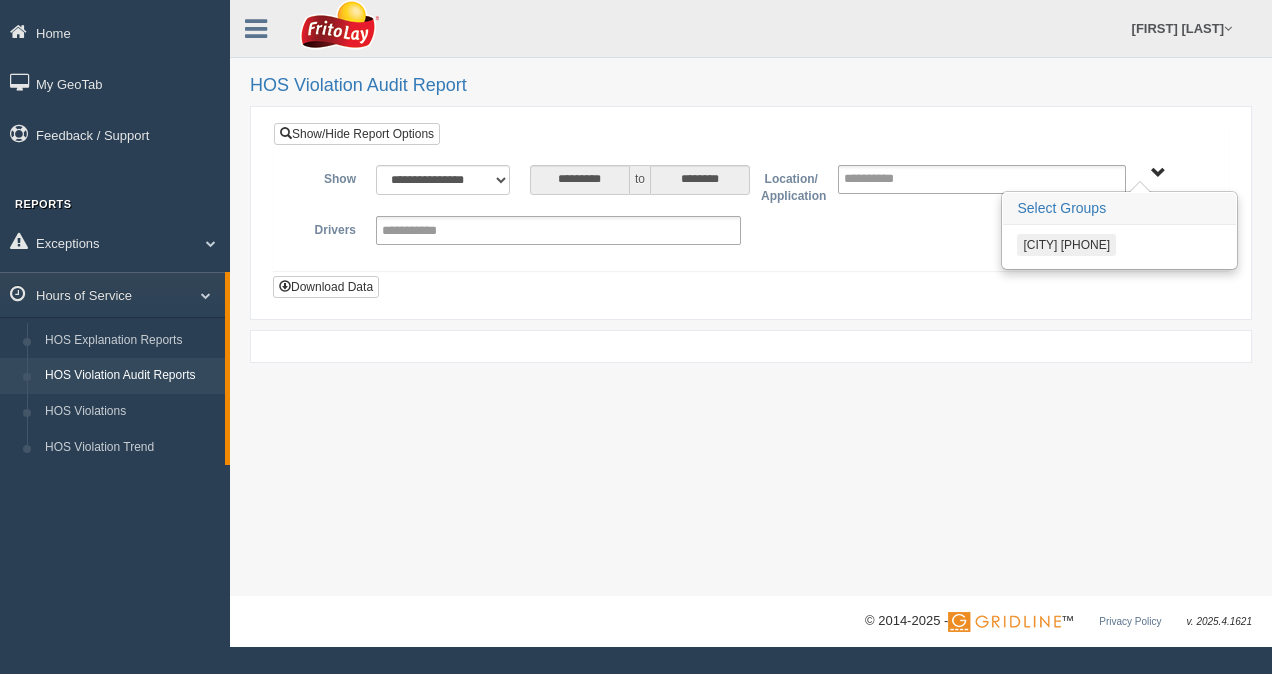 click on "[CITY] DISTRICT [PHONE]" at bounding box center (1066, 245) 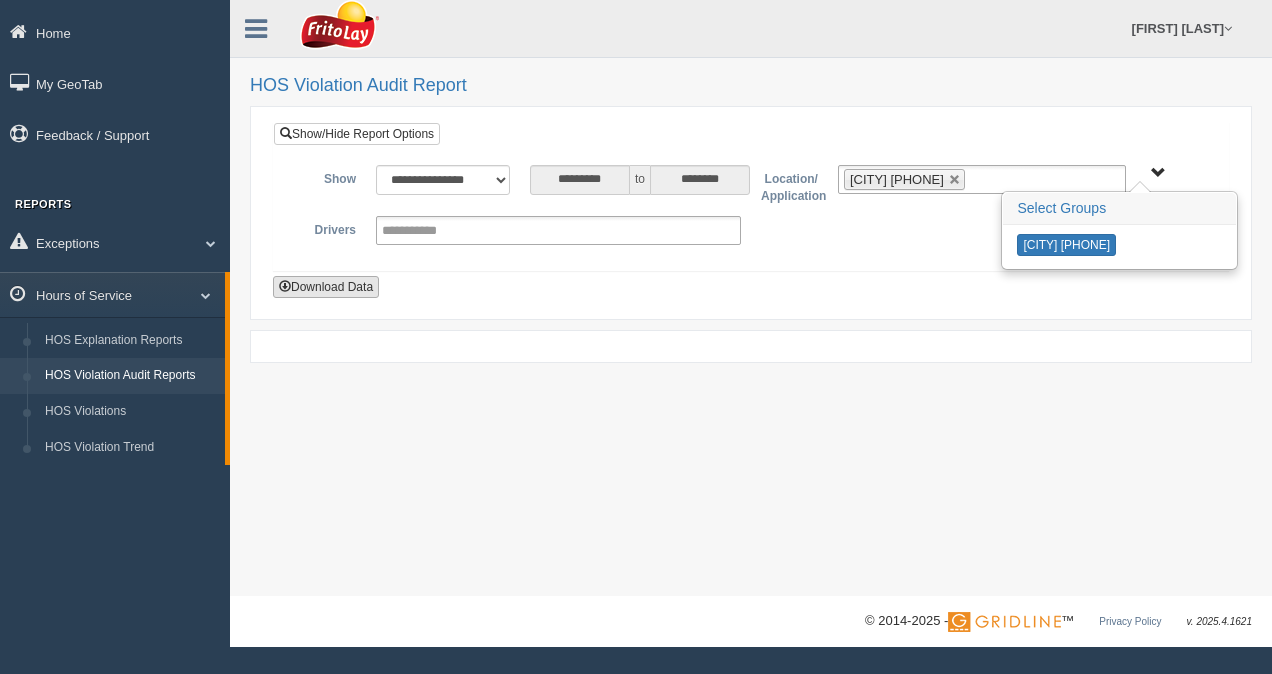 click on "Download Data" at bounding box center (326, 287) 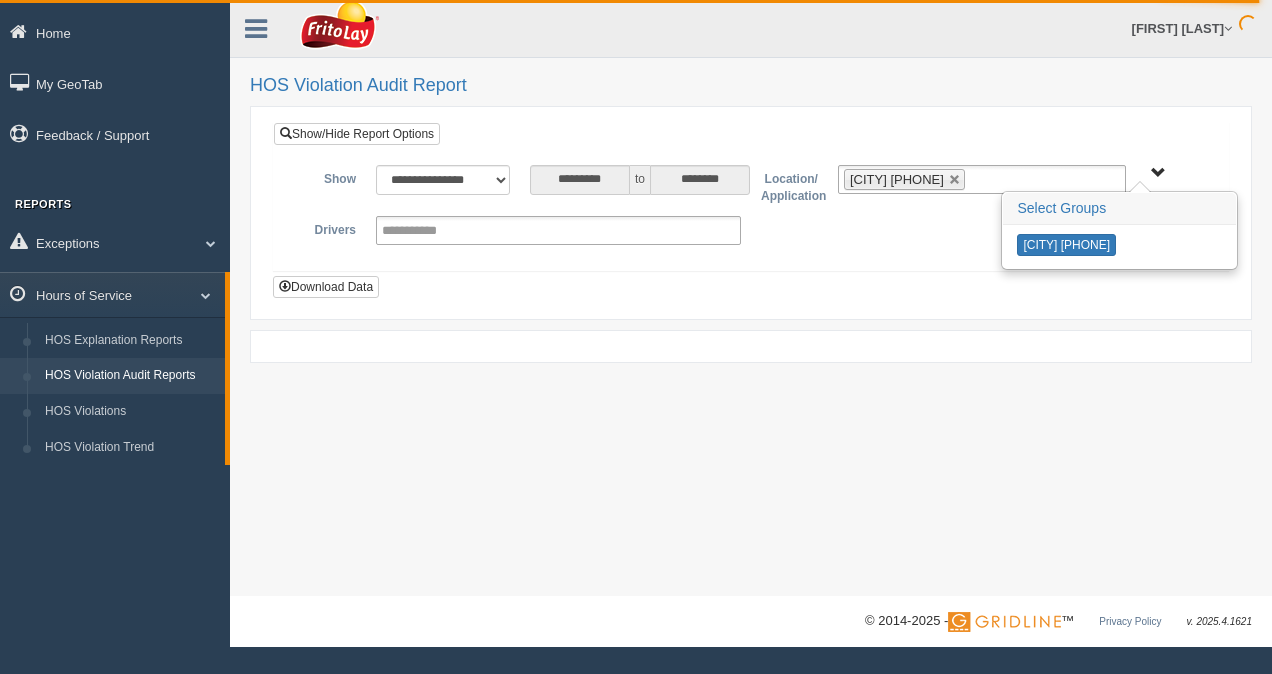 click on "**********" at bounding box center (751, 298) 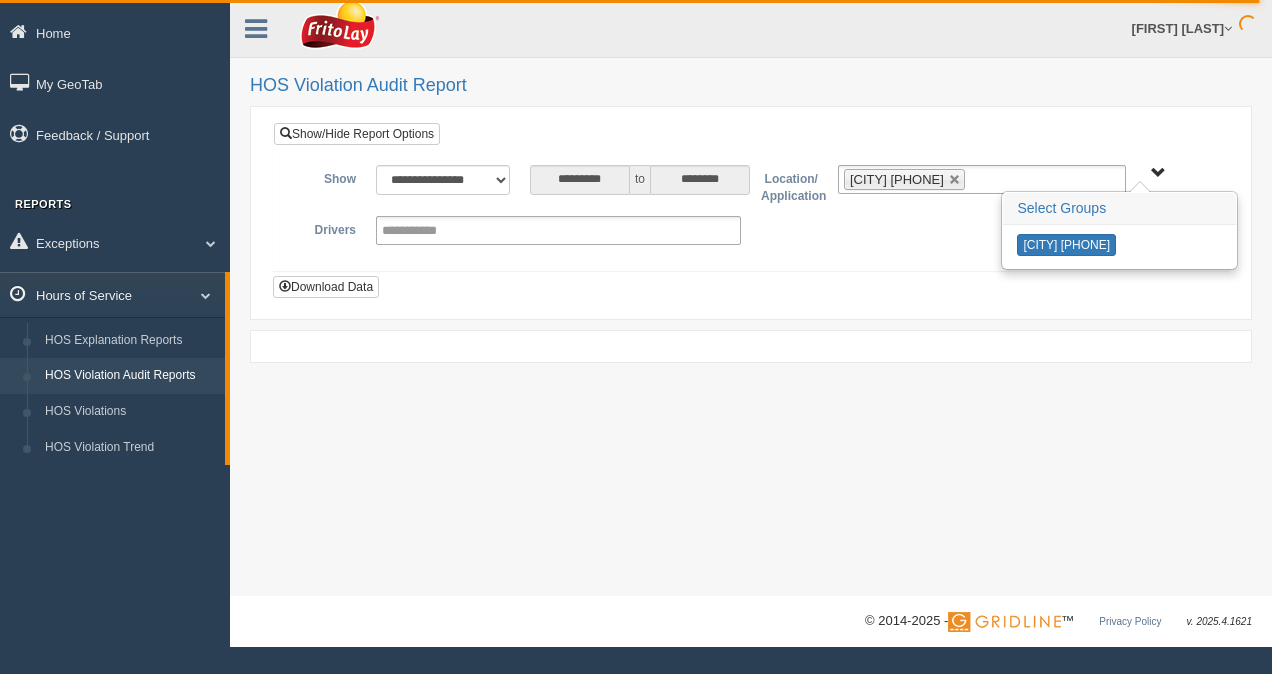 click on "Hours of Service" at bounding box center (112, 294) 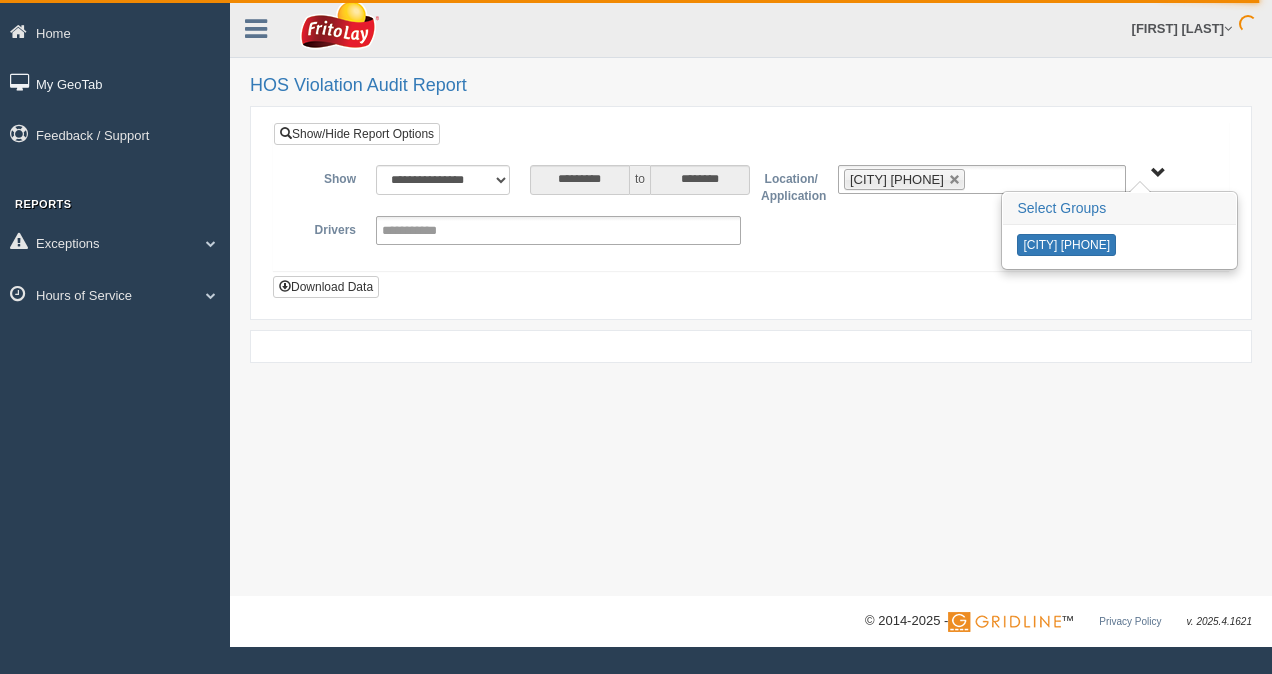 click on "My GeoTab" at bounding box center [115, 83] 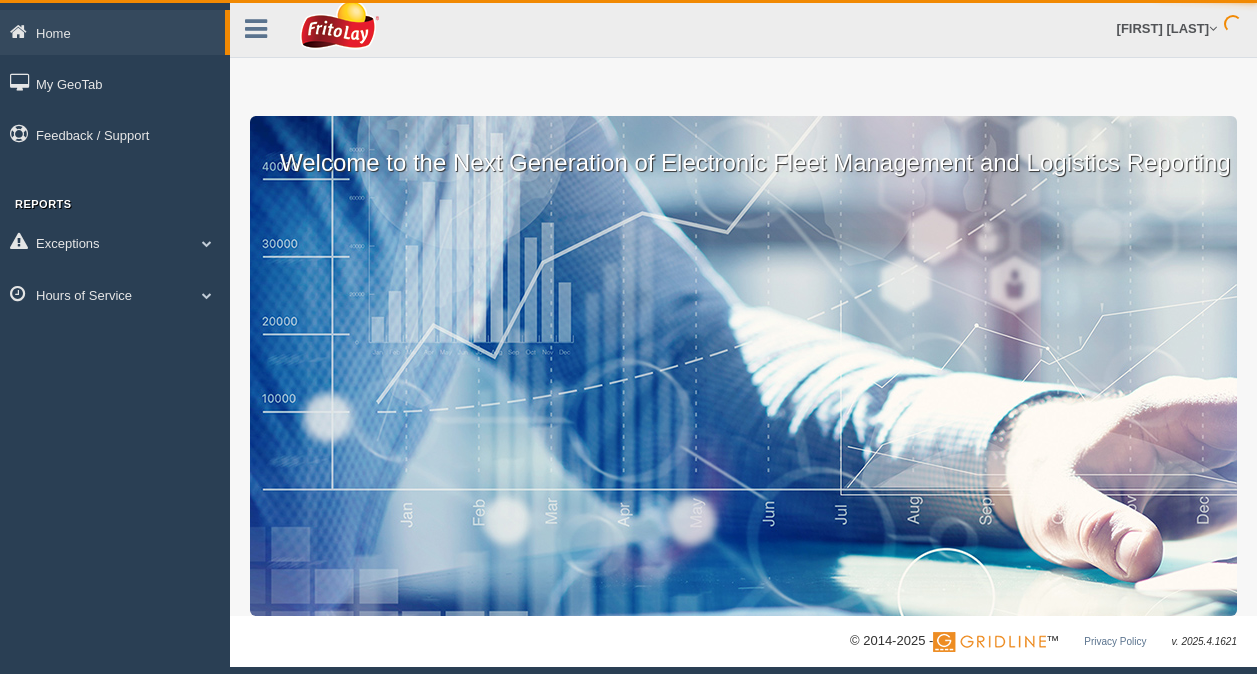 scroll, scrollTop: 0, scrollLeft: 0, axis: both 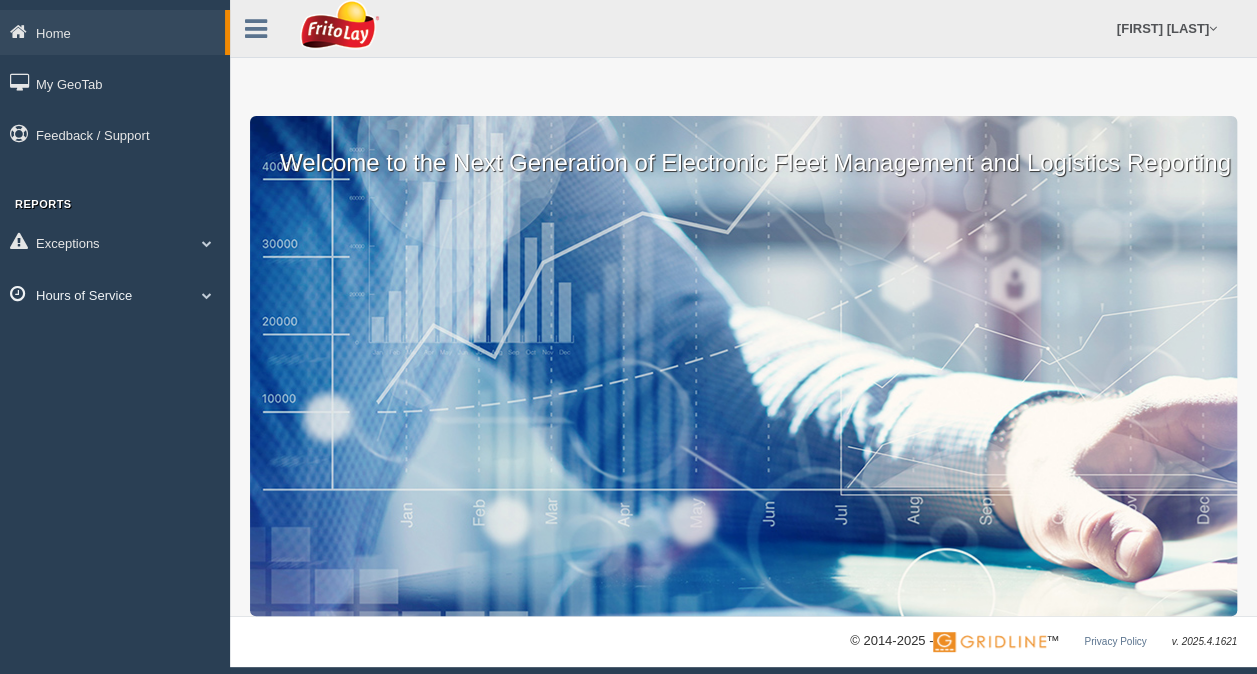 click on "Hours of Service" at bounding box center [115, 294] 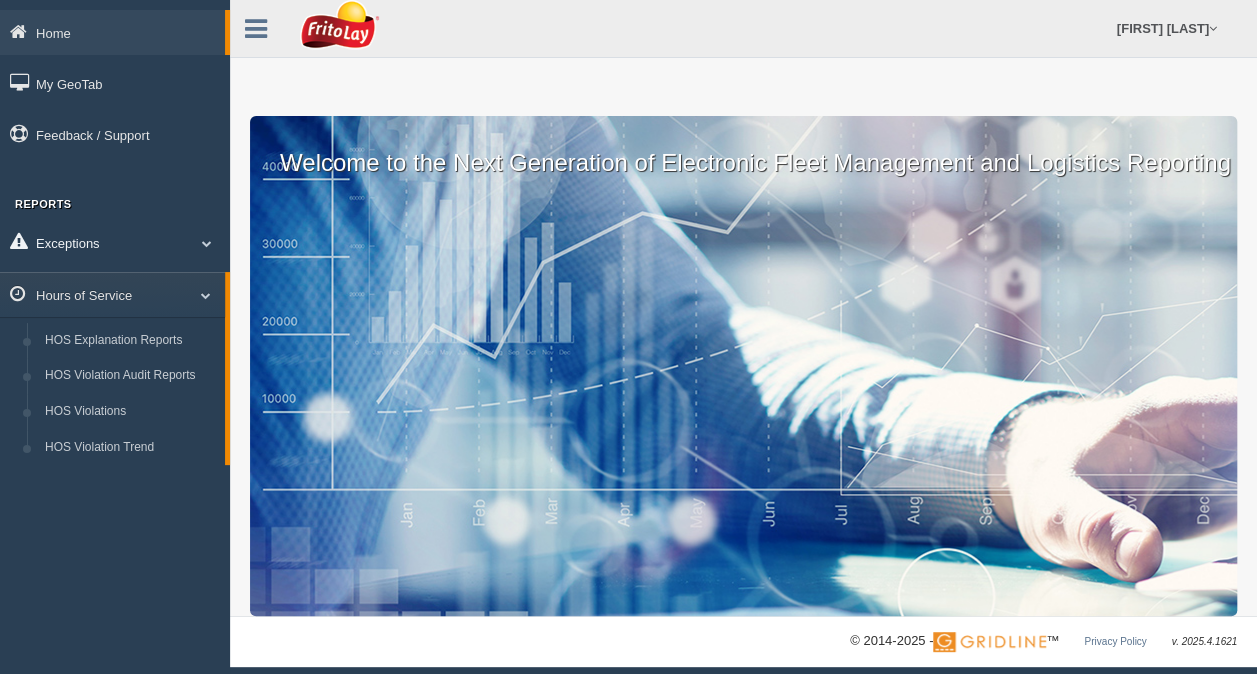 click on "Exceptions" at bounding box center (115, 242) 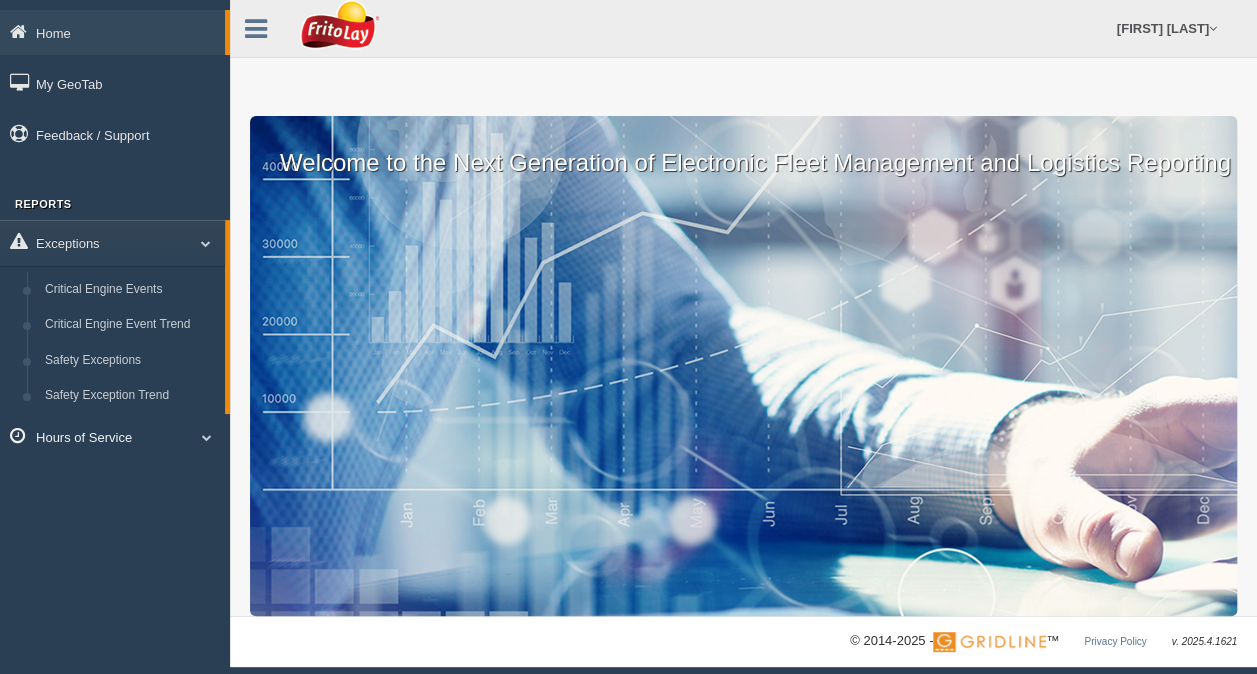 click on "Hours of Service" at bounding box center (115, 436) 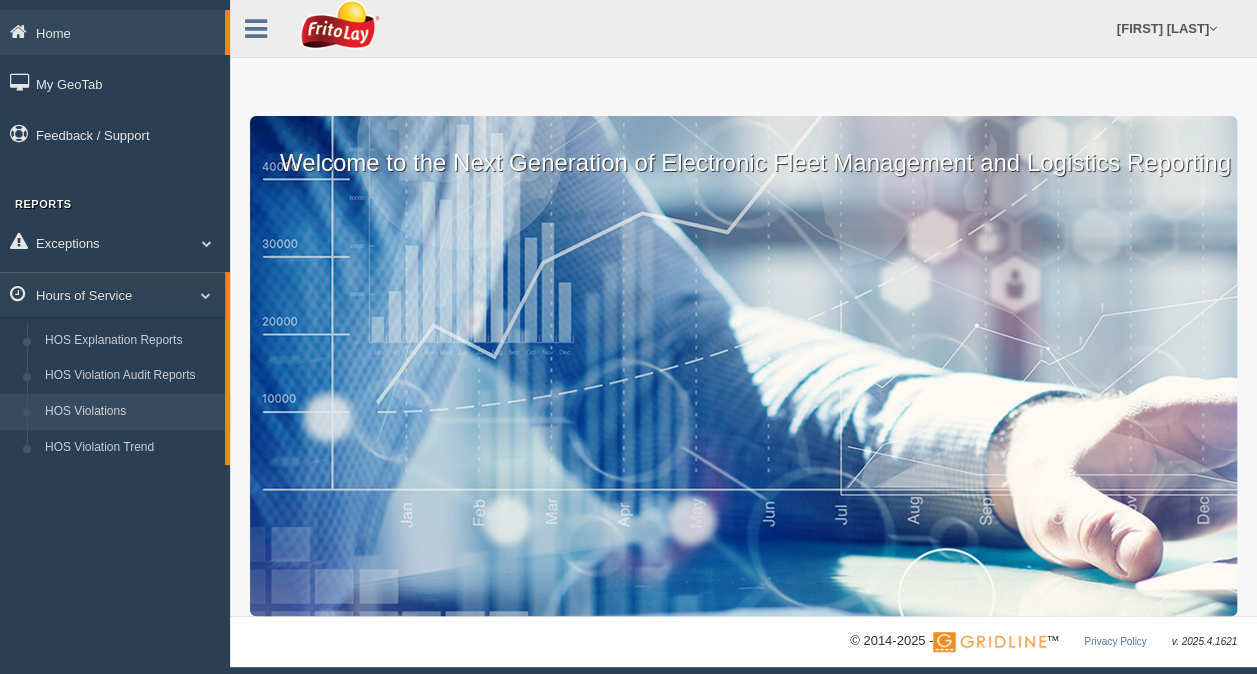 click on "HOS Violations" at bounding box center [130, 412] 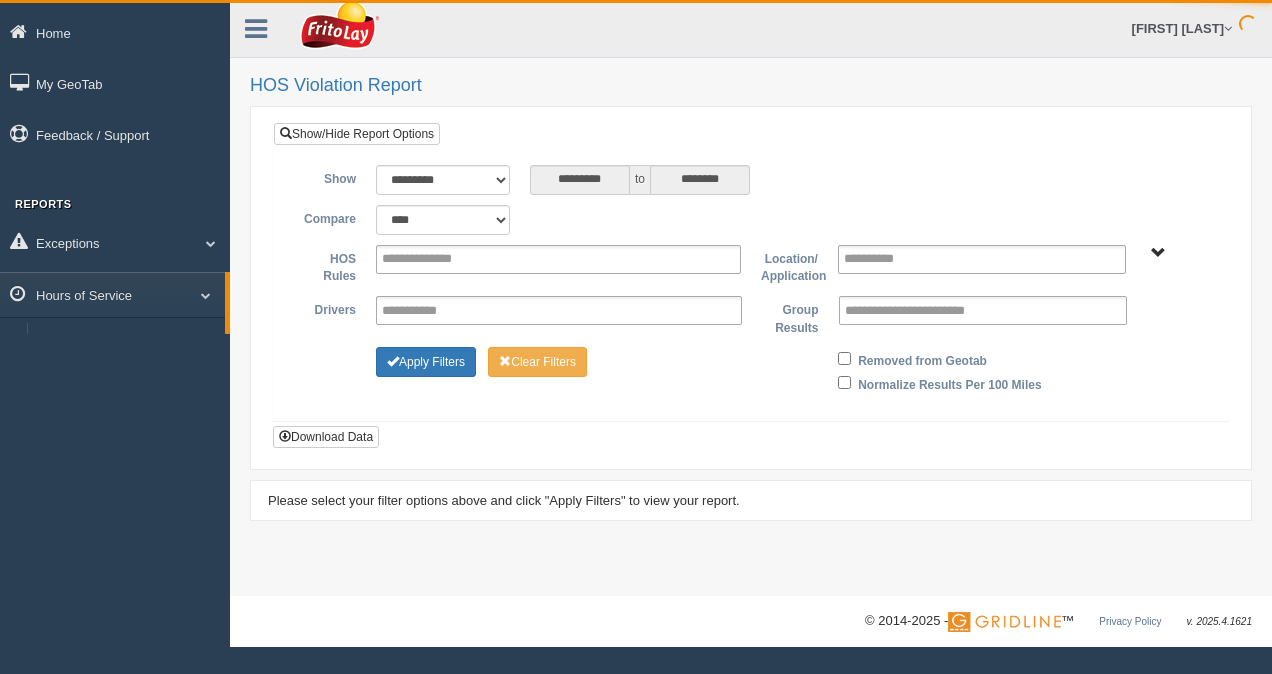 scroll, scrollTop: 0, scrollLeft: 0, axis: both 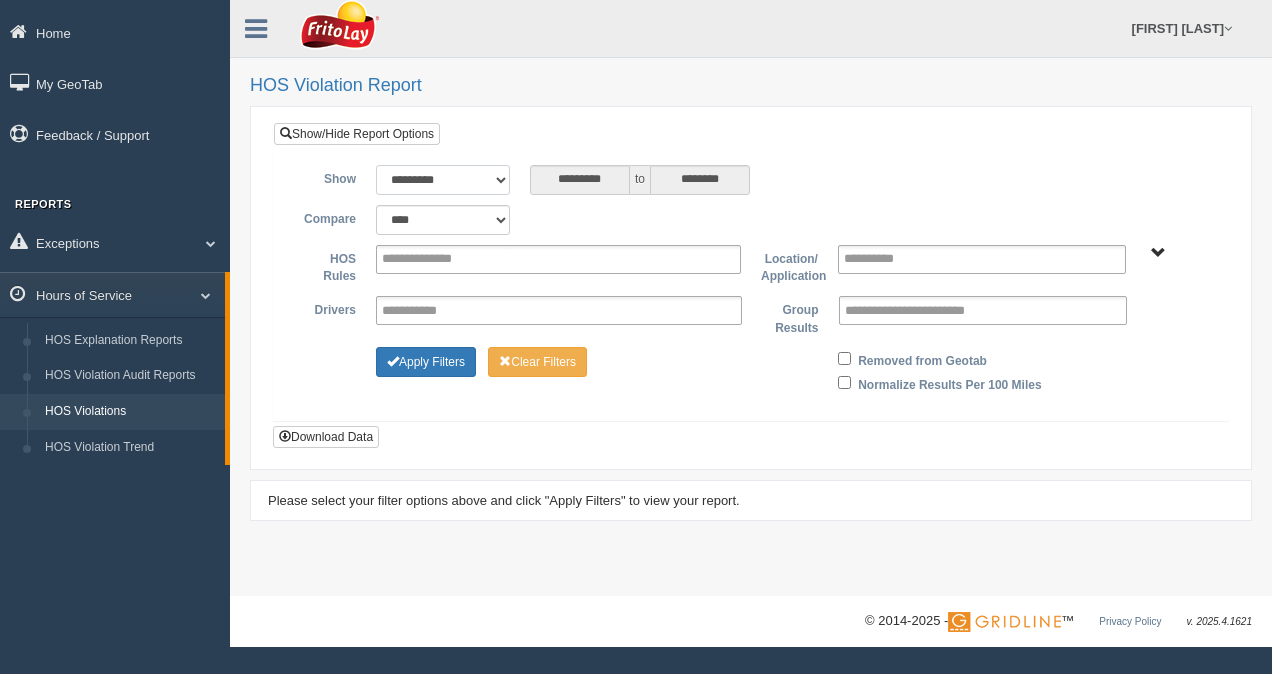 click on "**********" at bounding box center (443, 180) 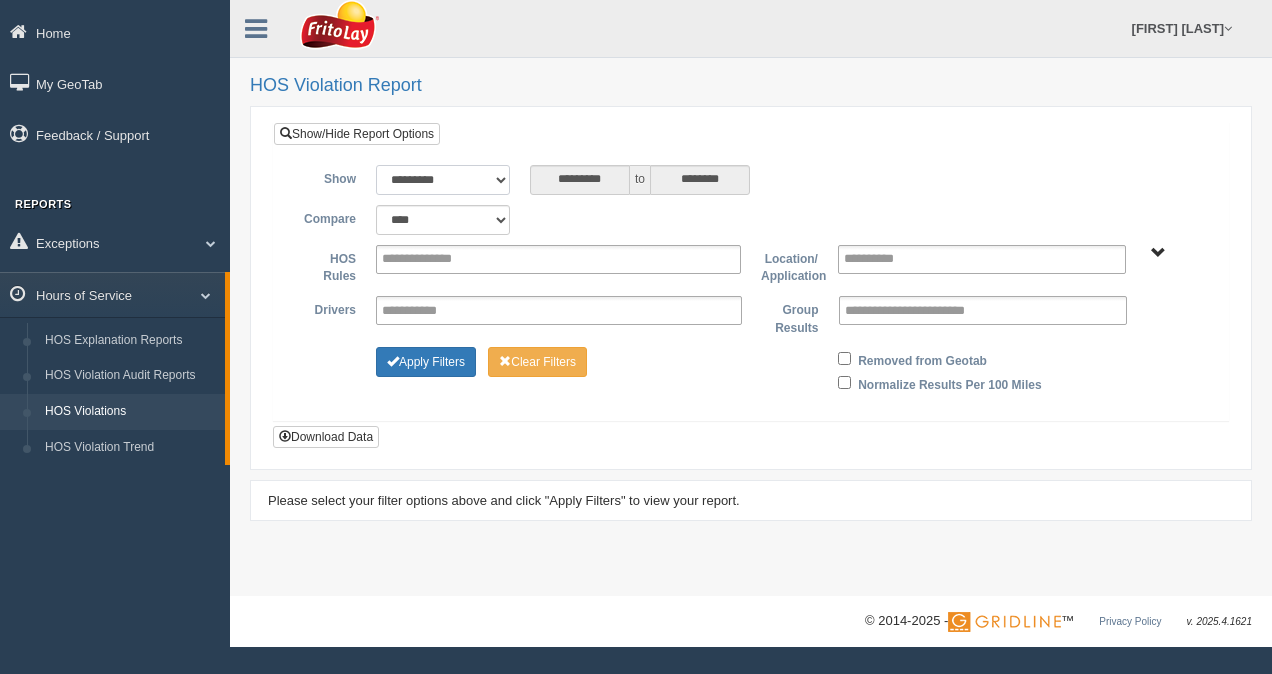 select on "**********" 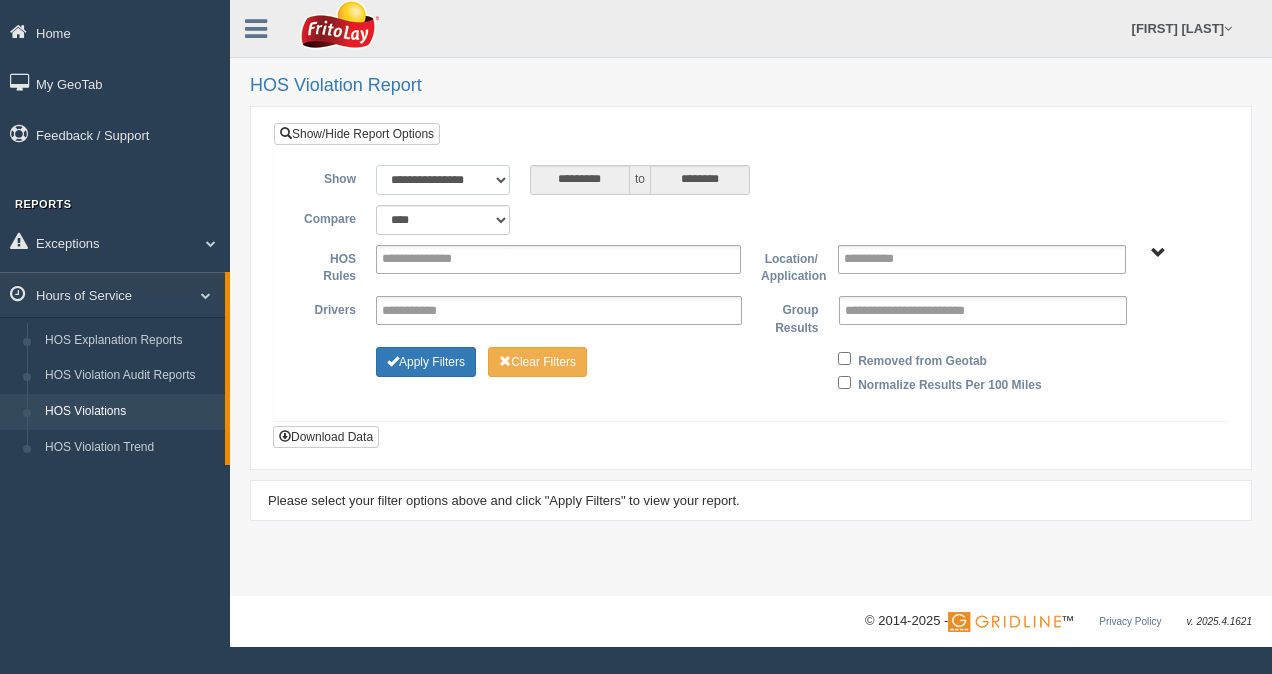 click on "**********" at bounding box center (443, 180) 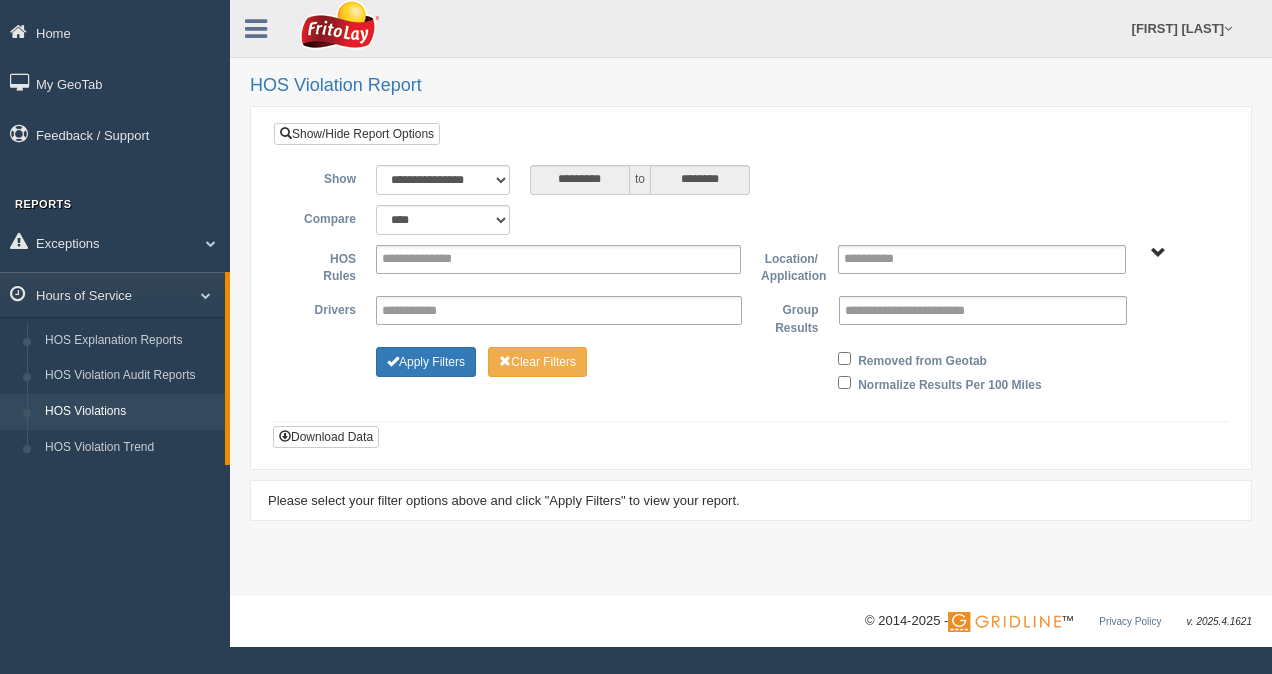 click on "[CITY] DISTRICT [PHONE]" at bounding box center (1158, 253) 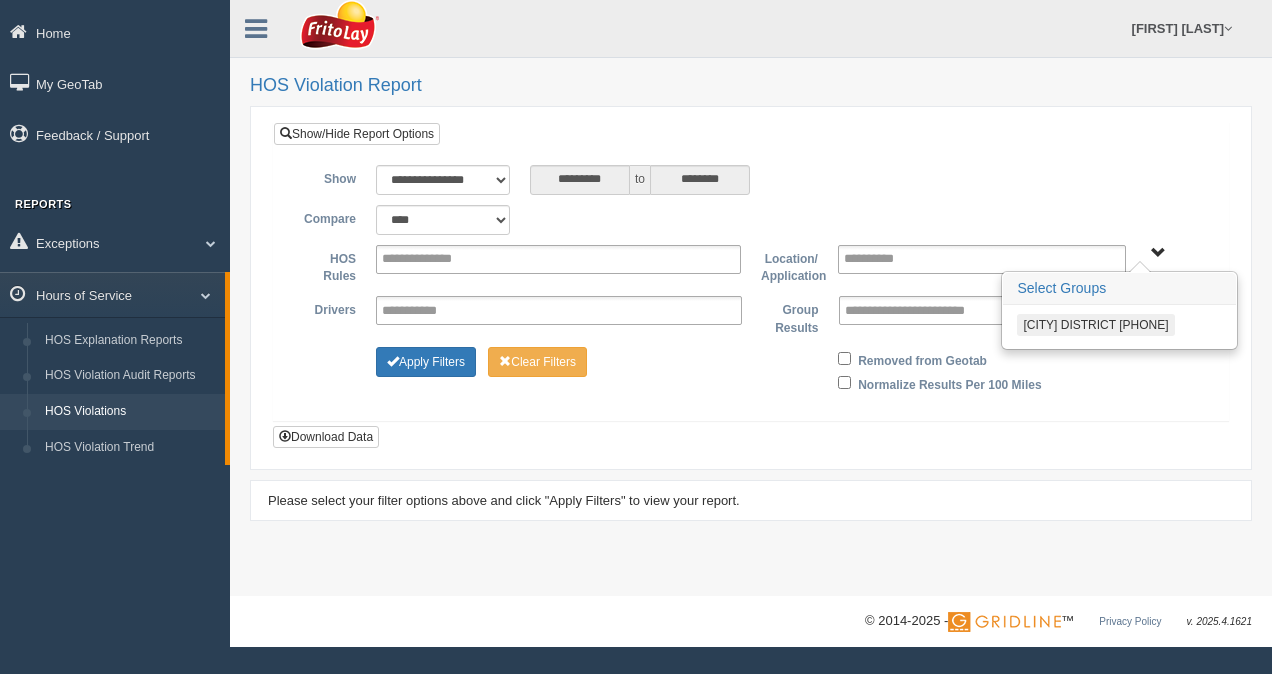click on "[CITY] DISTRICT [PHONE]" at bounding box center (1095, 325) 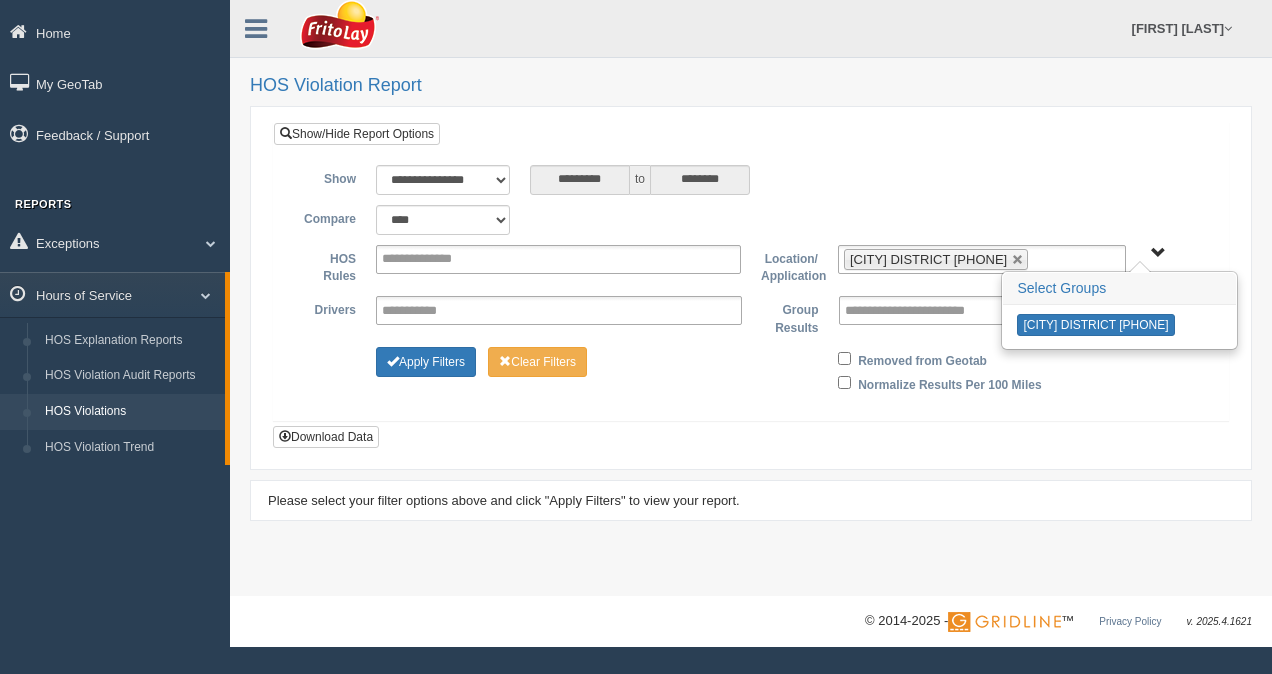 click on "Apply Filters
Clear Filters
Removed from Geotab
Normalize Results Per 100 Miles" at bounding box center [751, 370] 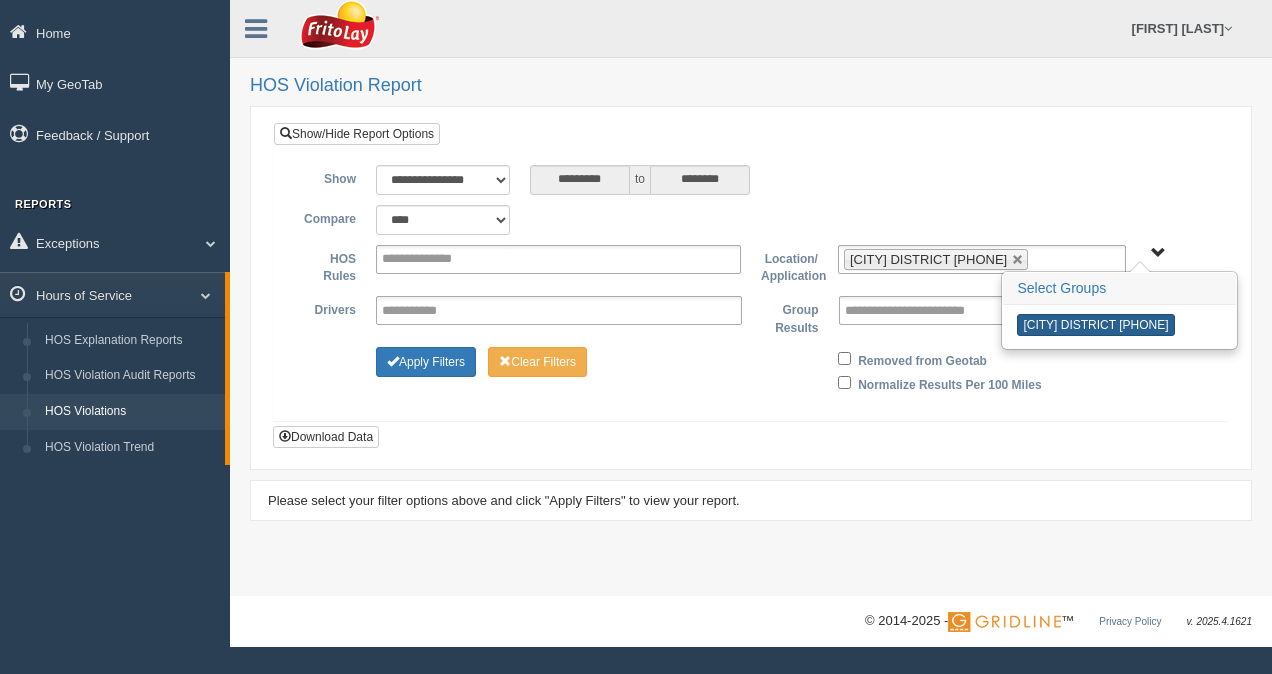 click on "[CITY] DISTRICT [PHONE]" at bounding box center (1095, 325) 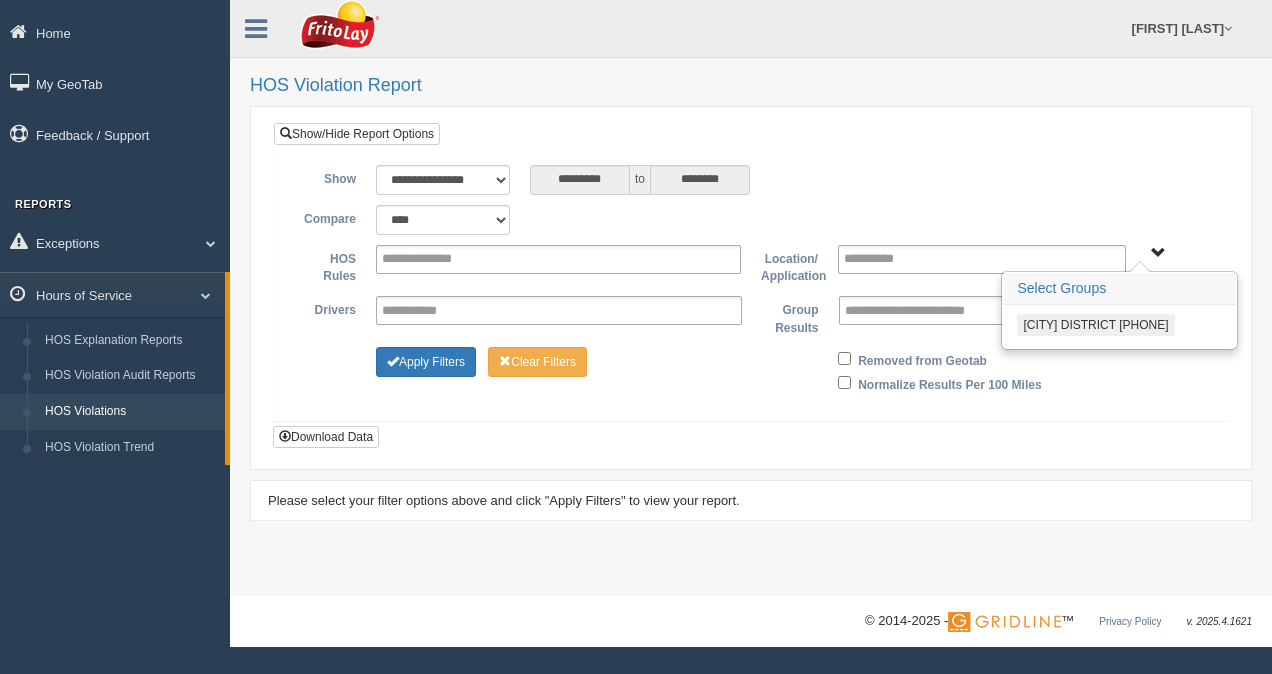 click on "[CITY] DISTRICT [PHONE]" at bounding box center (1095, 325) 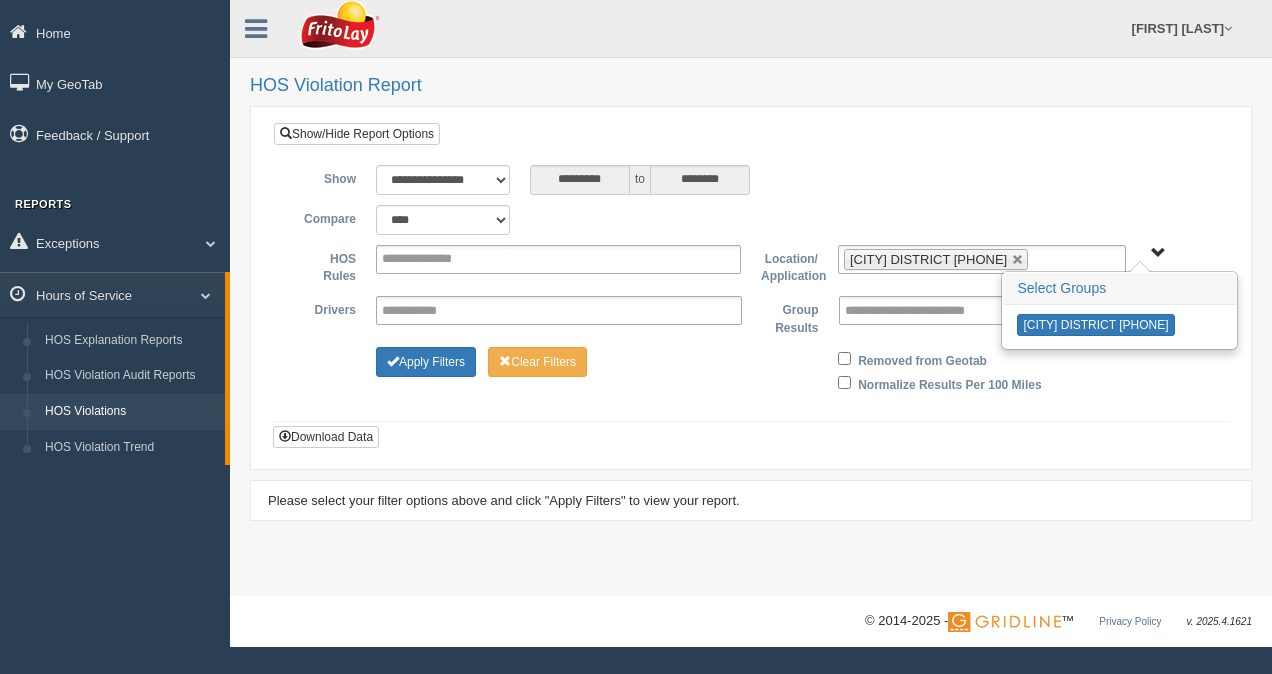 click on "**********" at bounding box center [751, 180] 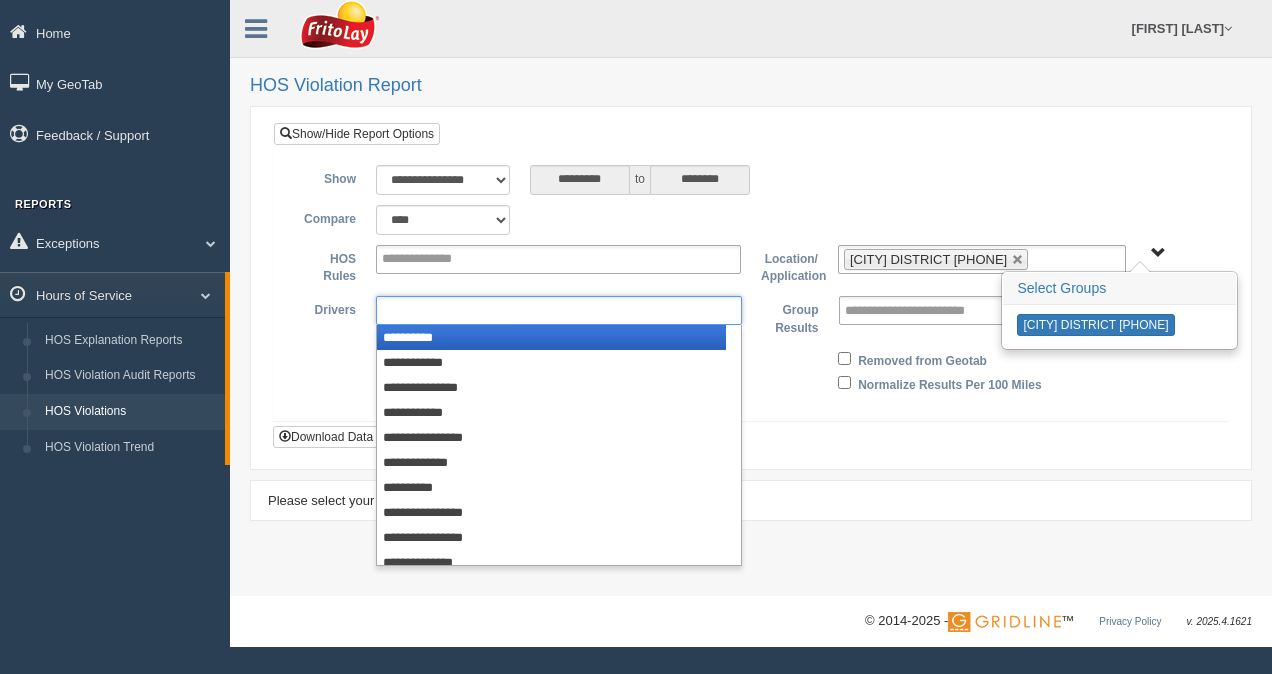 click at bounding box center (424, 310) 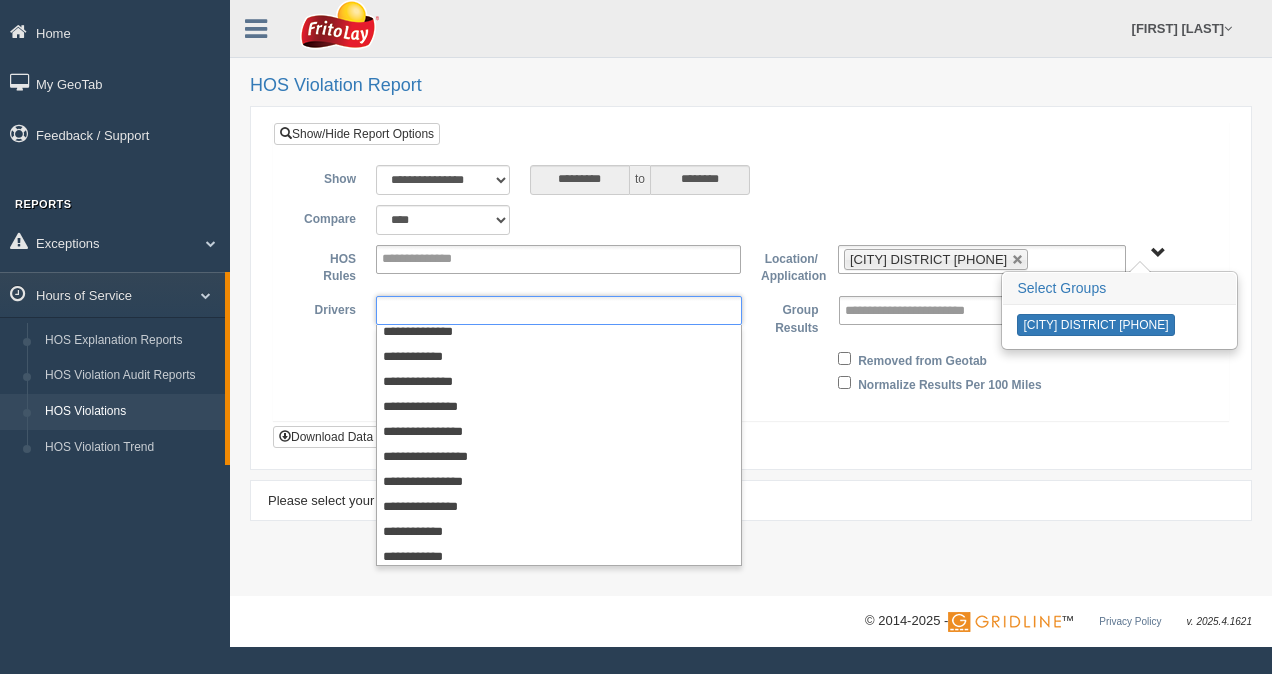 scroll, scrollTop: 1276, scrollLeft: 0, axis: vertical 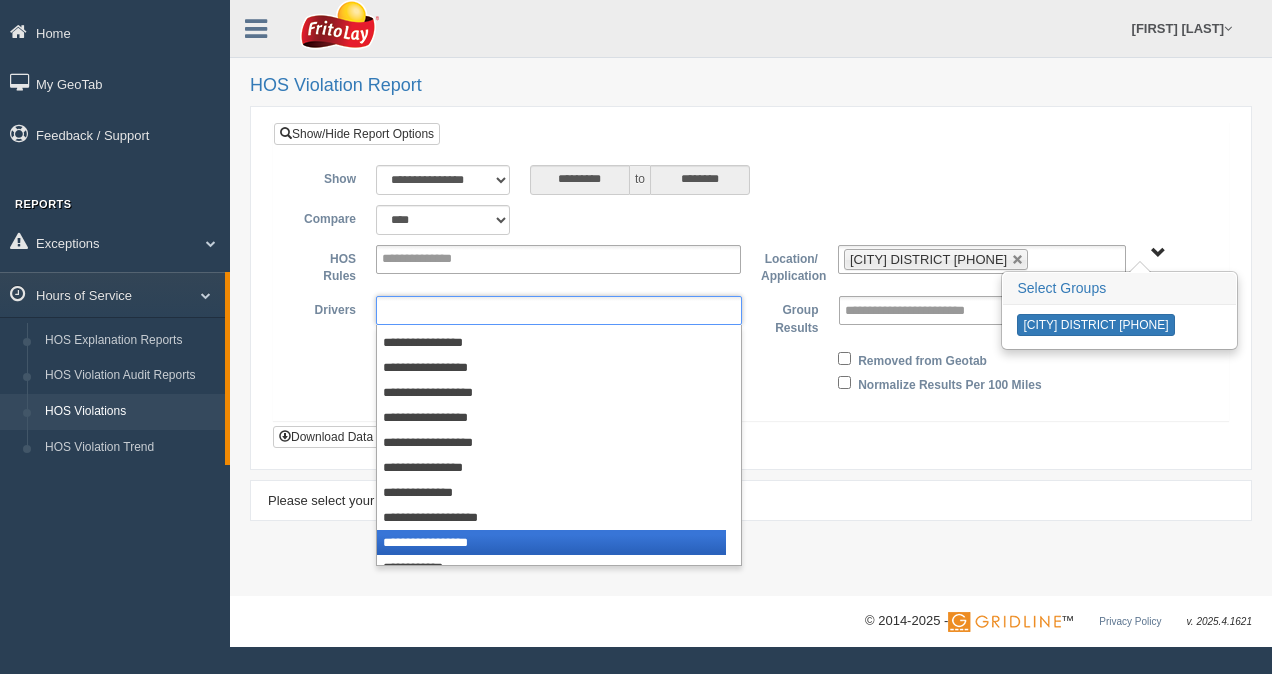 click on "**********" at bounding box center (551, 542) 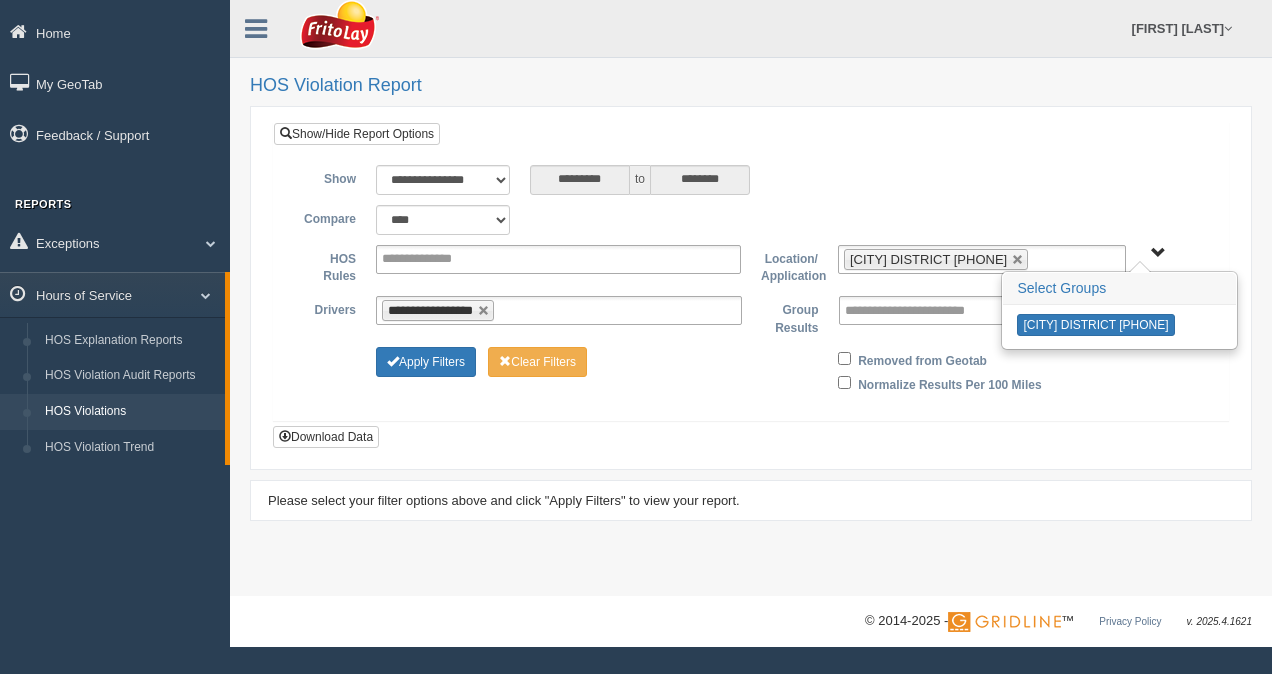 click on "Show
[ADDRESS]
[ADDRESS]
[ADDRESS]
[ADDRESS]
[ADDRESS]
[ADDRESS]
[ADDRESS]
[ADDRESS]
[ADDRESS]
[ADDRESS]
Include Week 5 (If Applicable)
[ADDRESS] to [ADDRESS]
*
*
*
*
*
*
*
*
*
**
**
**
**
****
****
****
****
****
****
****
****
****
****
****
****
****
to
*
*
*
*
*
*
*
*
*
**
**
**
**
****
****
****
****
****
****
****
****
****
****
****
****
****
Compare
[ADDRESS]
[ADDRESS]
[ADDRESS]
[ADDRESS]
[ADDRESS]
[ADDRESS]
[ADDRESS]
[ADDRESS]
[ADDRESS]
[ADDRESS]
[ADDRESS] to [ADDRESS]
*
*
*
*
*
*
*
*
*
**
**
**
**
****
****
****
****" at bounding box center [751, 285] 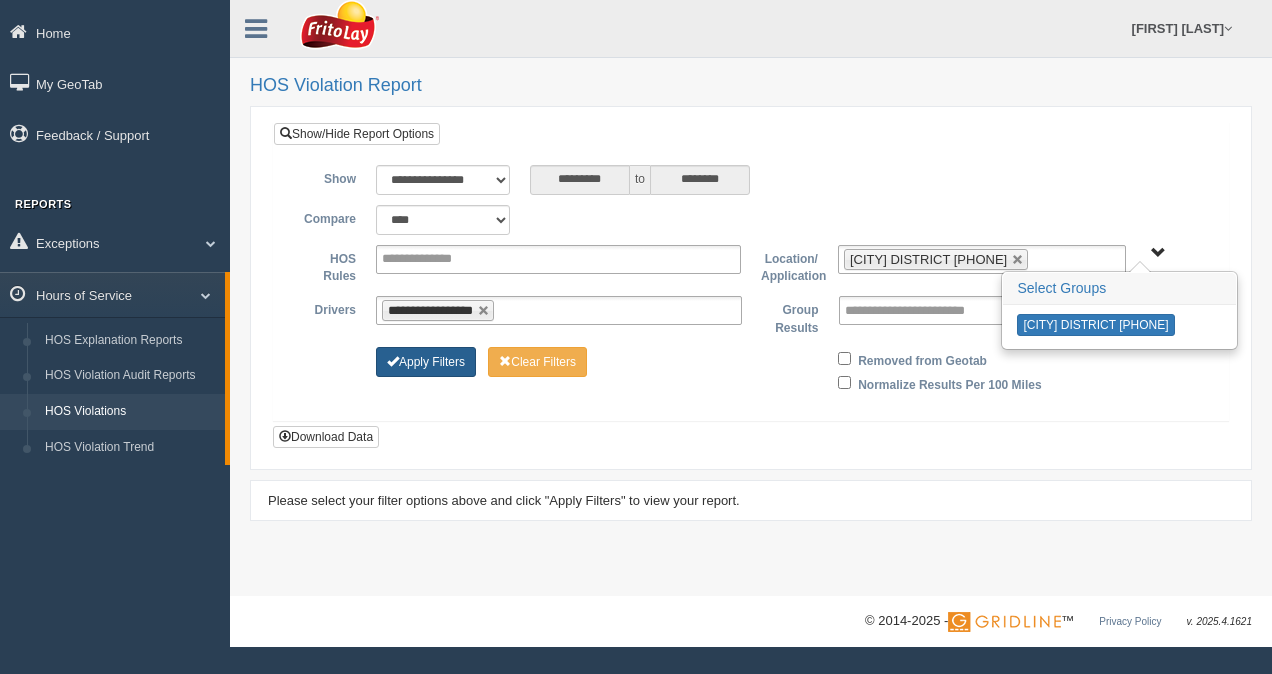 click on "Apply Filters" at bounding box center [426, 362] 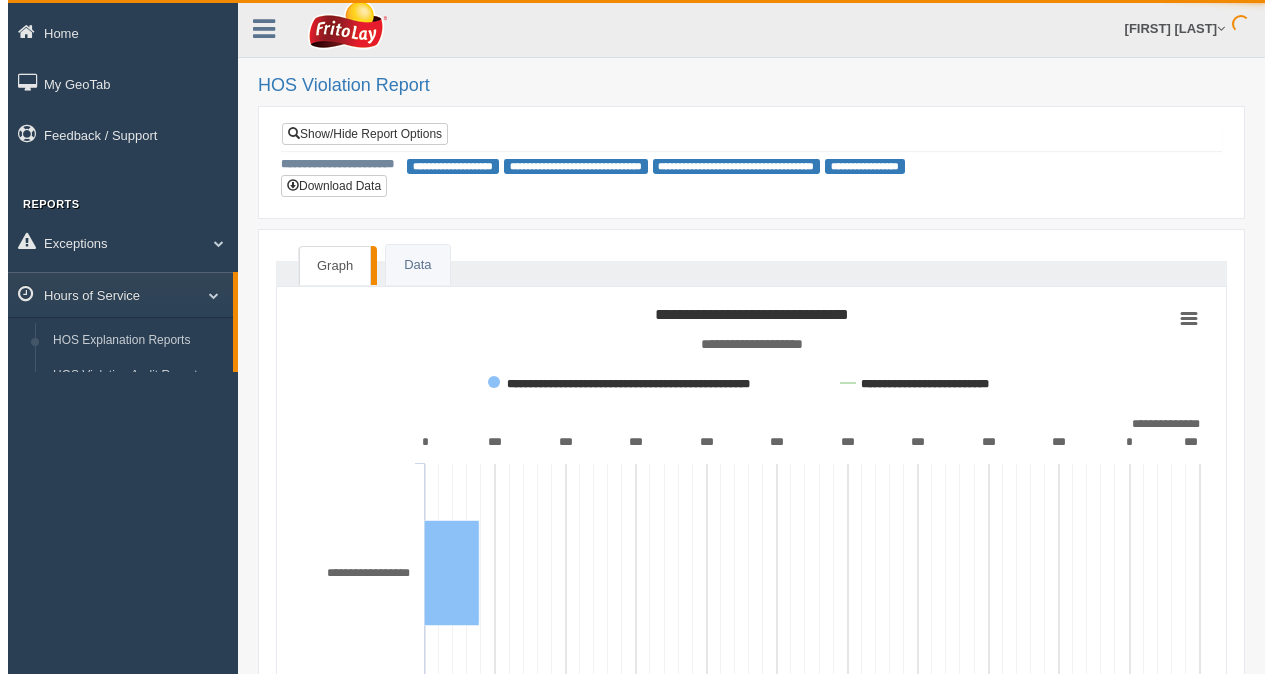 scroll, scrollTop: 0, scrollLeft: 0, axis: both 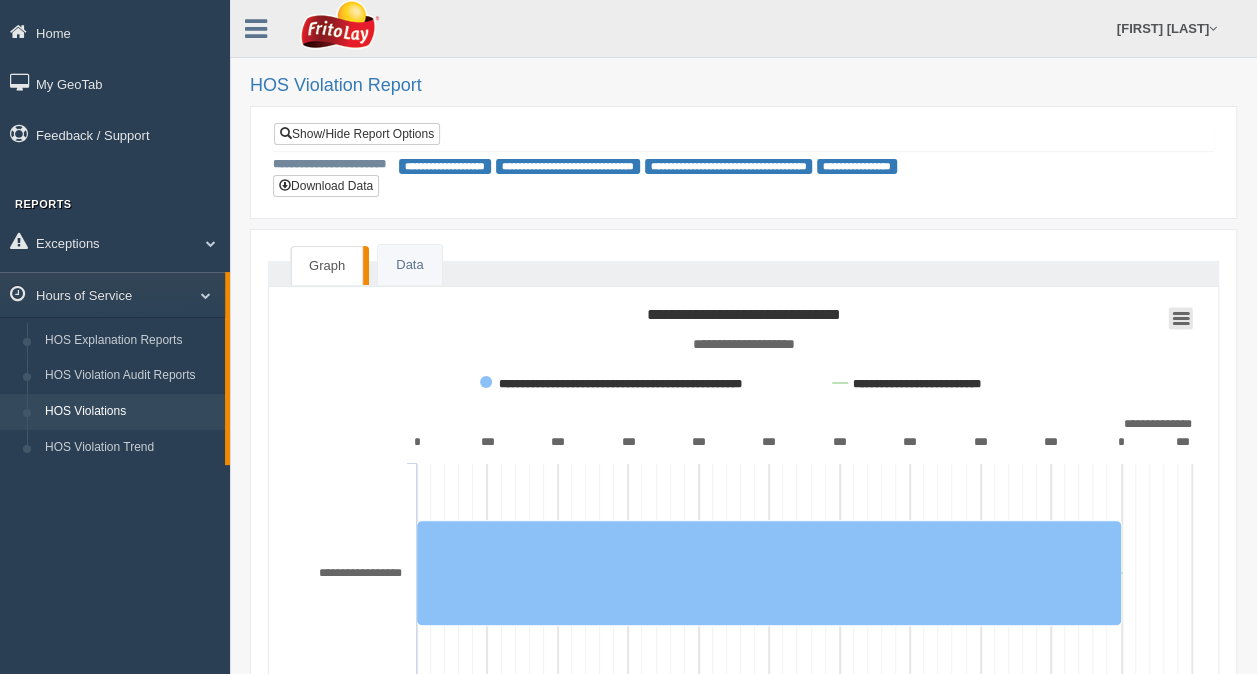 click 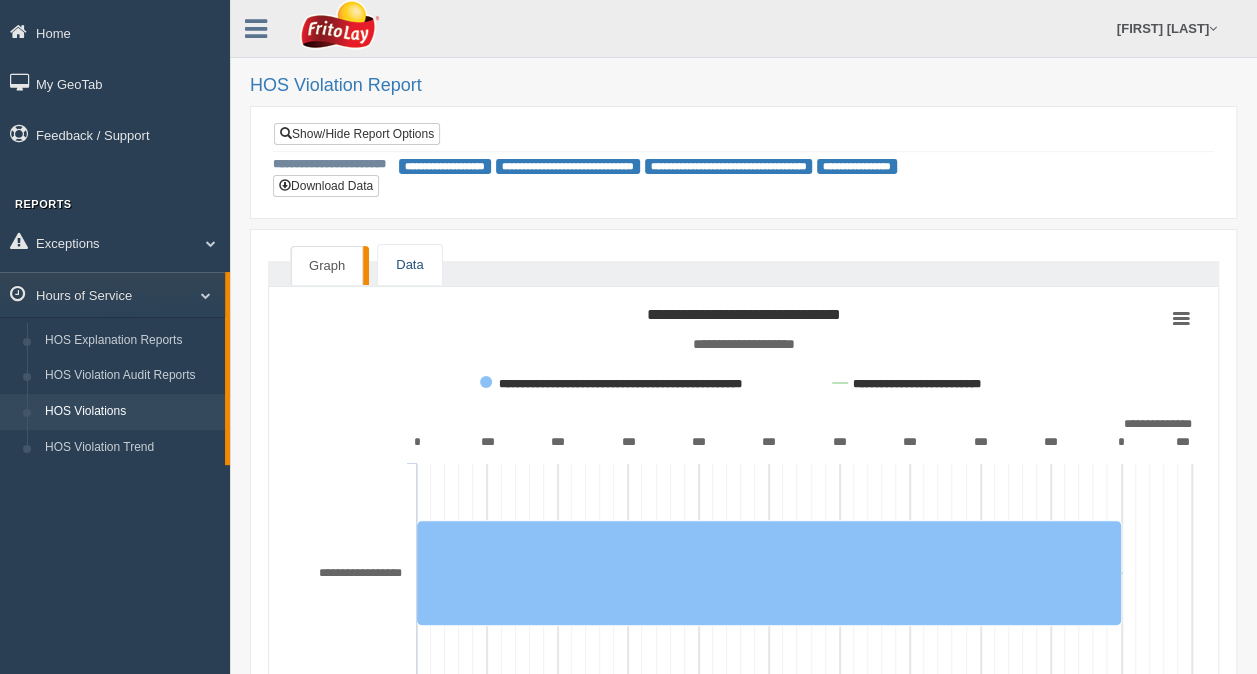 click on "Data" at bounding box center [409, 265] 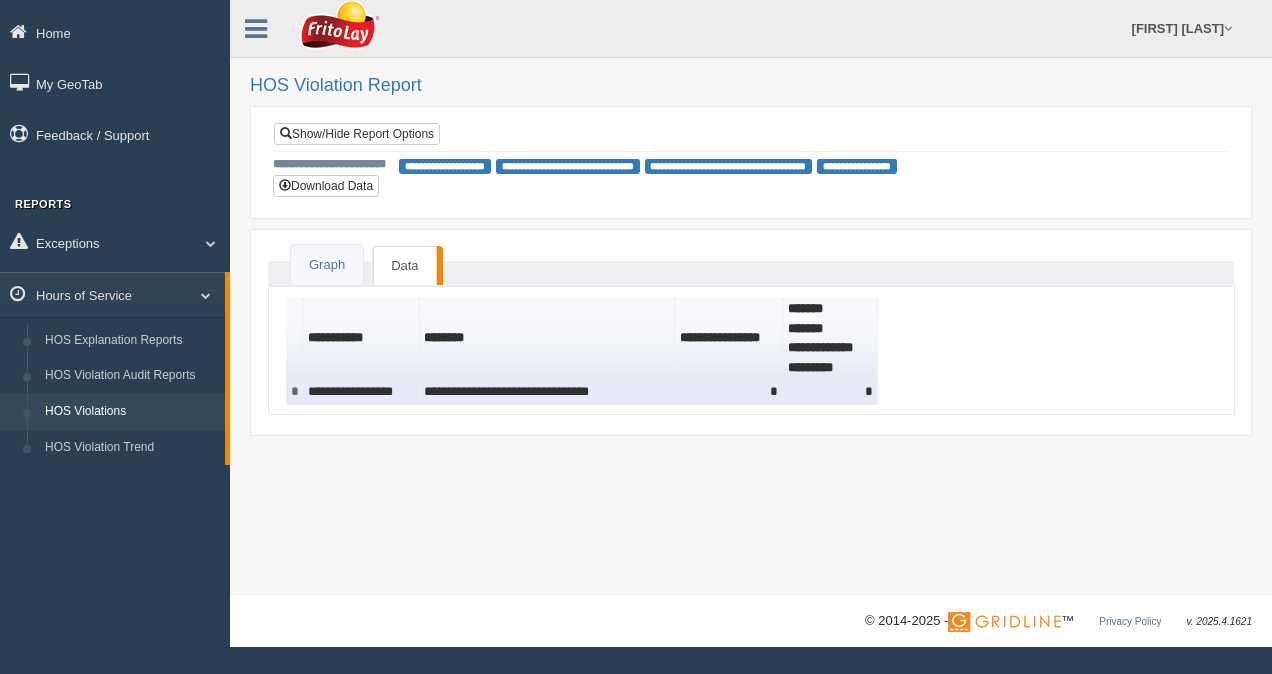 click on "**********" at bounding box center (548, 392) 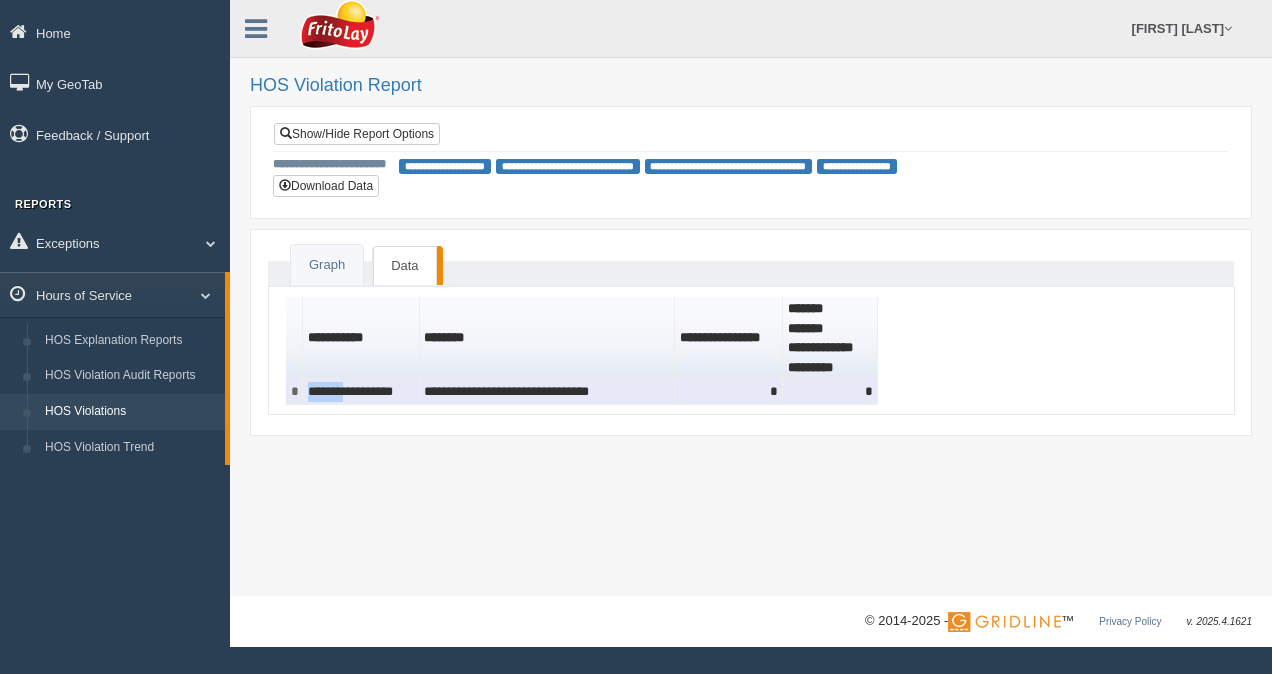 click on "**********" at bounding box center [361, 392] 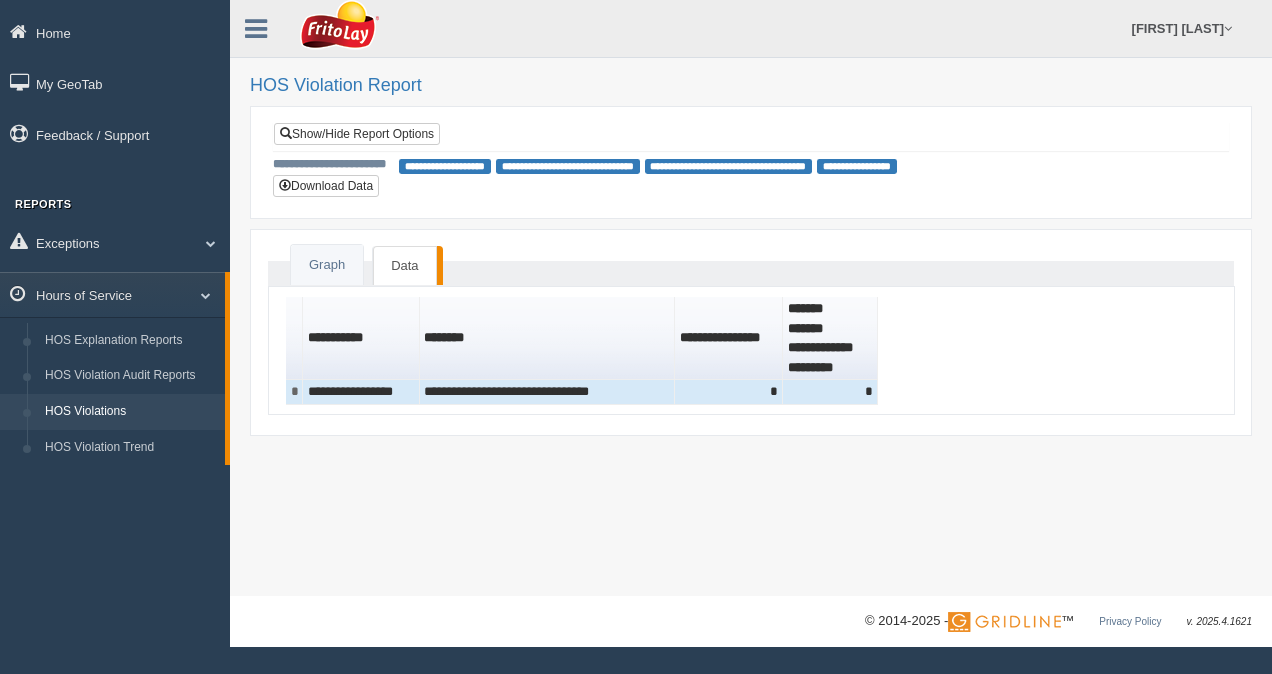drag, startPoint x: 338, startPoint y: 384, endPoint x: 516, endPoint y: 466, distance: 195.97958 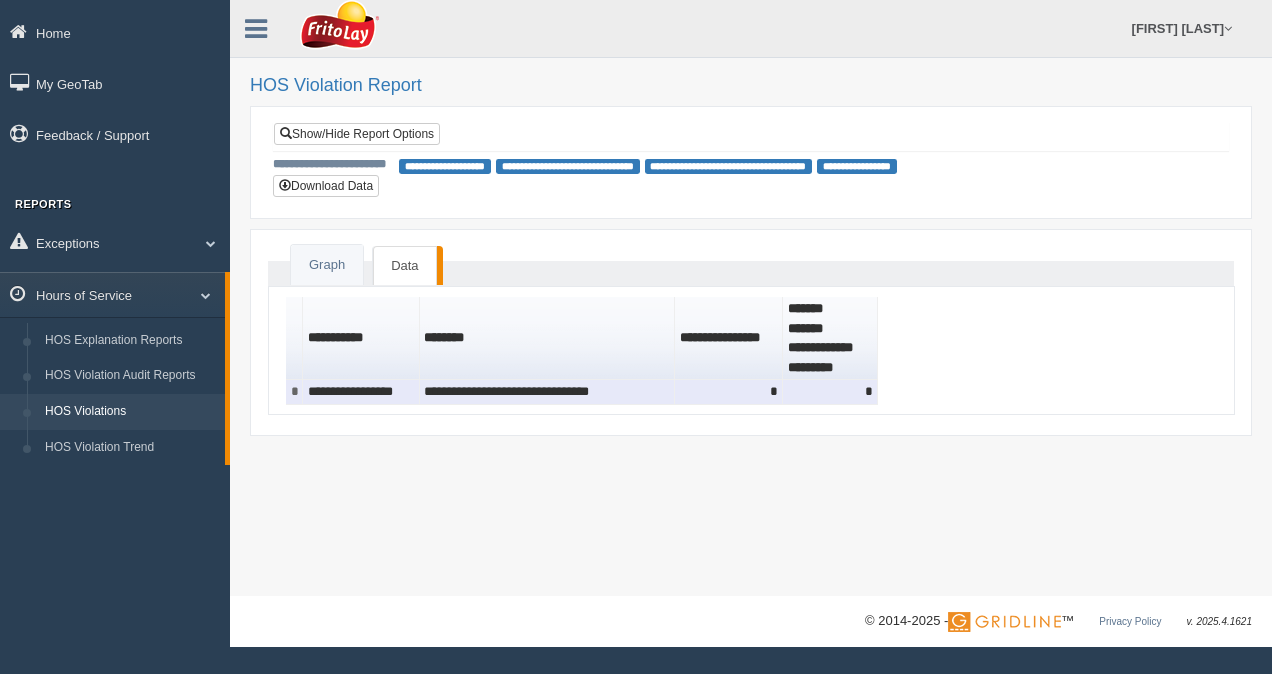 click on "**********" at bounding box center [548, 392] 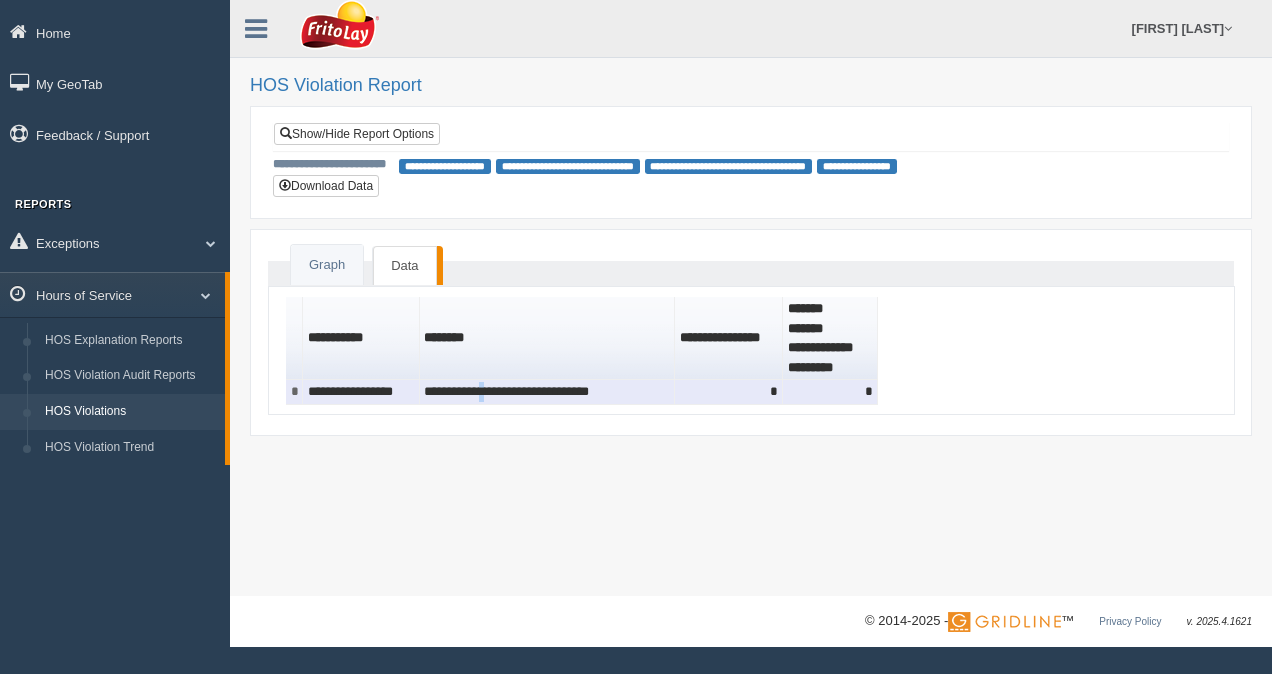 click on "**********" at bounding box center [548, 392] 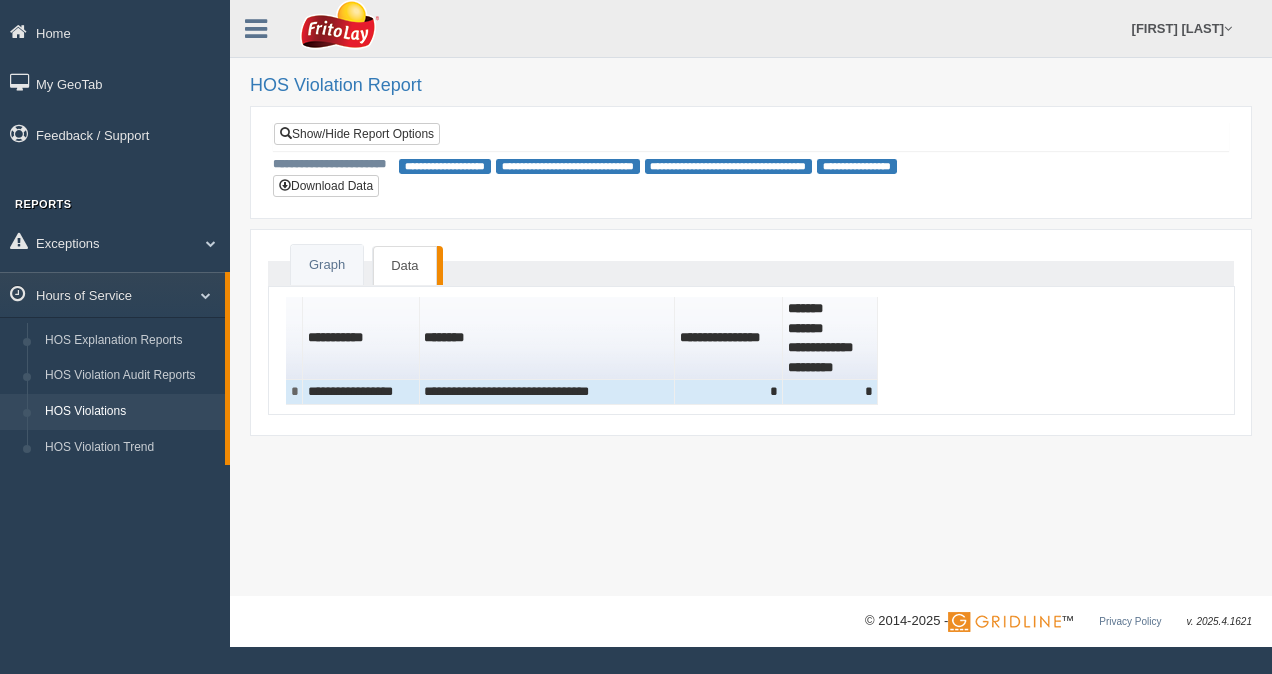 click on "**********" at bounding box center [751, 298] 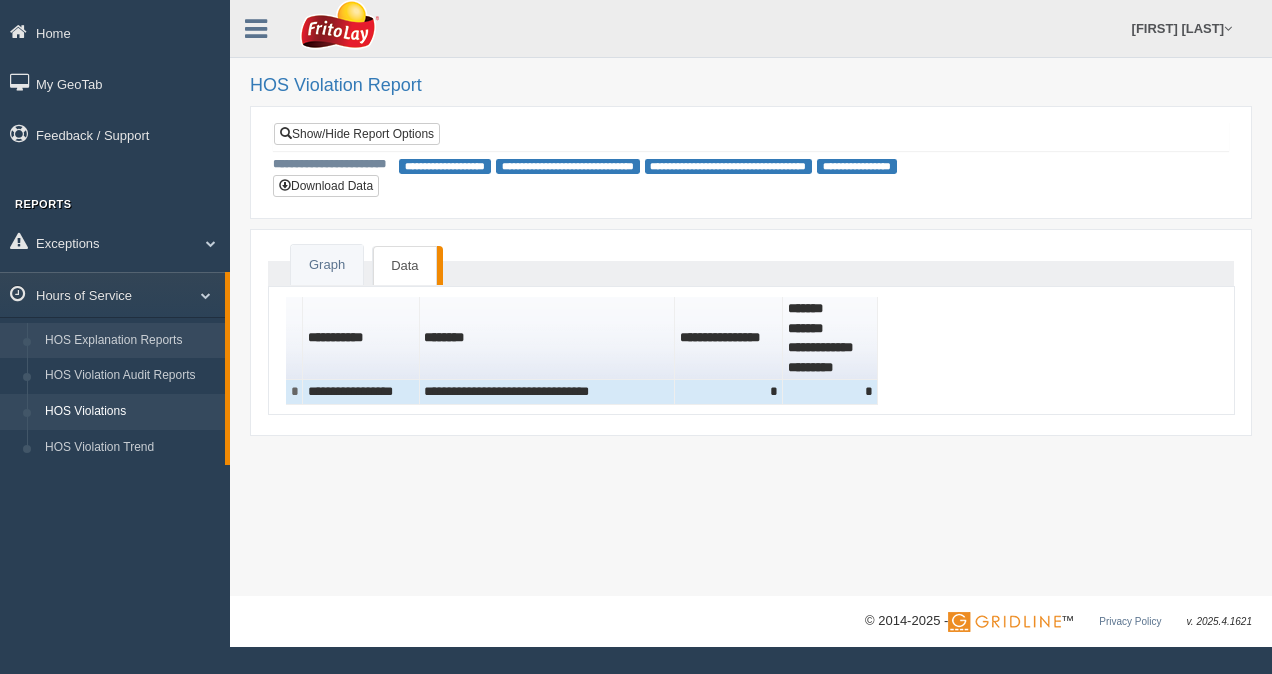 click on "HOS Explanation Reports" at bounding box center [130, 341] 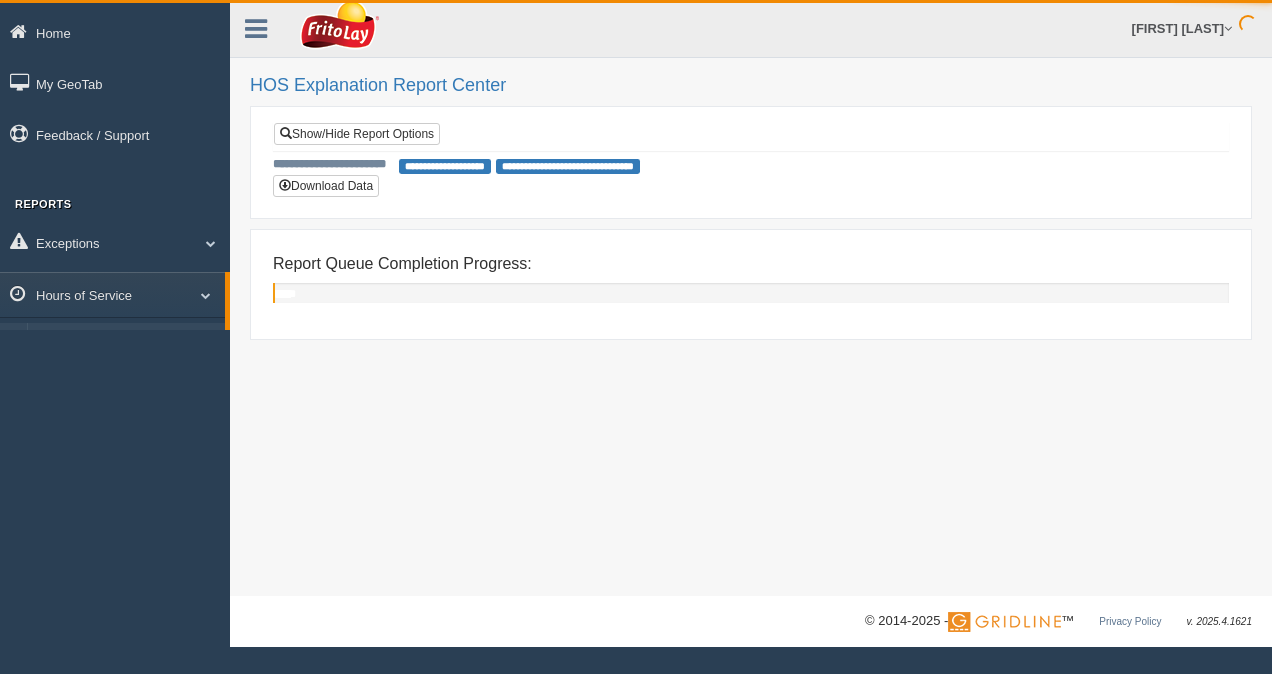 scroll, scrollTop: 0, scrollLeft: 0, axis: both 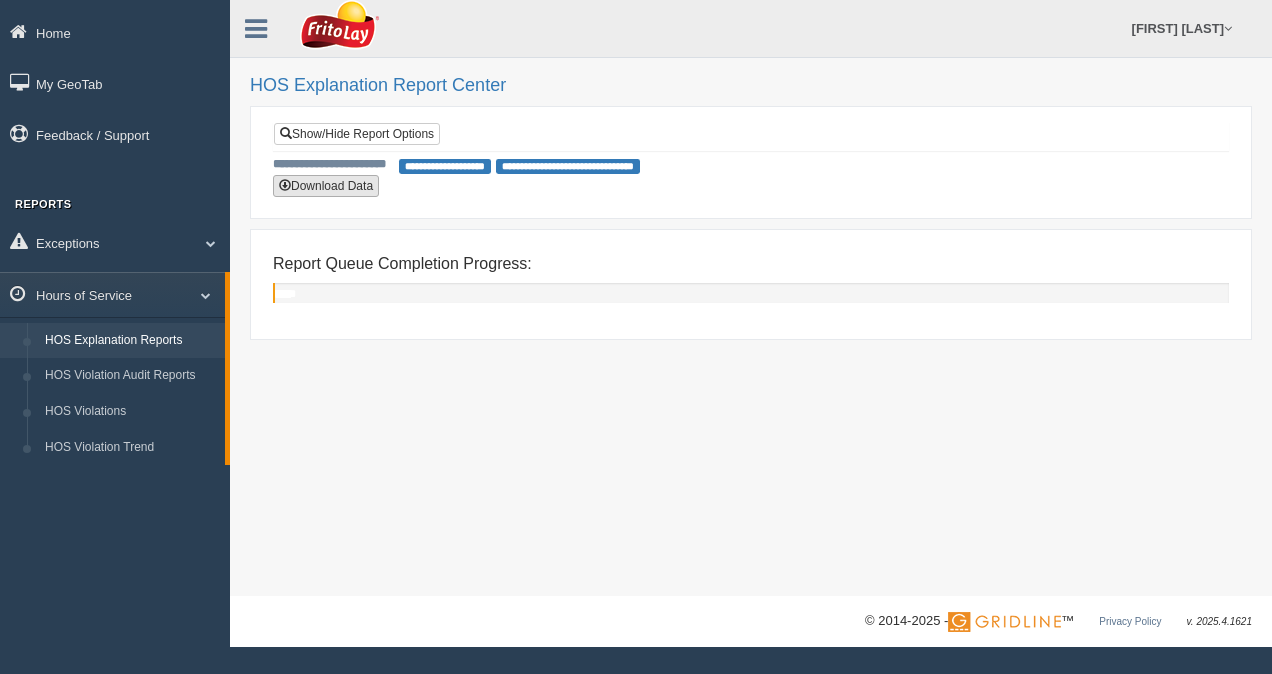 click on "Download Data" at bounding box center [326, 186] 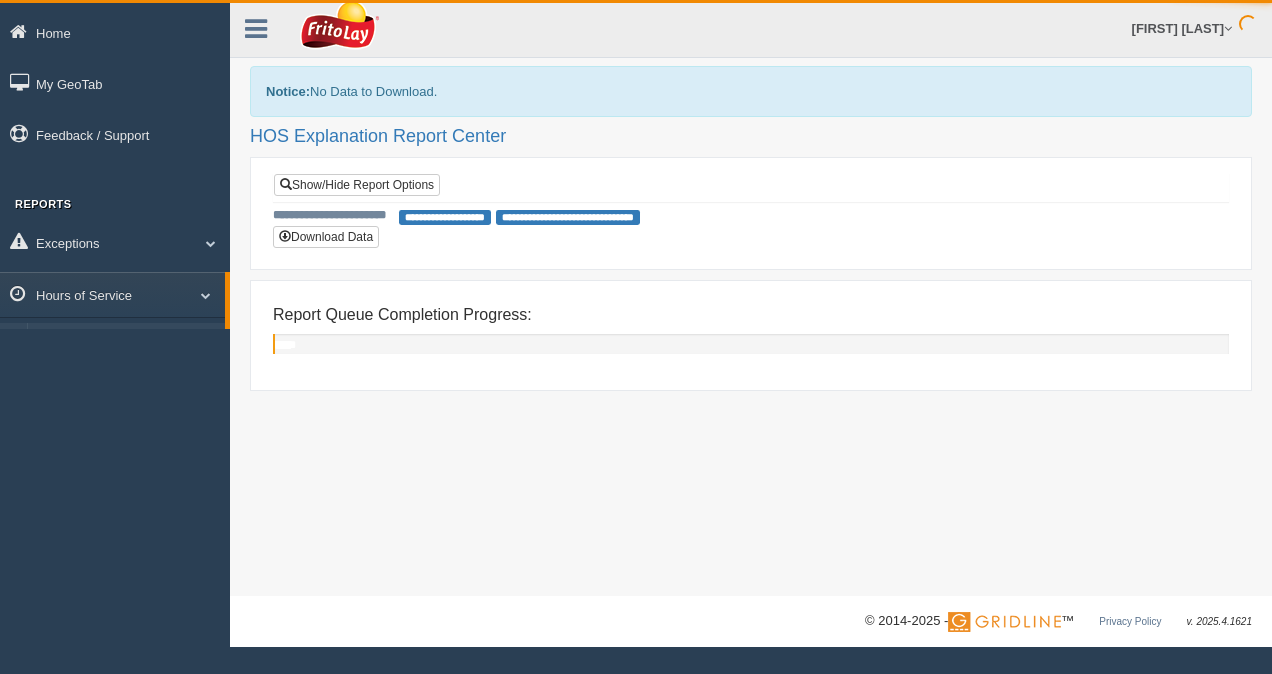 scroll, scrollTop: 0, scrollLeft: 0, axis: both 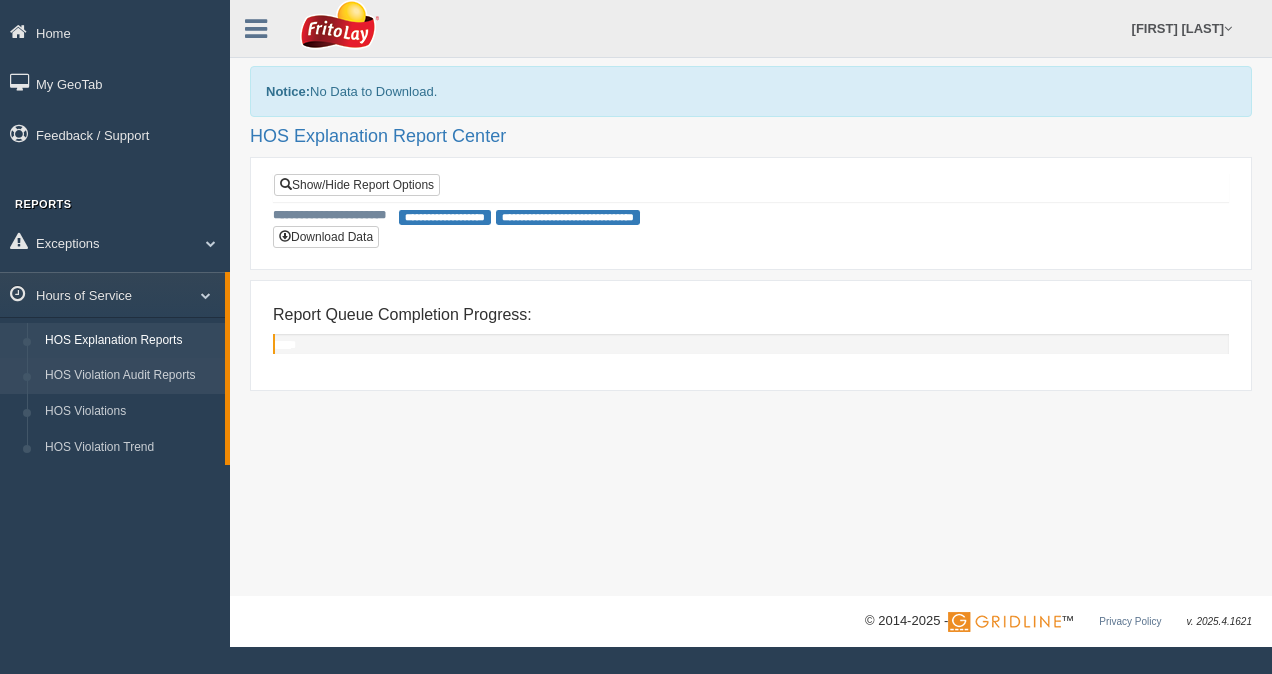 click on "HOS Violation Audit Reports" at bounding box center [130, 376] 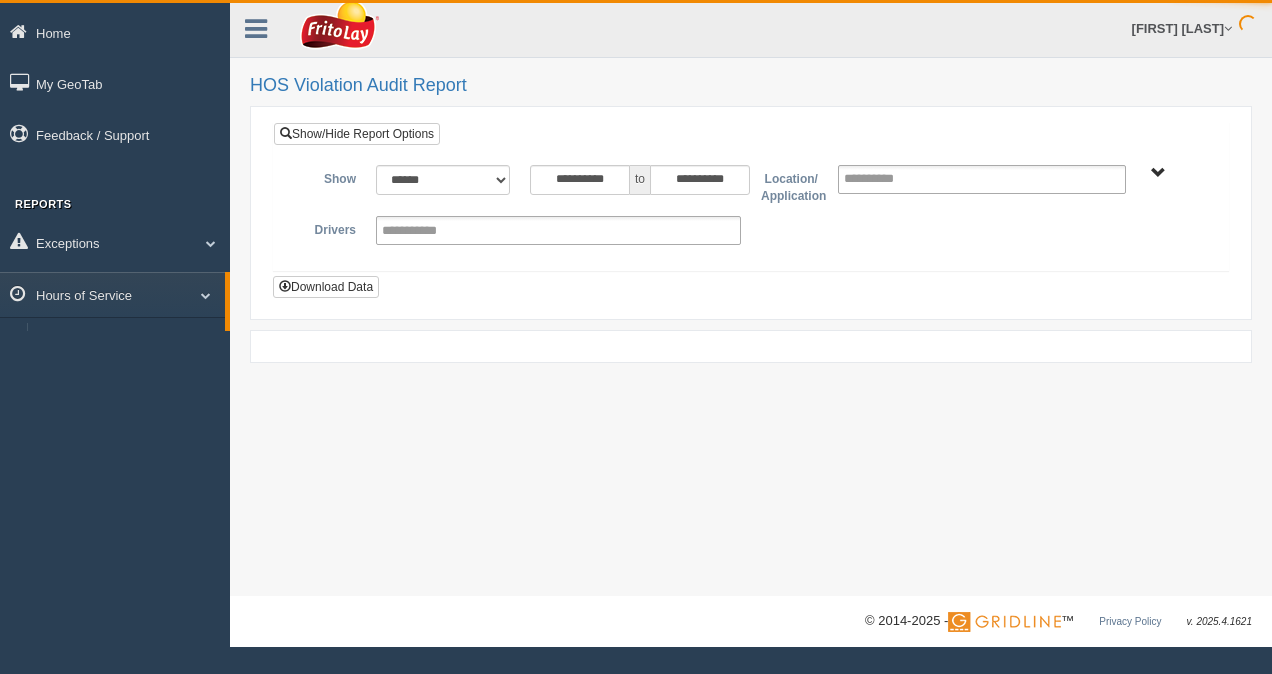 scroll, scrollTop: 0, scrollLeft: 0, axis: both 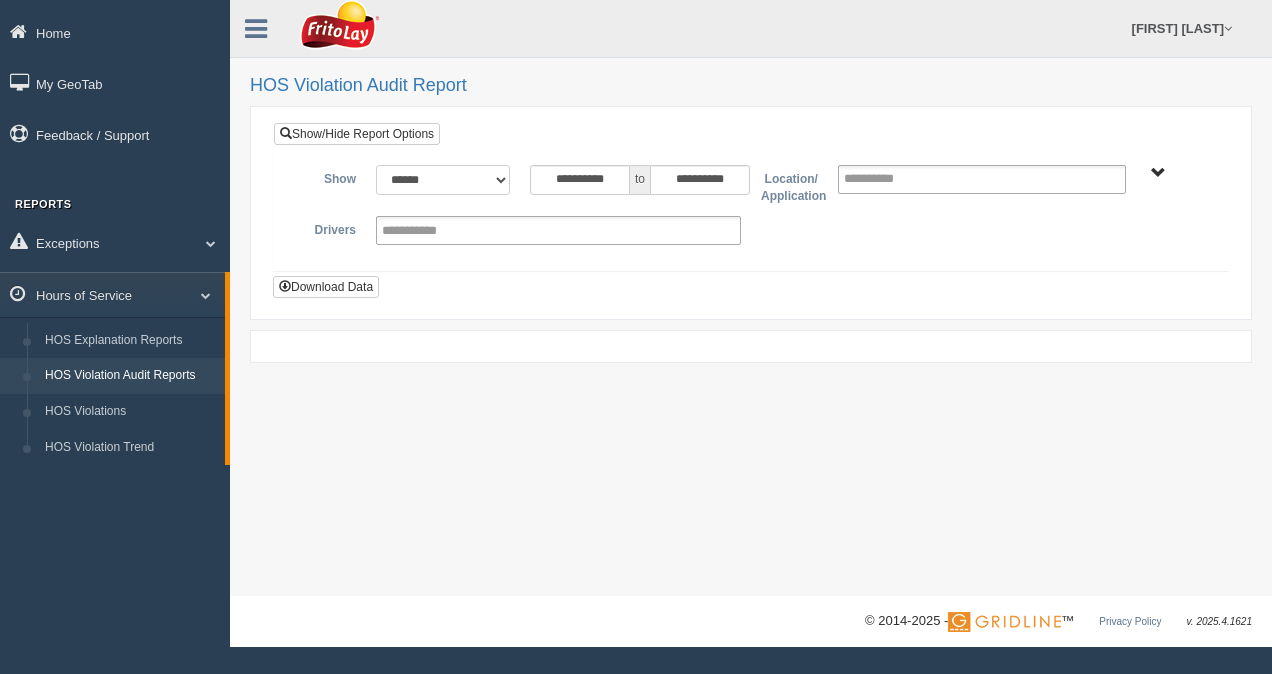 click on "**********" at bounding box center (443, 180) 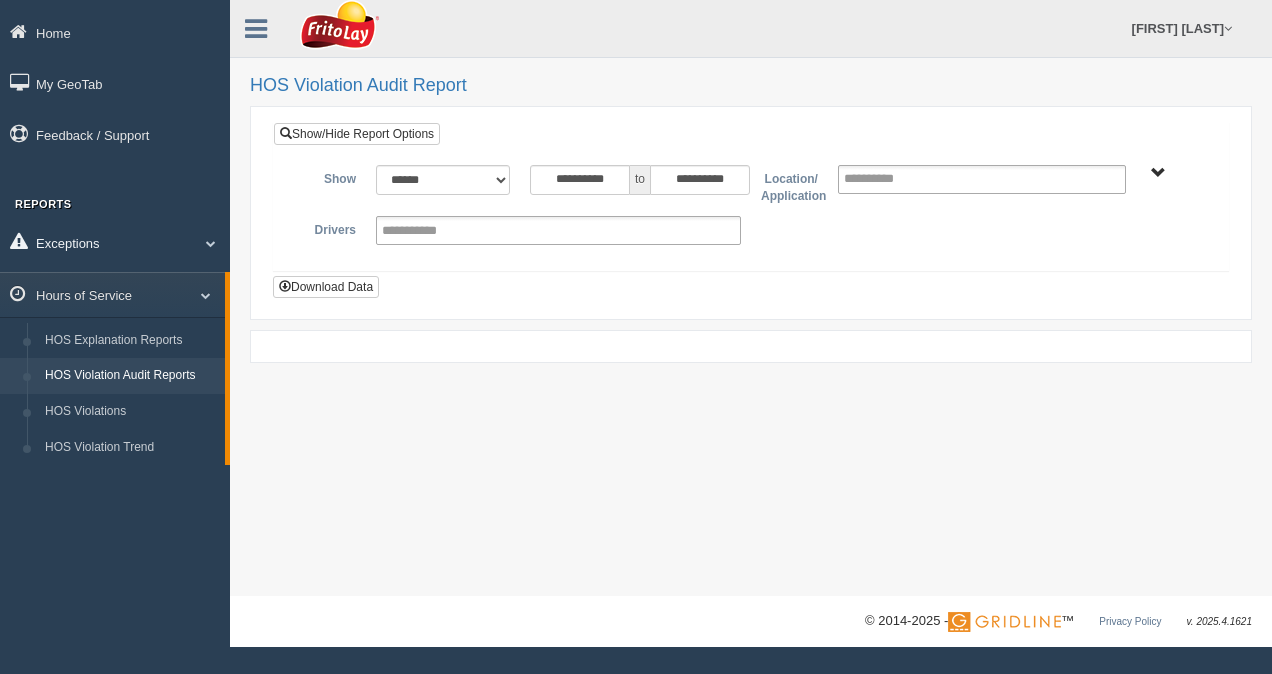 click at bounding box center (203, 243) 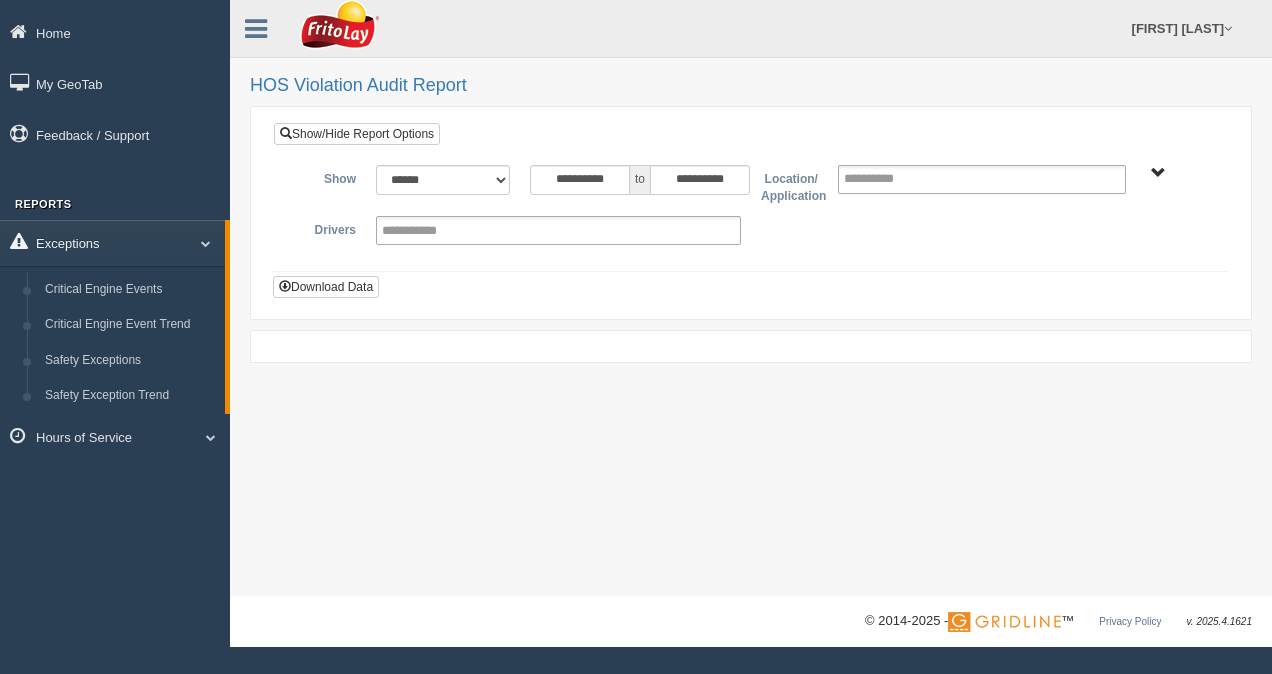 click at bounding box center [198, 243] 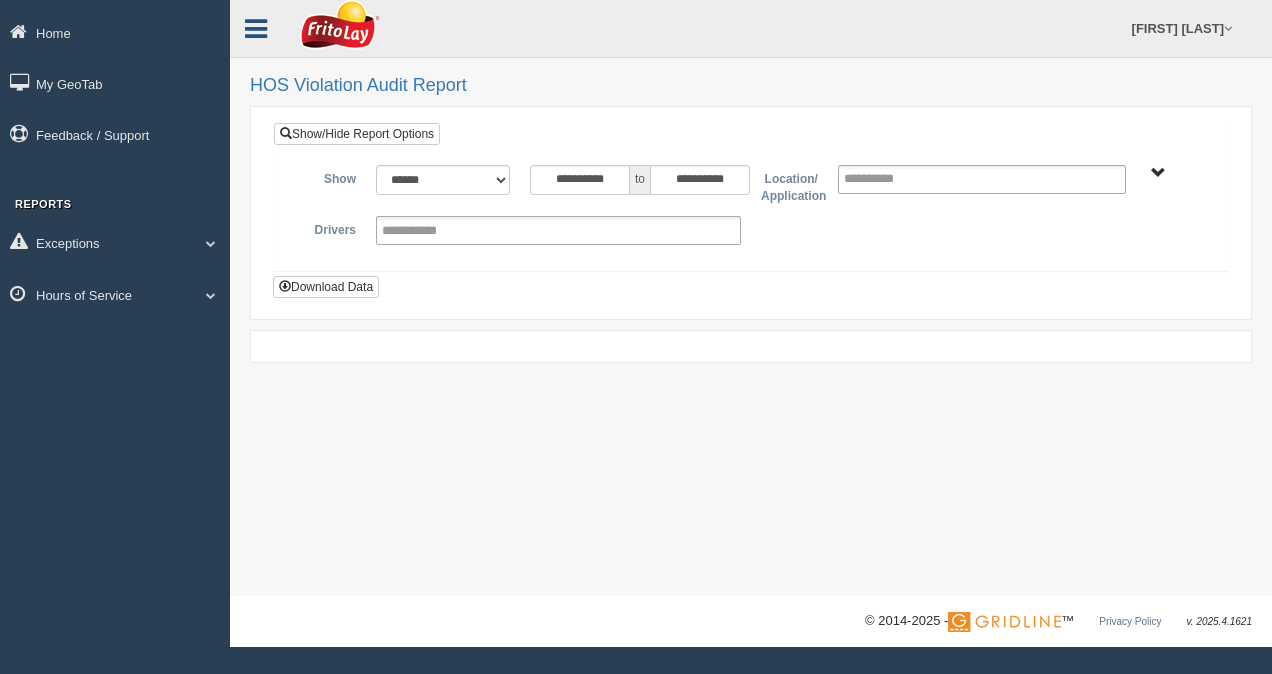 click at bounding box center (256, 29) 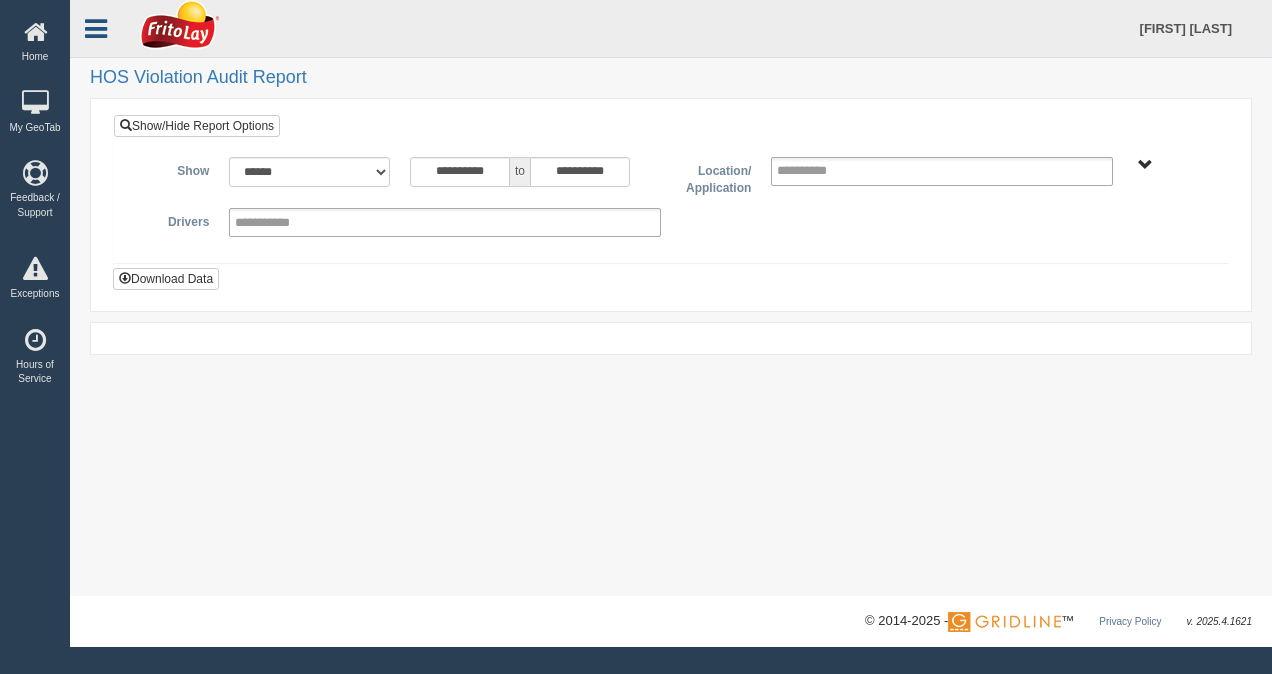 click at bounding box center [96, 29] 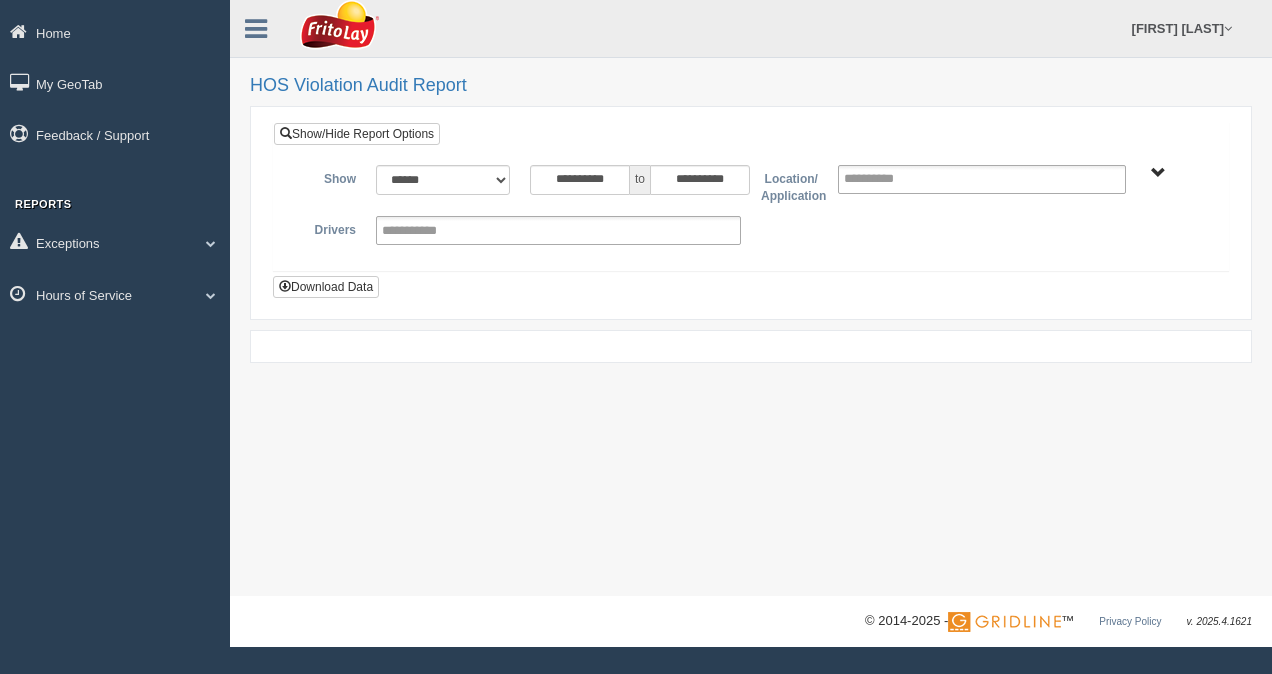 click on "[CITY] [DISTRICT] [PHONE]" at bounding box center (1158, 173) 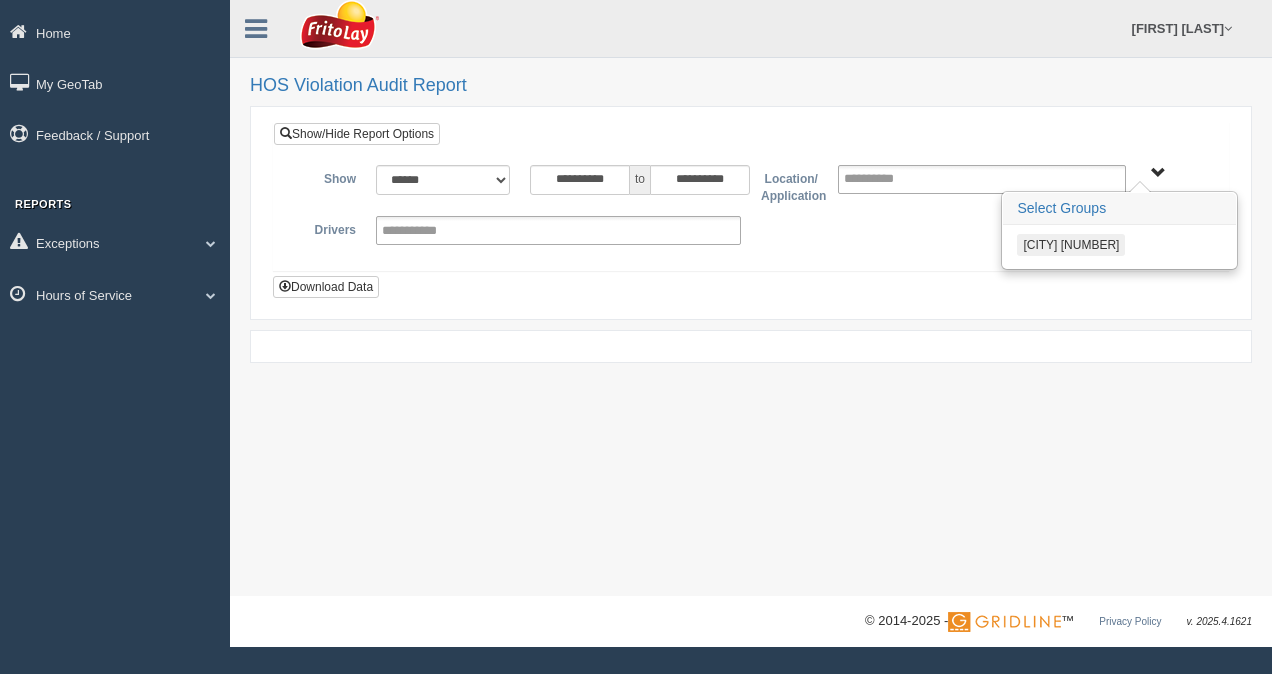 click on "[CITY] [DISTRICT] [PHONE]" at bounding box center [1071, 245] 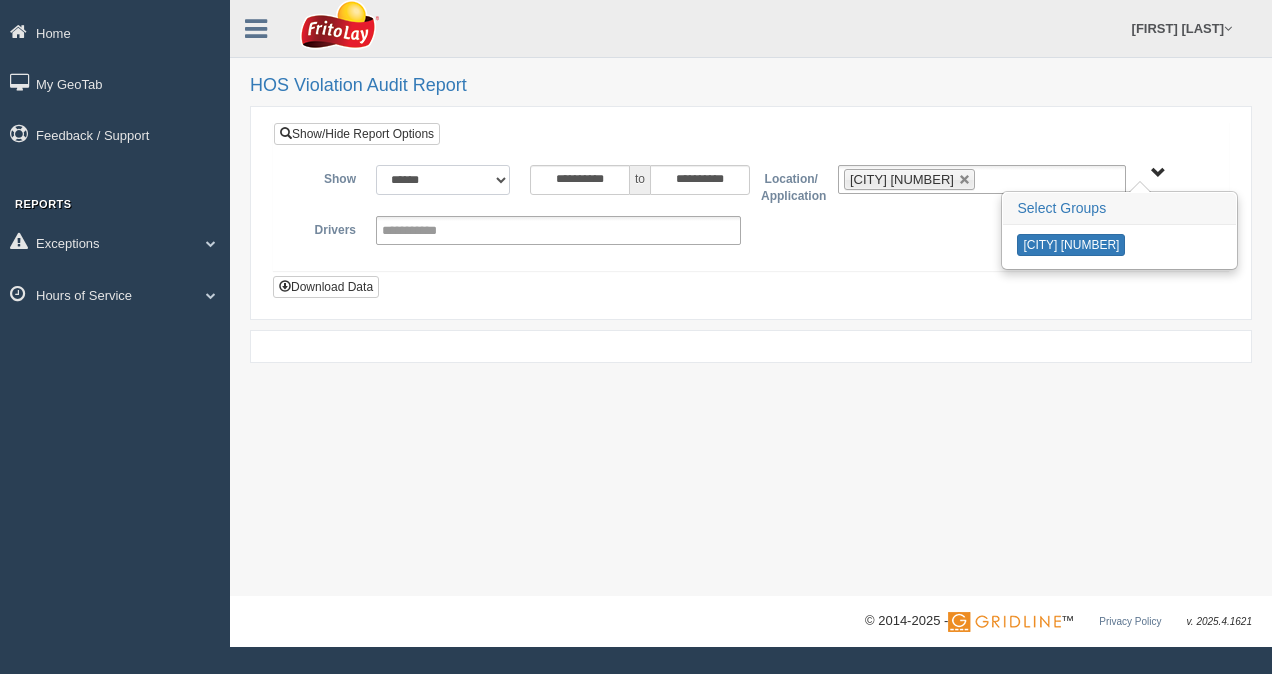 click on "**********" at bounding box center [443, 180] 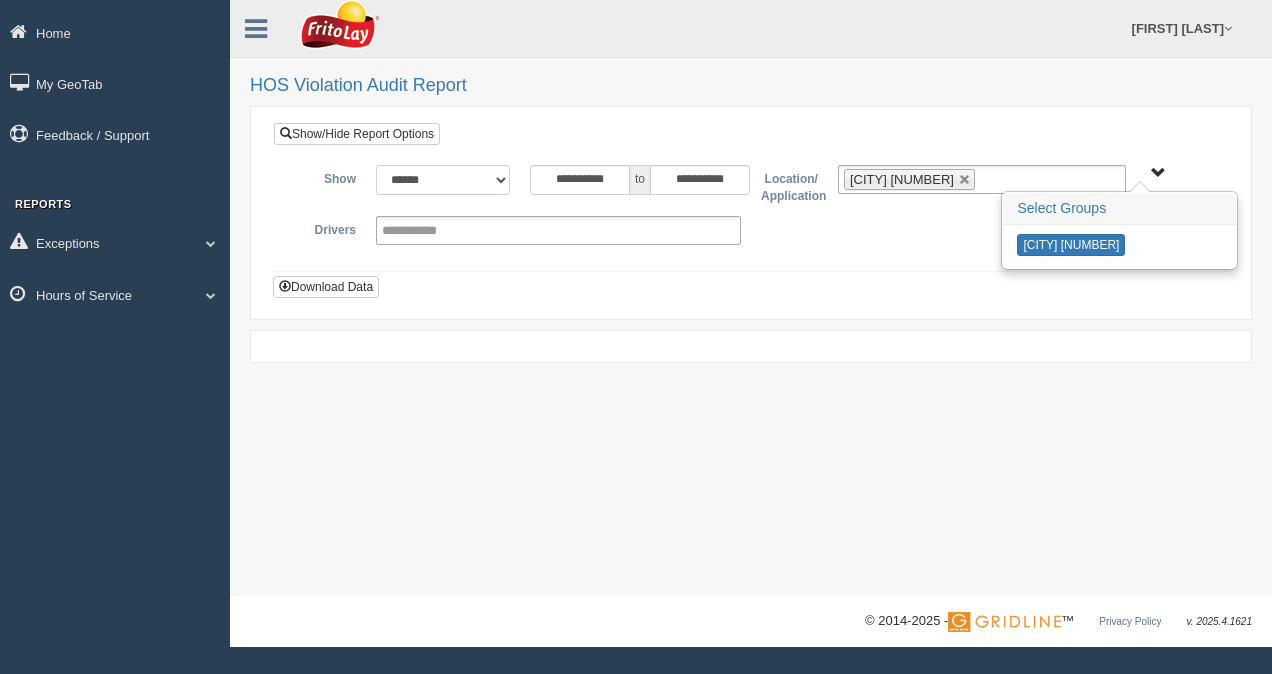 select on "**********" 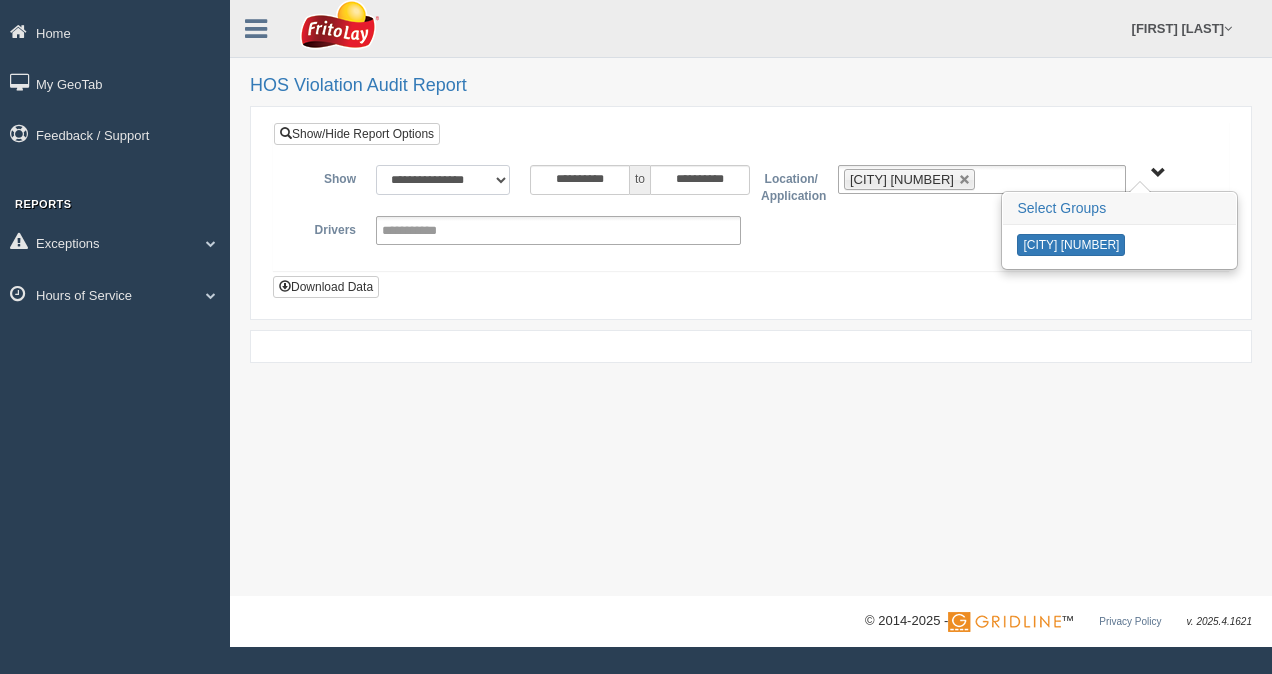 click on "**********" at bounding box center [443, 180] 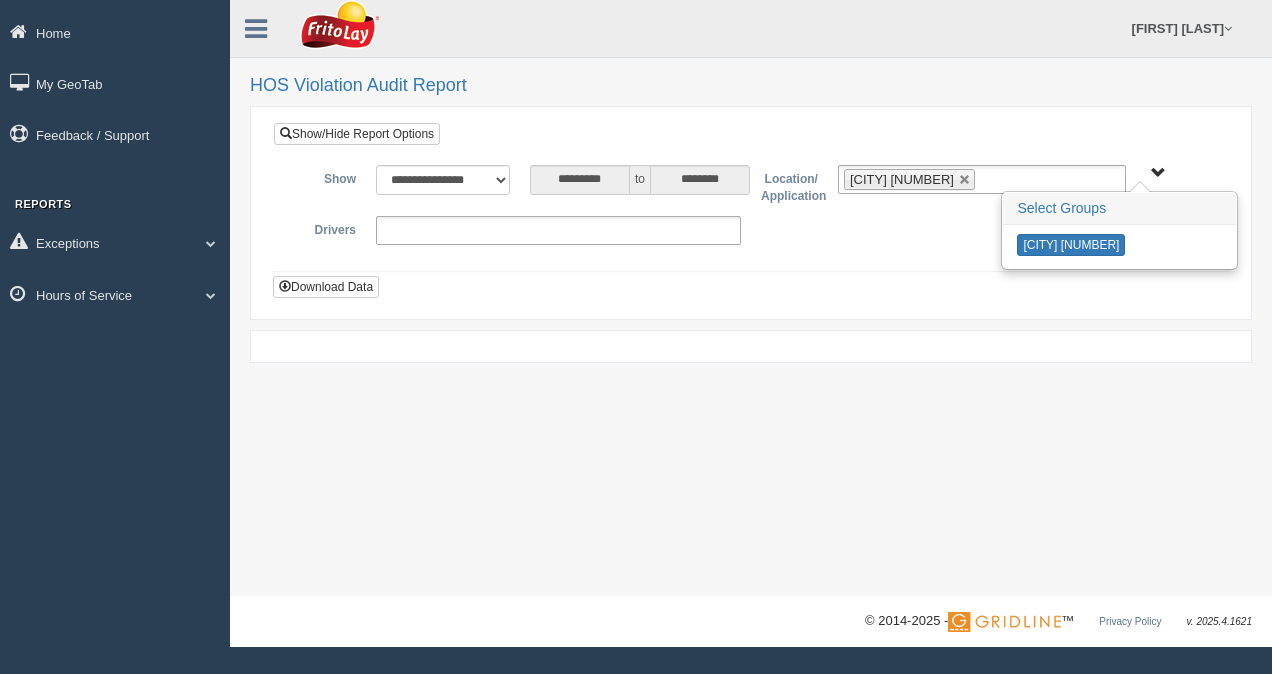 click at bounding box center [558, 230] 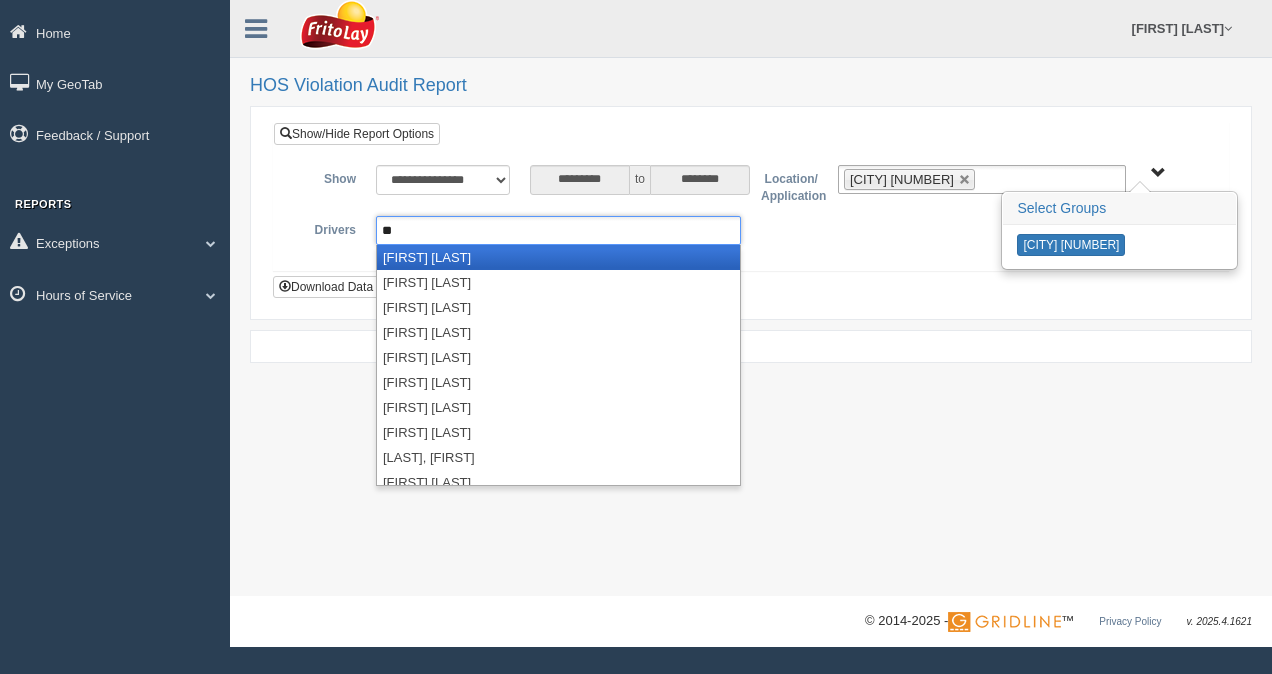 type on "***" 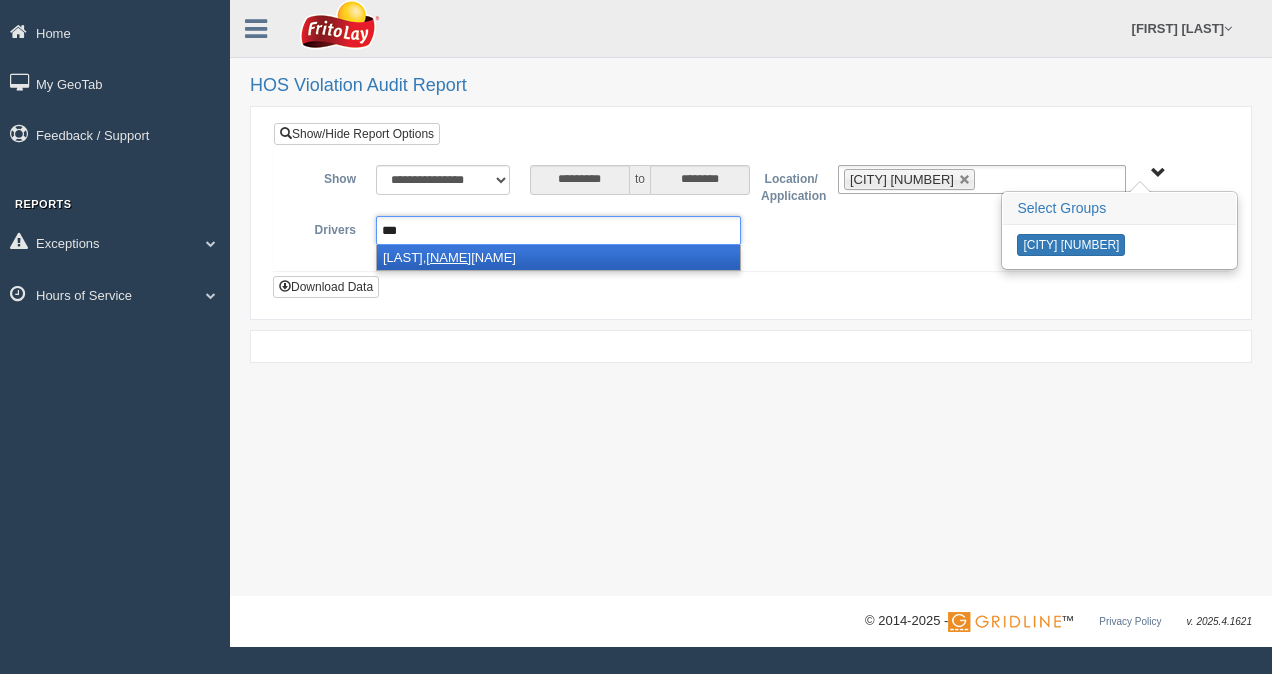 type 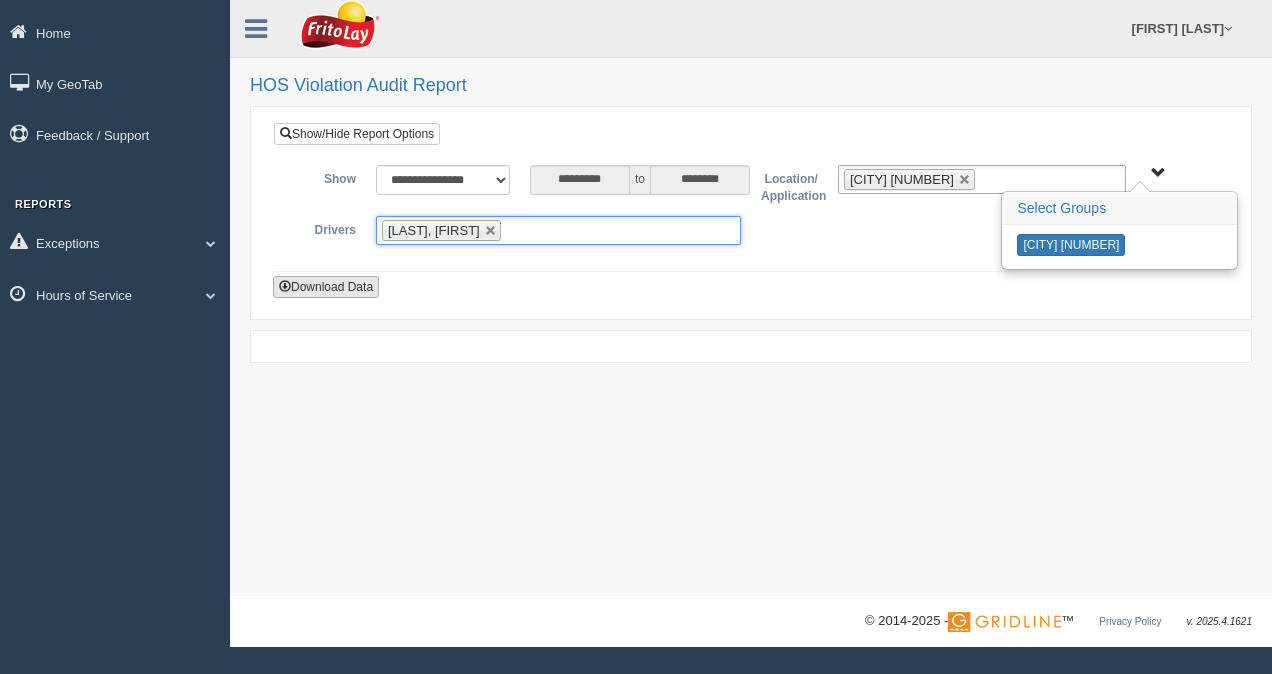 click on "Download Data" at bounding box center [326, 287] 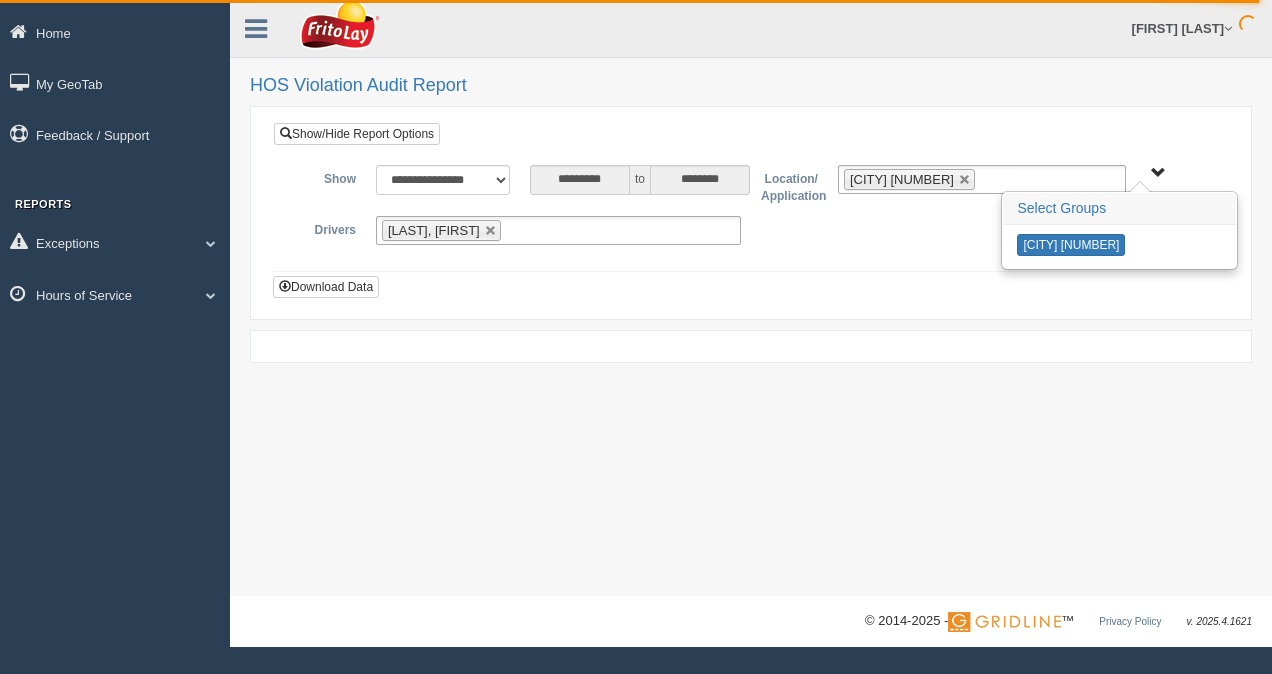 drag, startPoint x: 502, startPoint y: 522, endPoint x: 502, endPoint y: 507, distance: 15 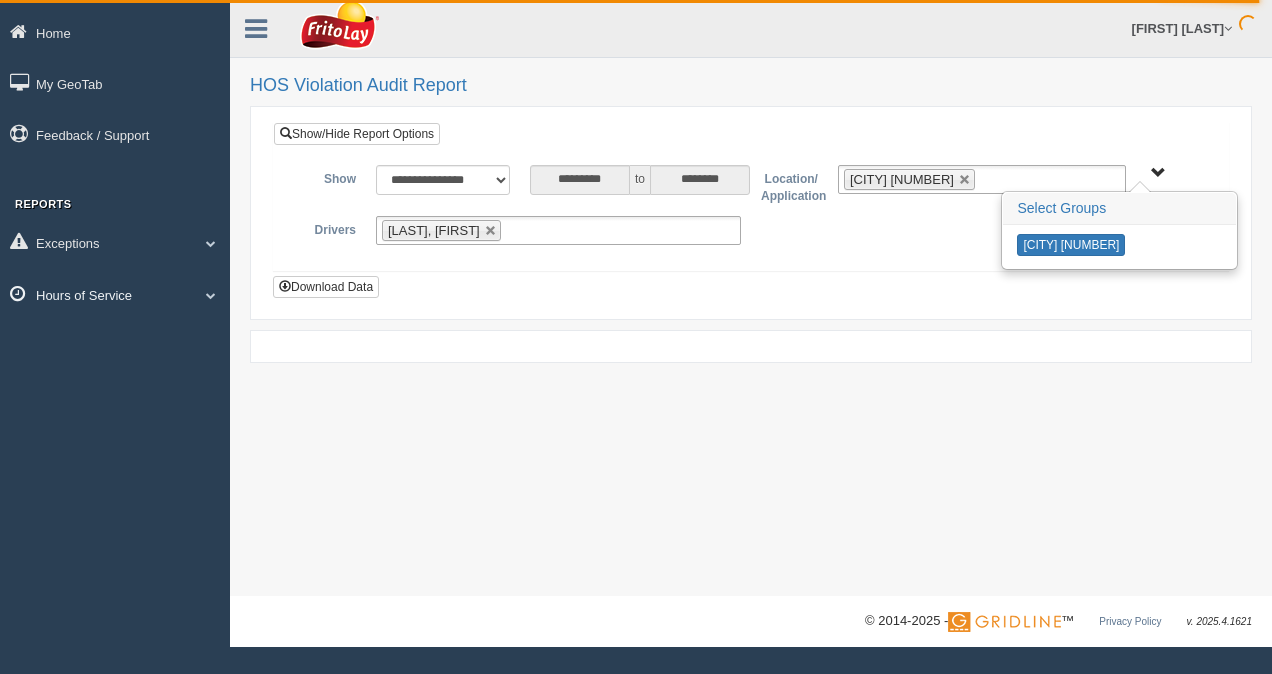 click on "Hours of Service" at bounding box center (115, 294) 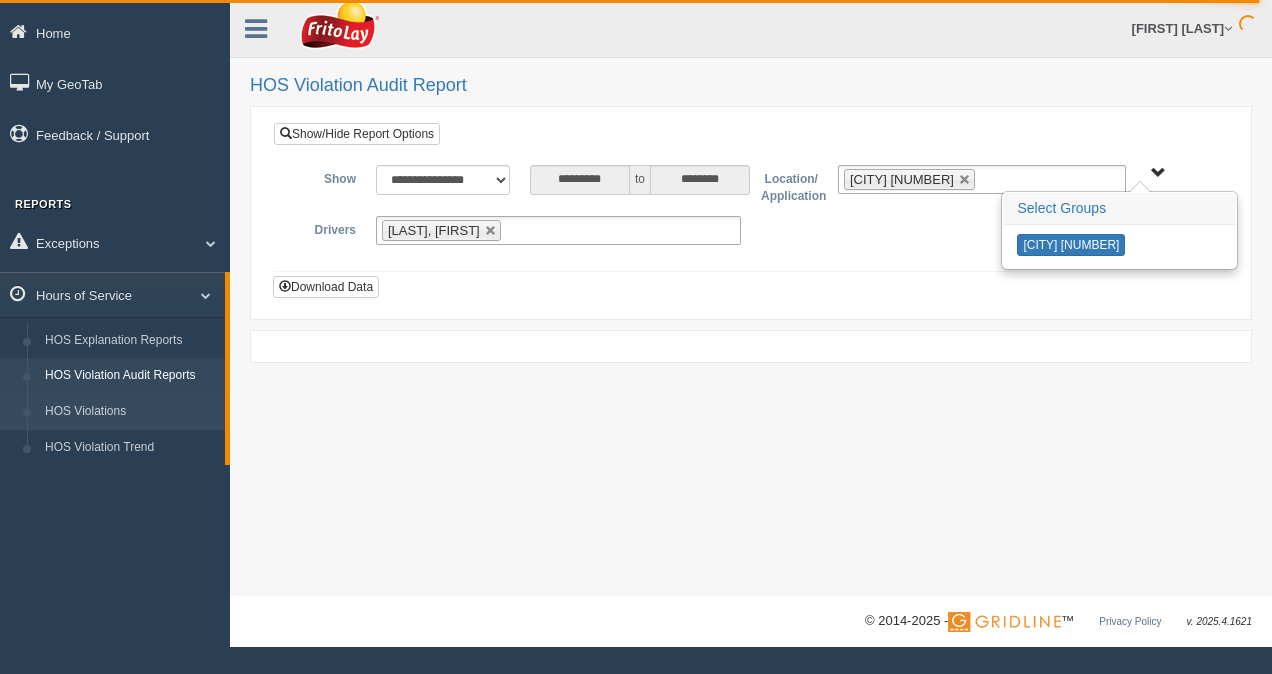 click on "HOS Violations" at bounding box center [130, 412] 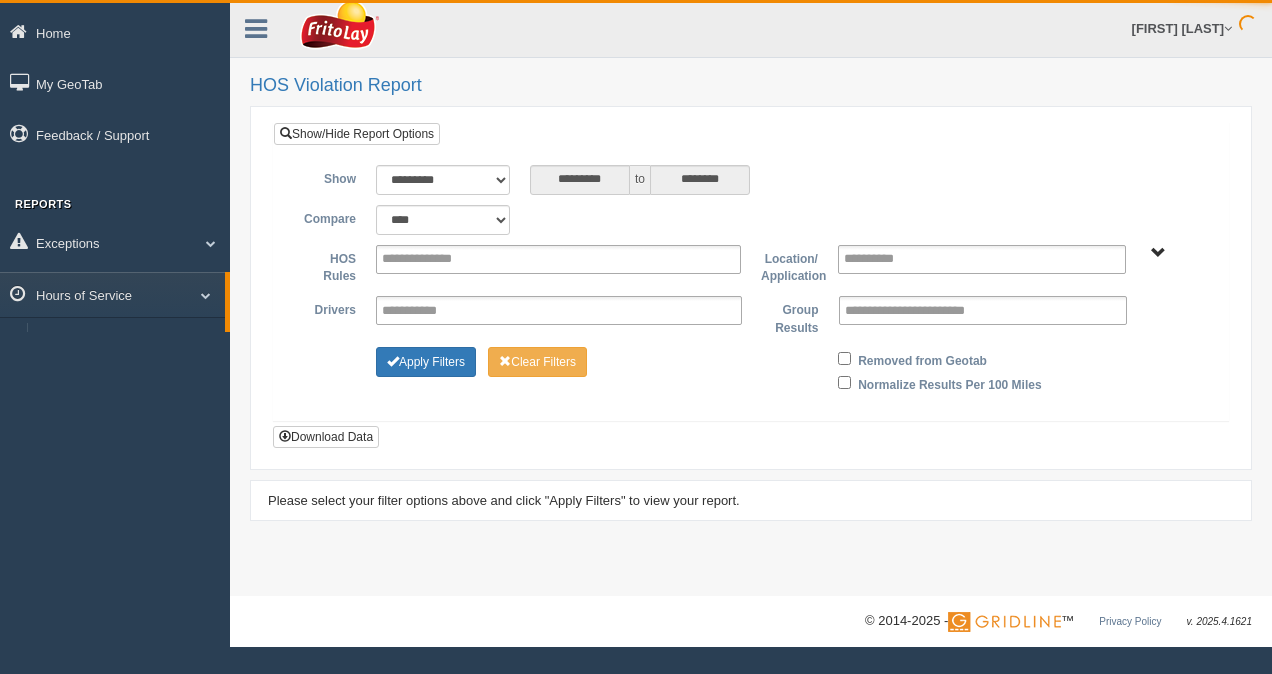 scroll, scrollTop: 0, scrollLeft: 0, axis: both 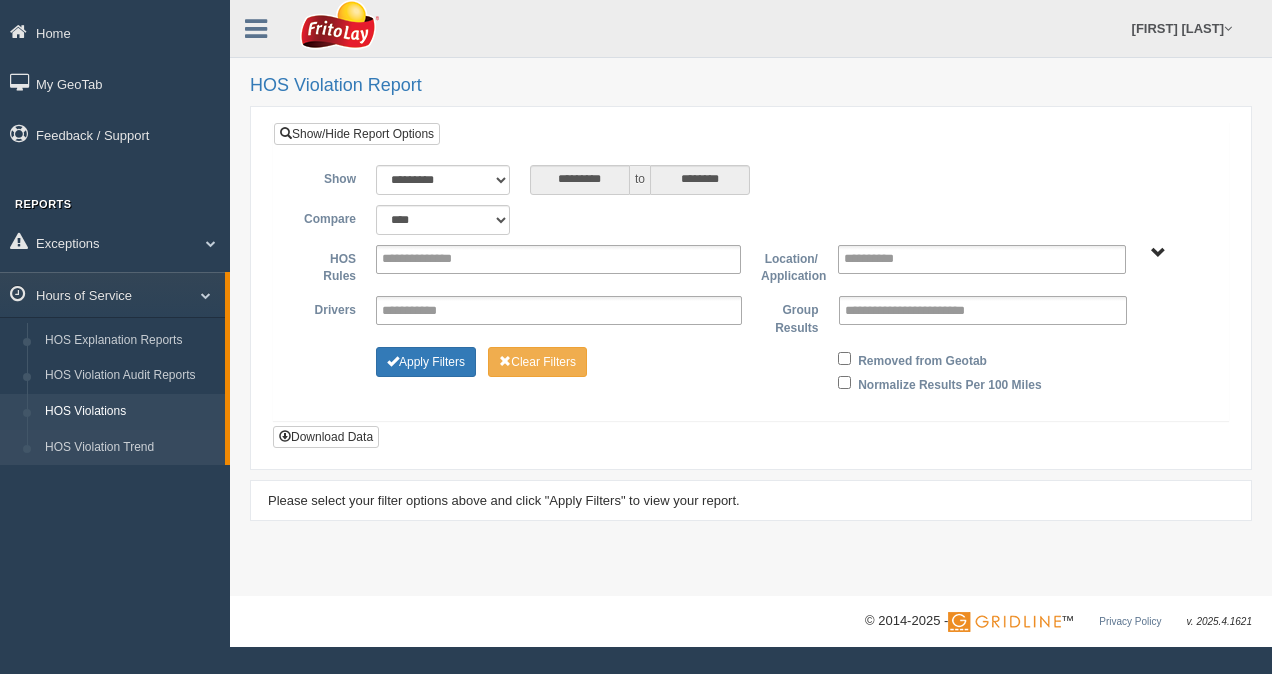 click on "HOS Violation Trend" at bounding box center [130, 448] 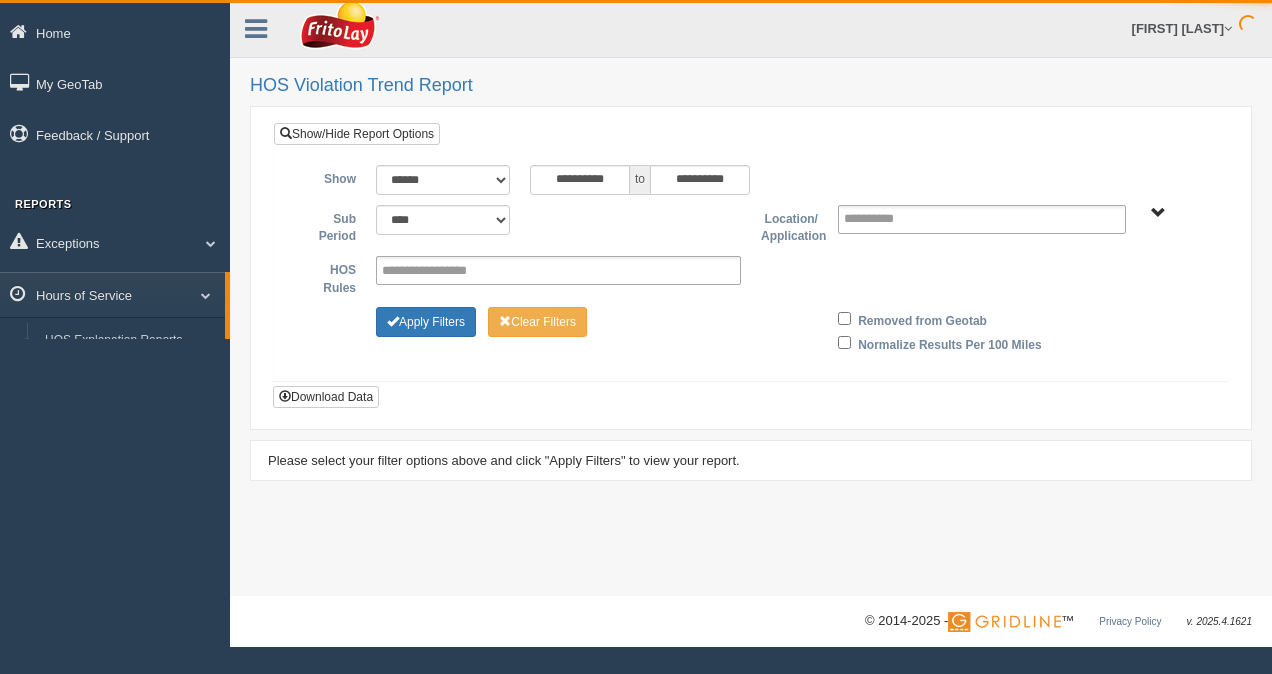 scroll, scrollTop: 0, scrollLeft: 0, axis: both 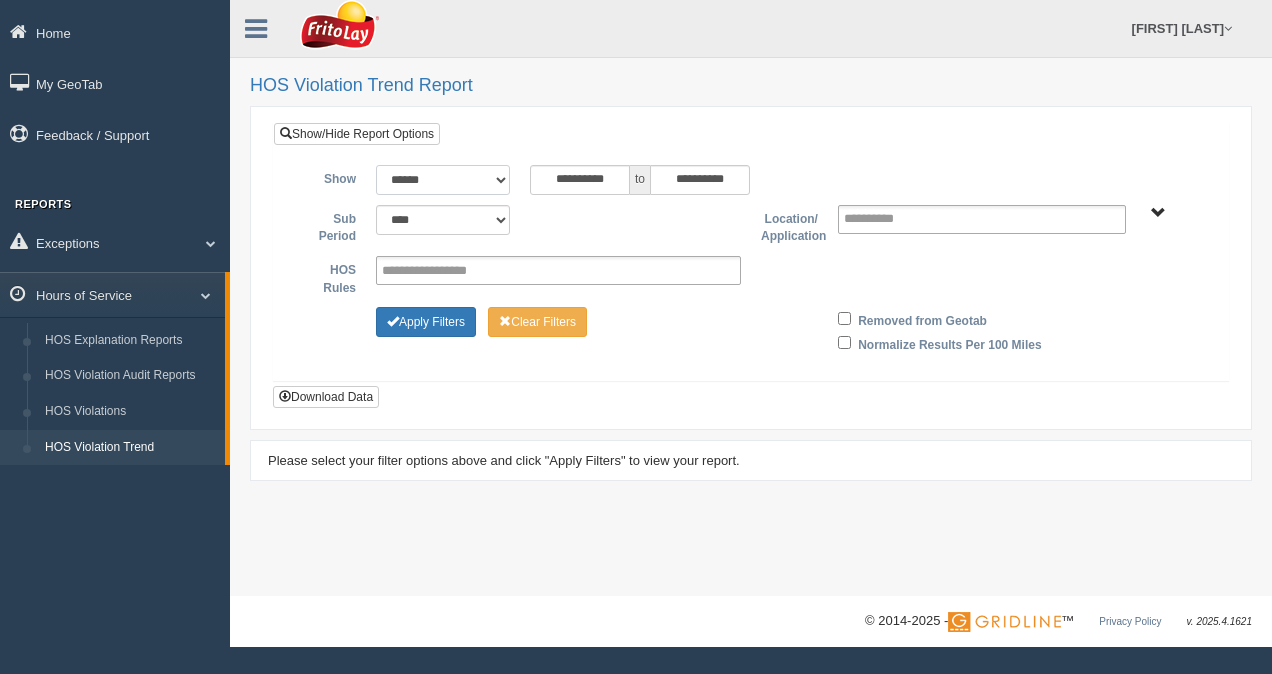 click on "**********" at bounding box center [443, 180] 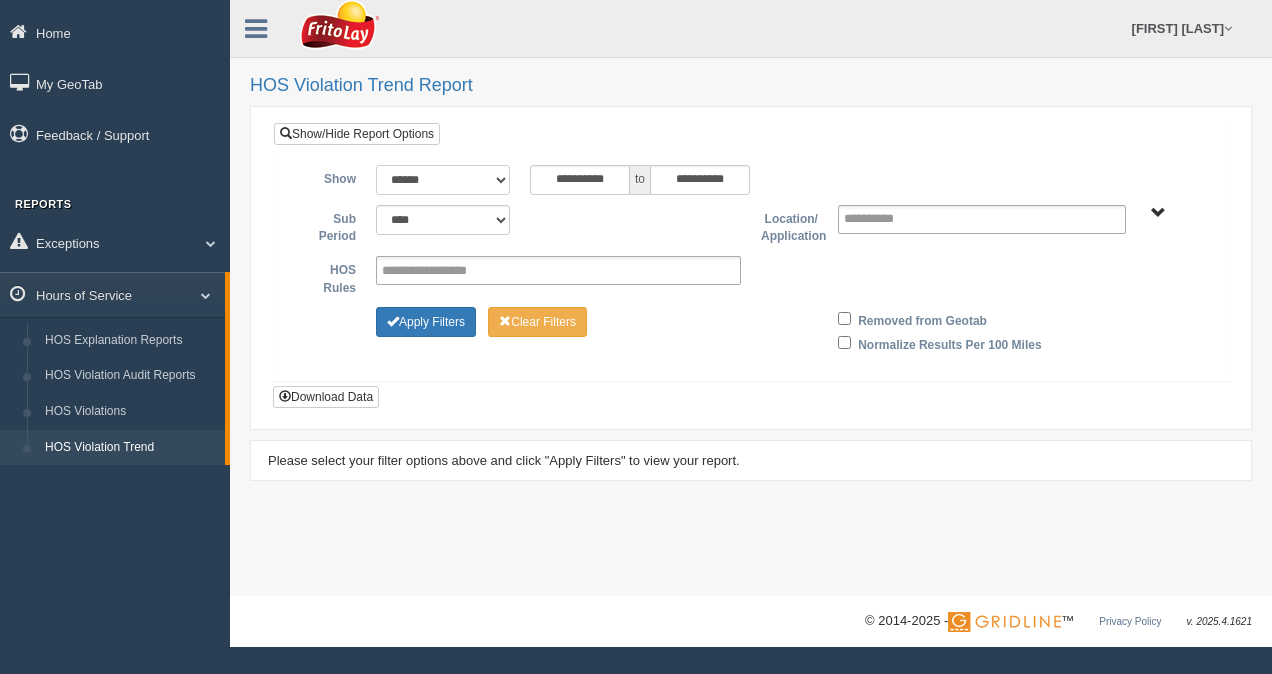 select on "**********" 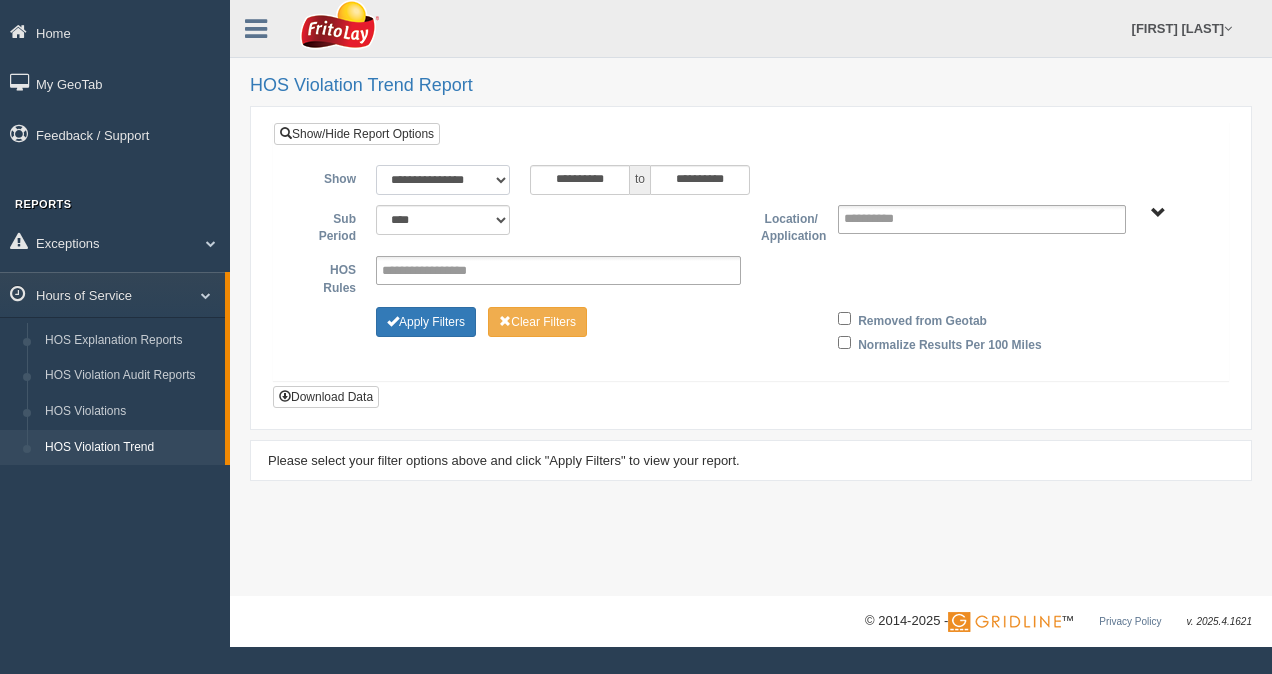 click on "**********" at bounding box center (443, 180) 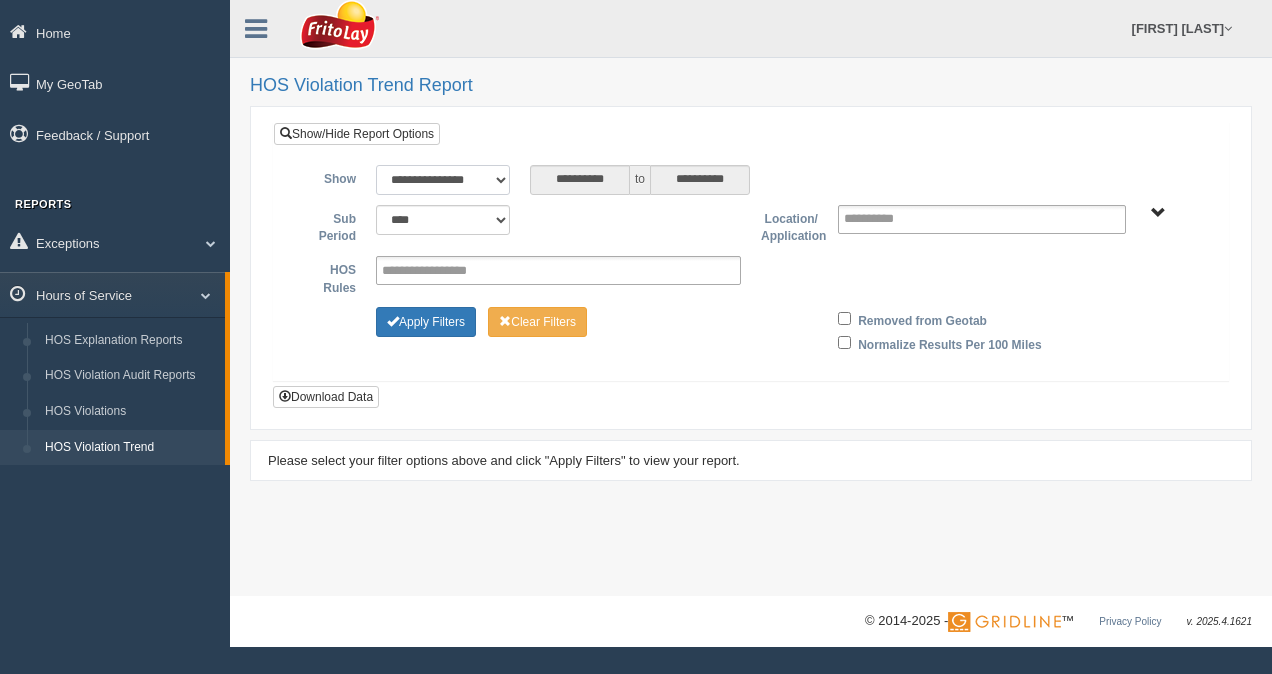 type on "*********" 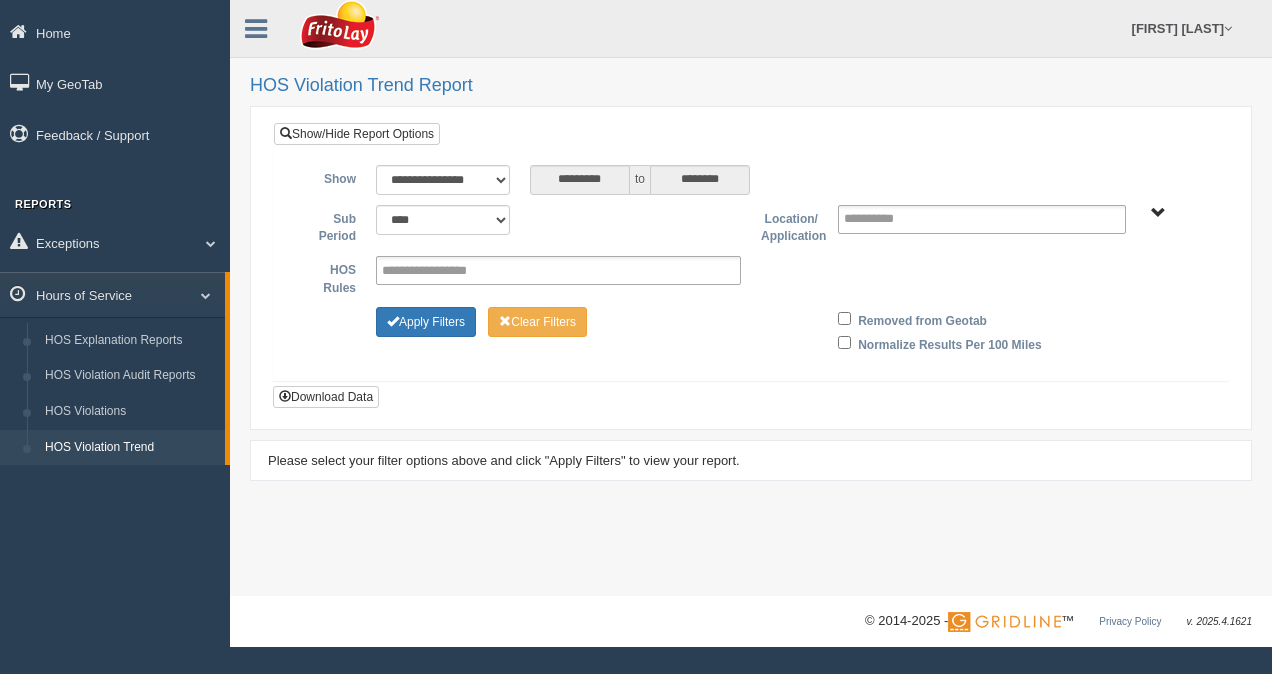 click on "[CITY] [NUMBER]" at bounding box center (1158, 213) 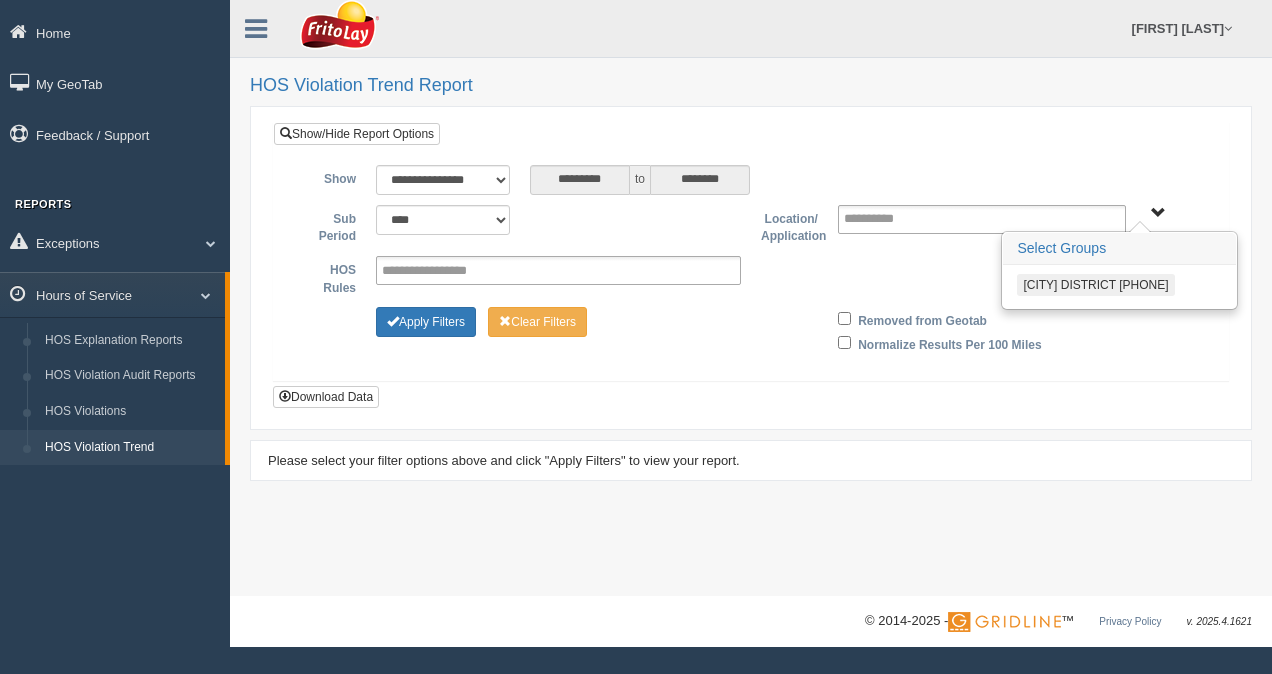 click on "[CITY] [NUMBER]" at bounding box center (1095, 285) 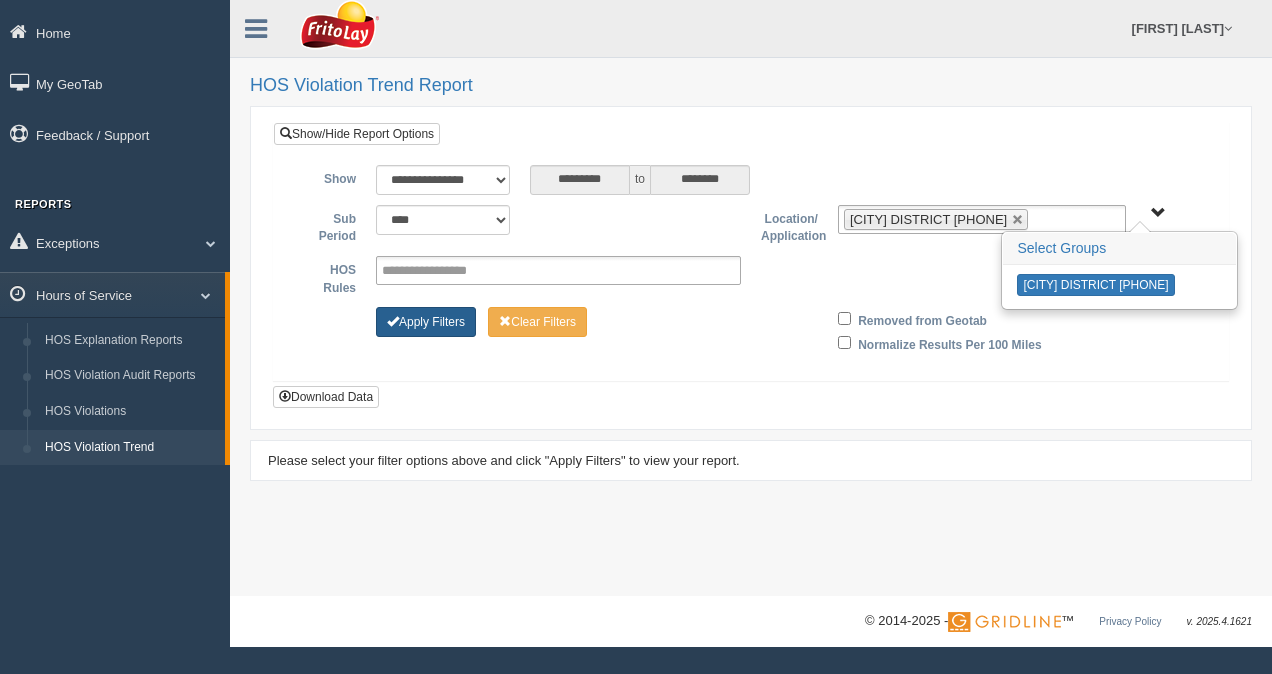 click on "Apply Filters" at bounding box center (426, 322) 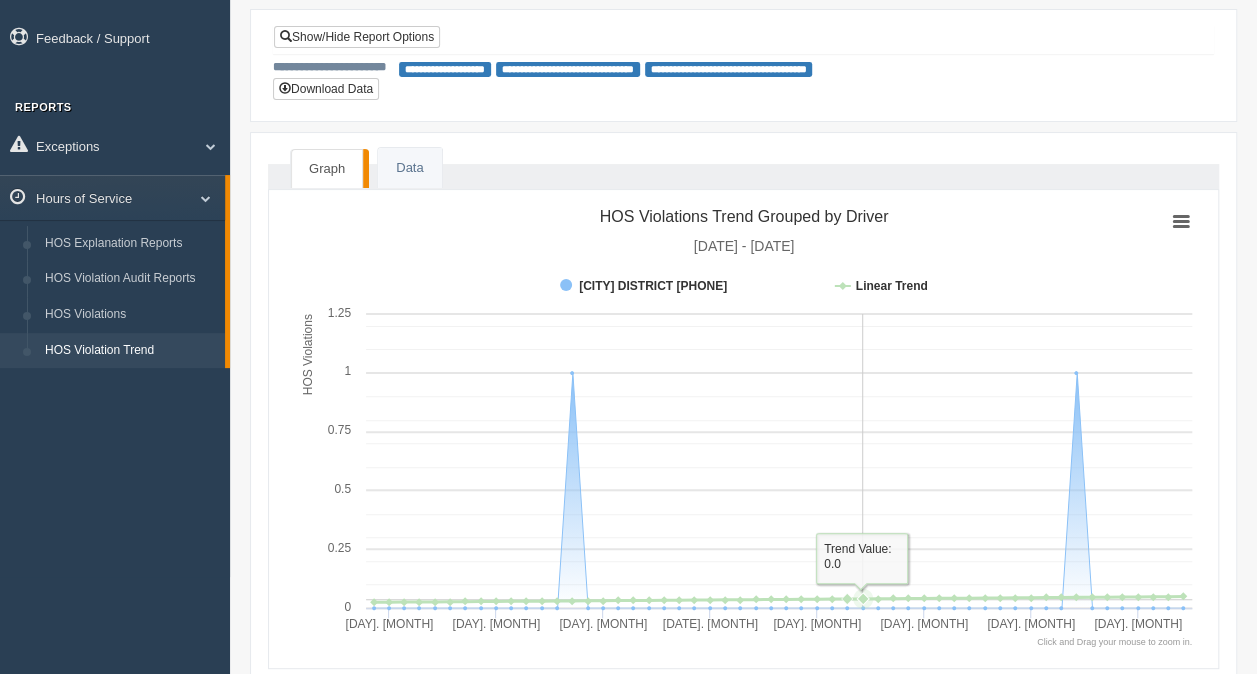 scroll, scrollTop: 189, scrollLeft: 0, axis: vertical 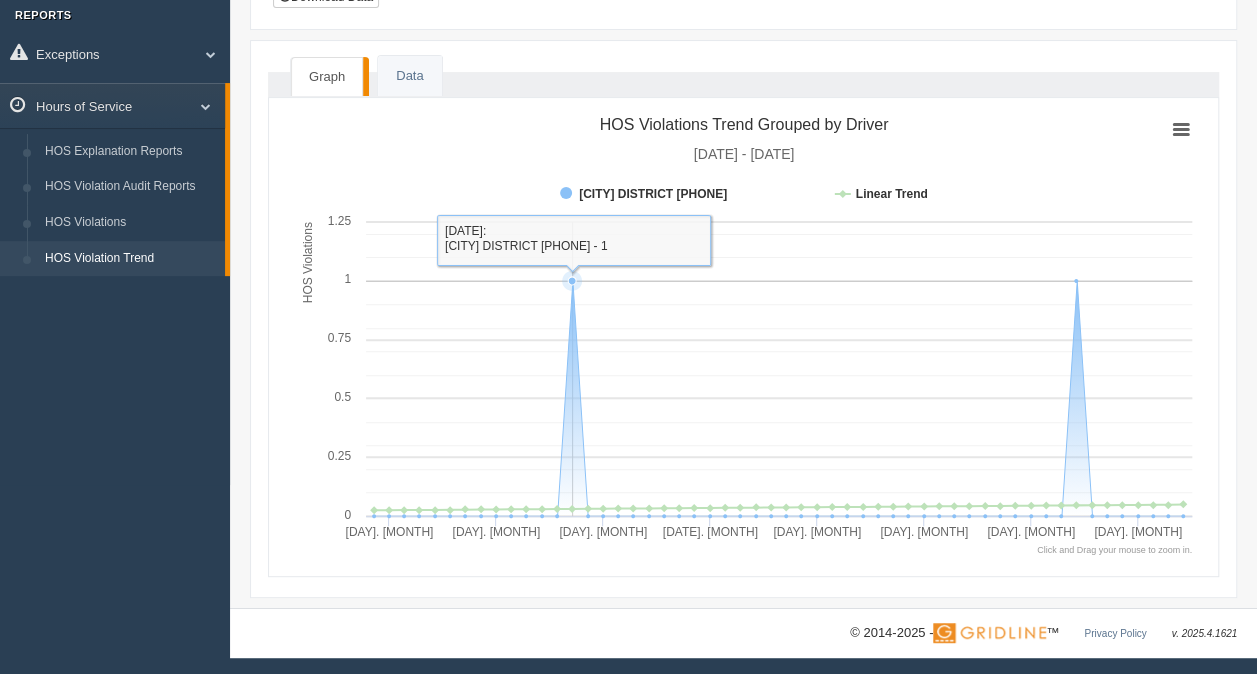 click 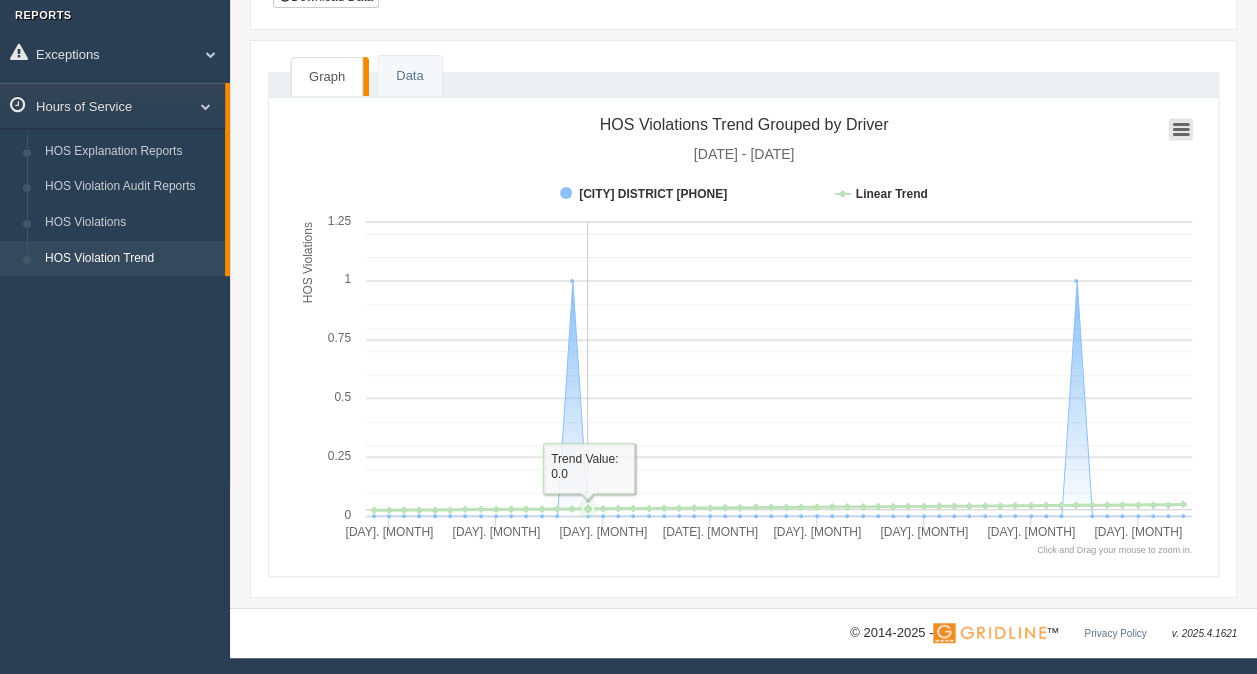 click 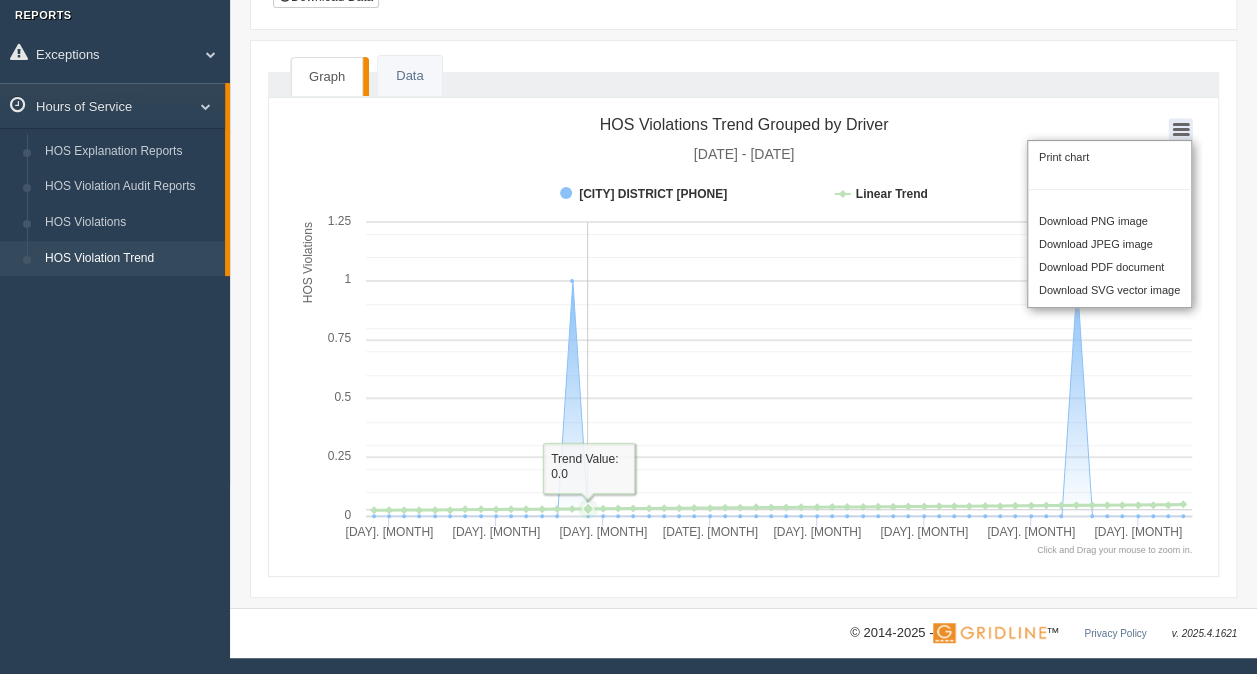 click 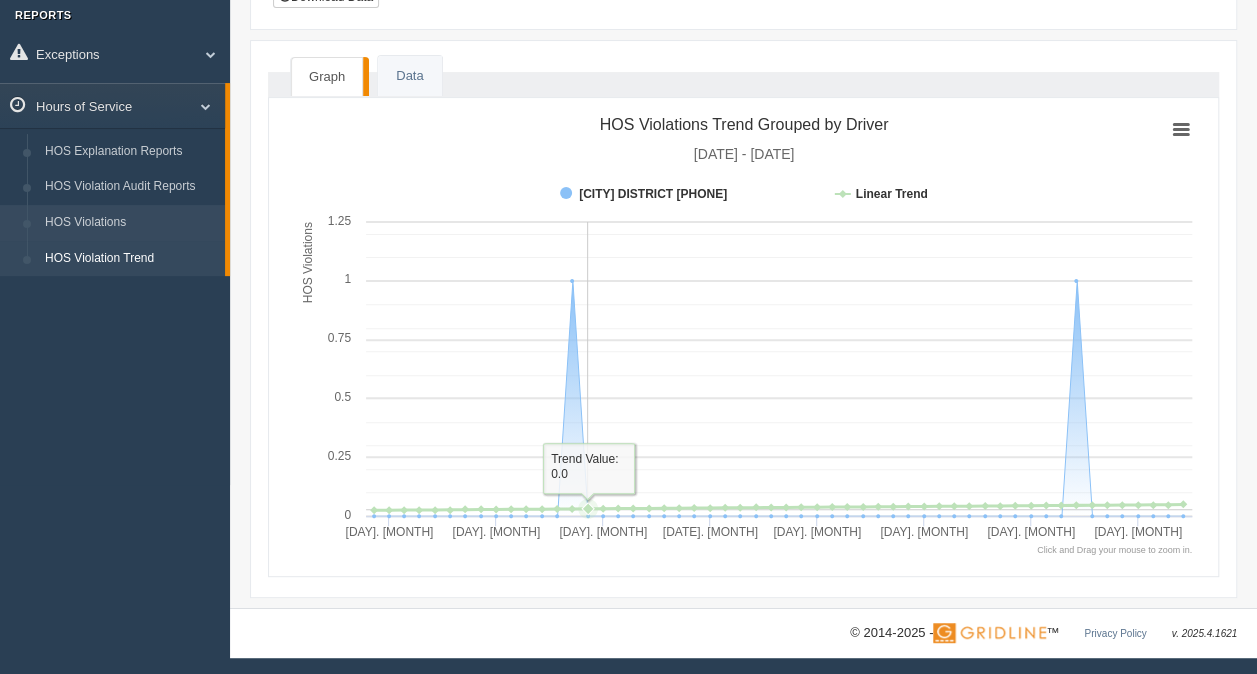 click on "HOS Violations" at bounding box center (130, 223) 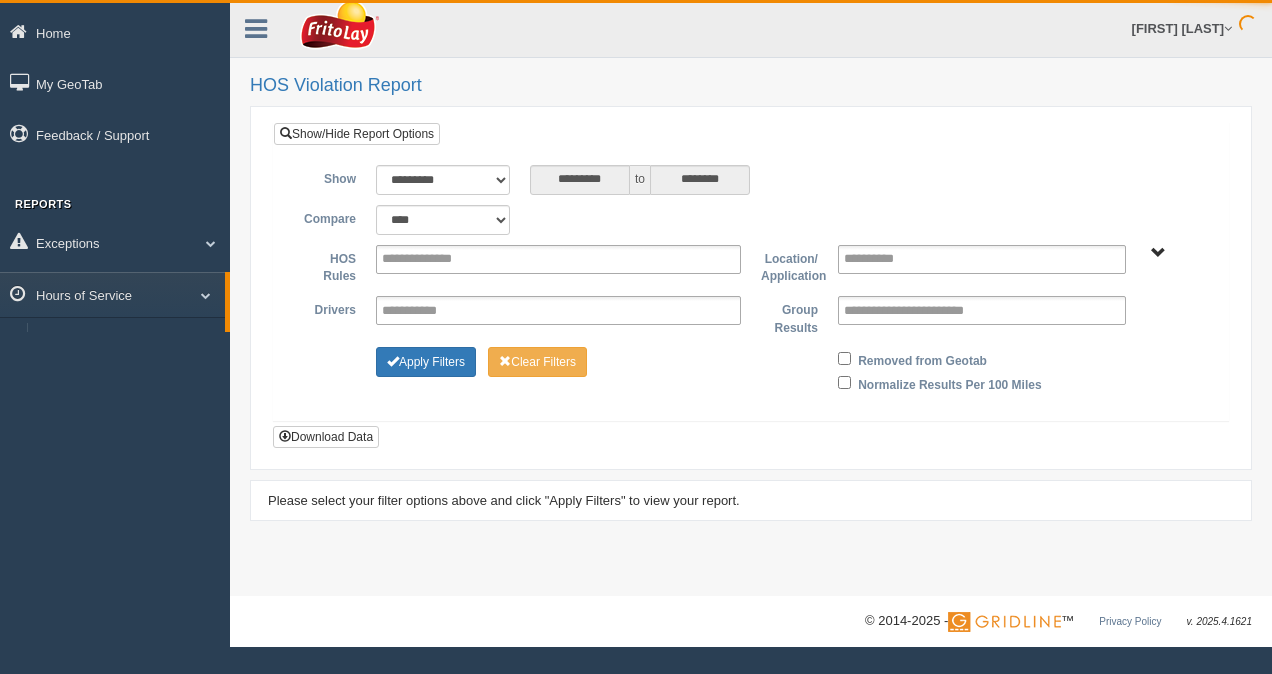 scroll, scrollTop: 0, scrollLeft: 0, axis: both 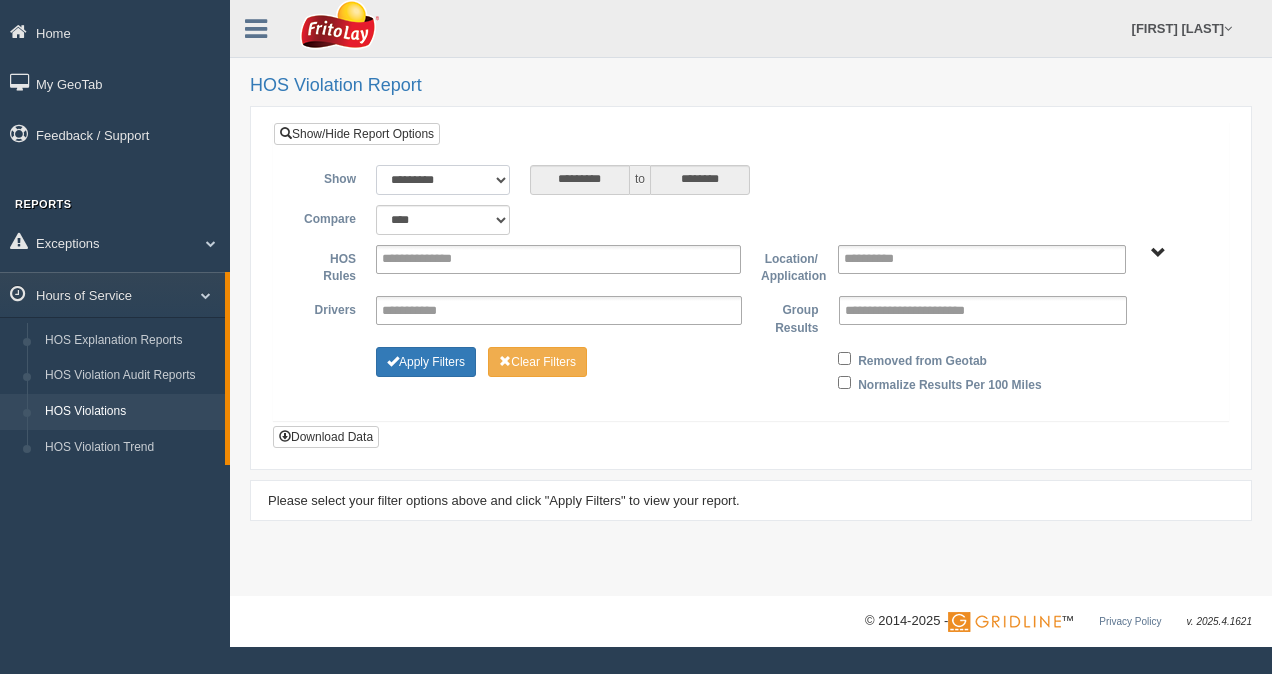 click on "**********" at bounding box center [443, 180] 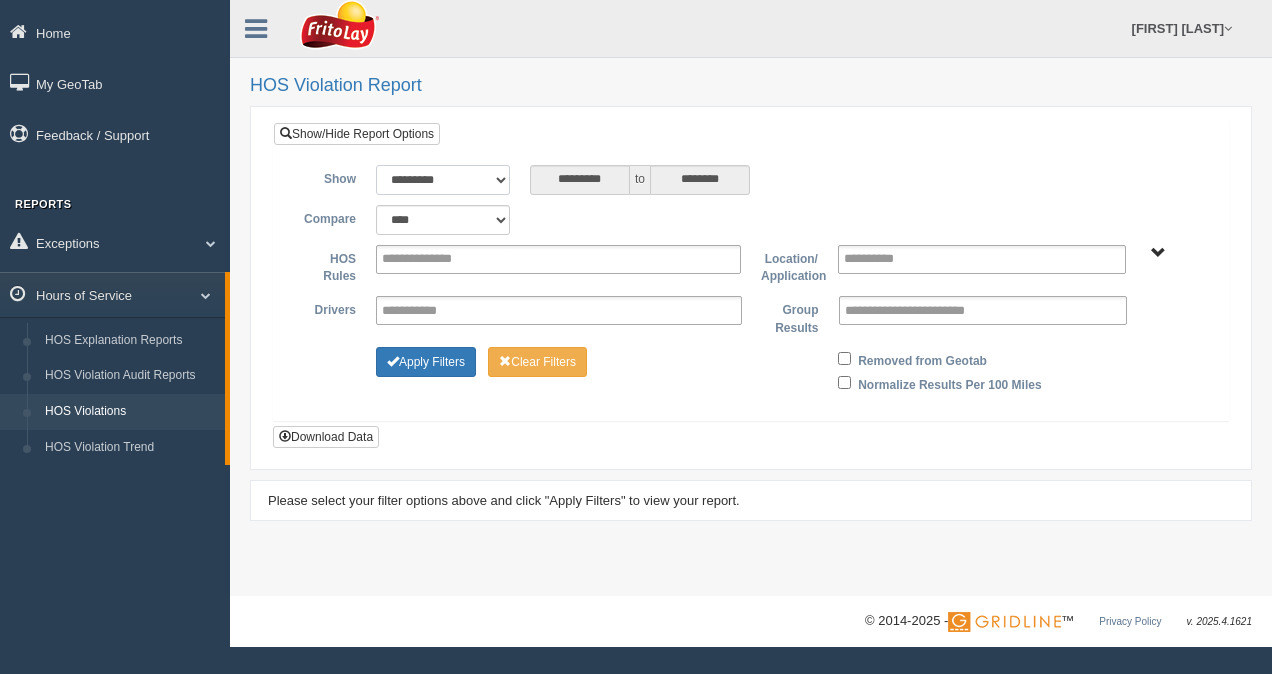 select on "**********" 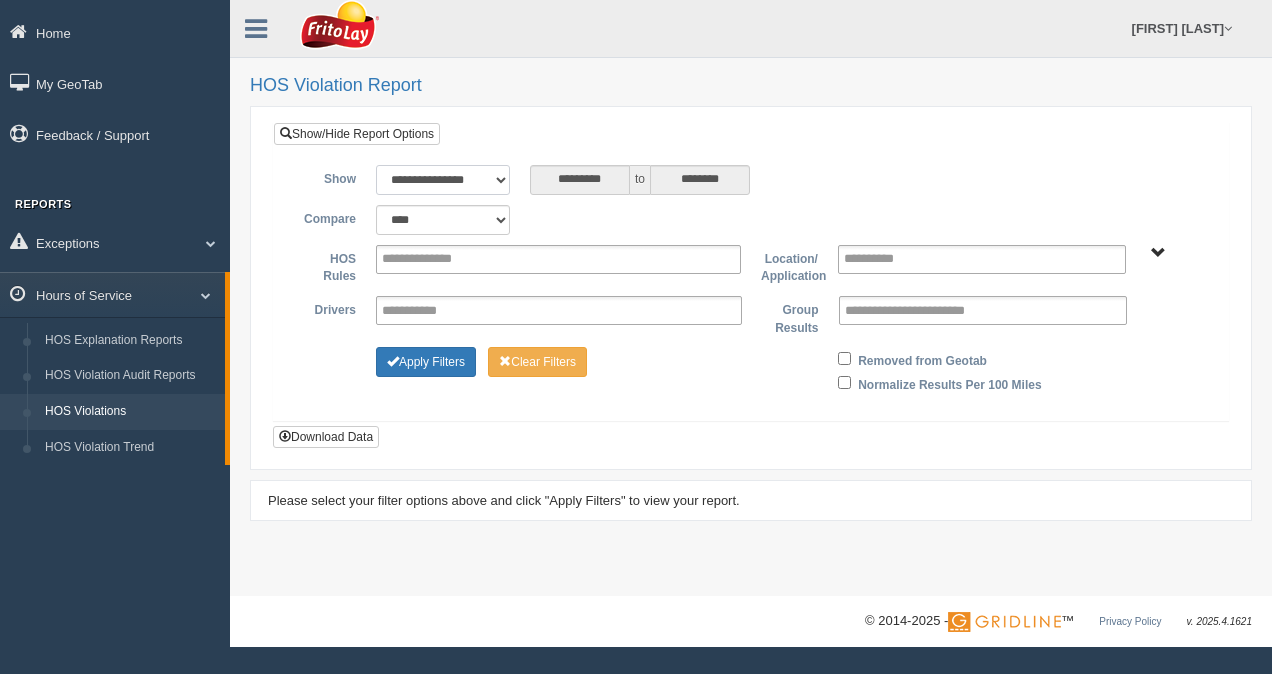 type on "*********" 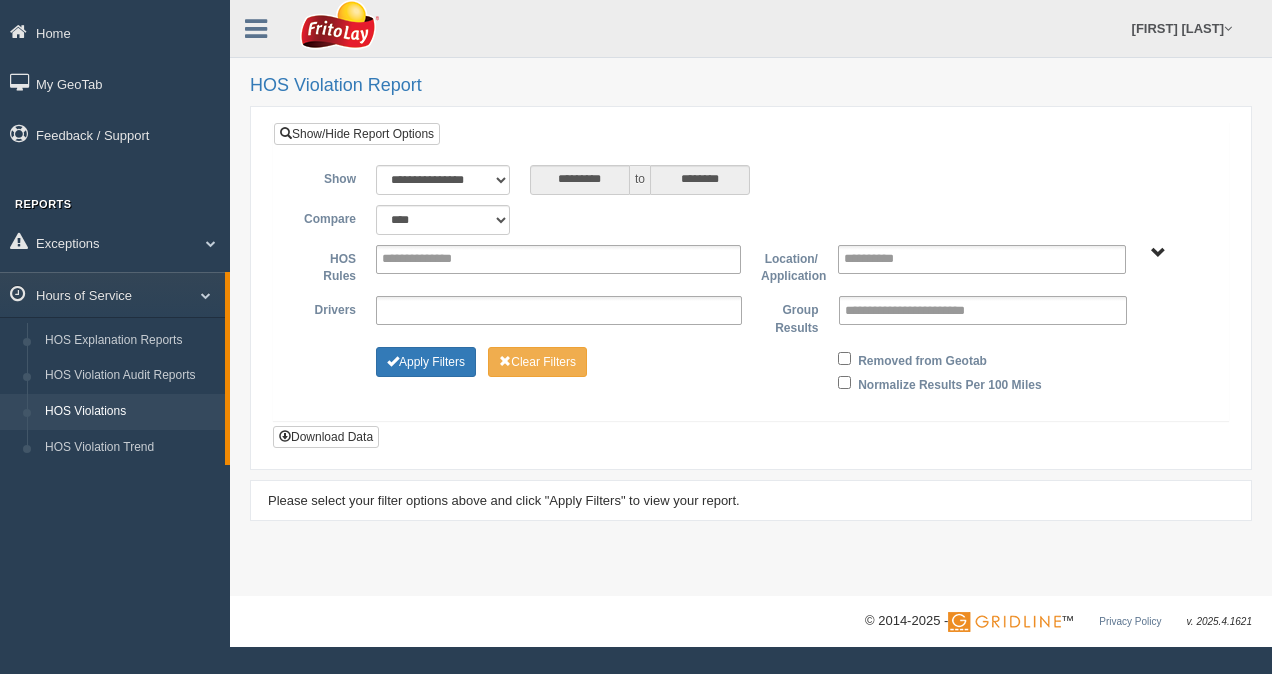 click at bounding box center (424, 310) 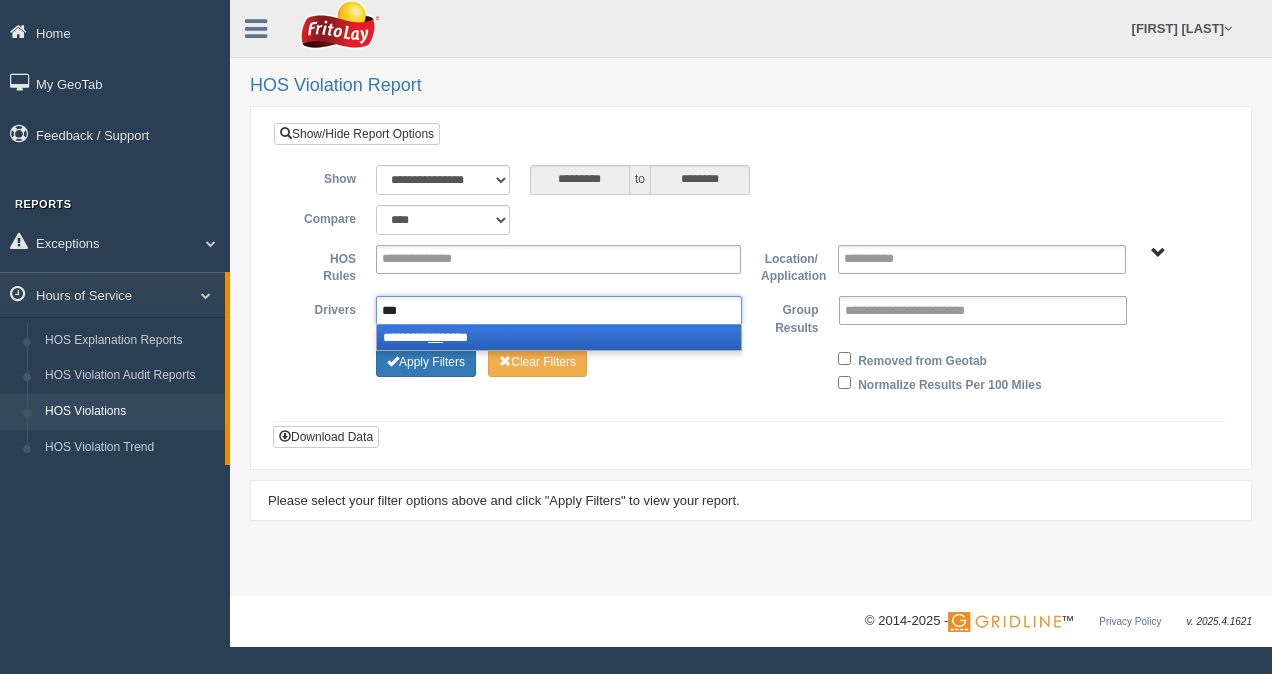 type on "***" 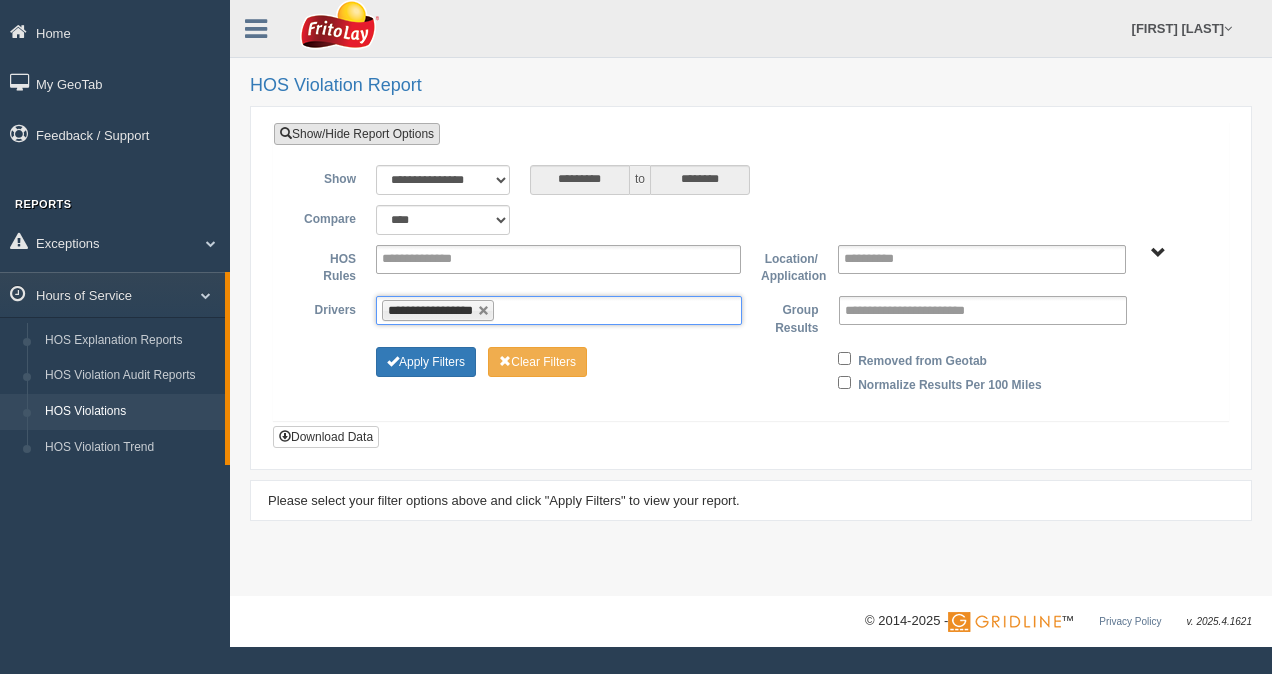 click on "Show/Hide Report Options" at bounding box center [357, 134] 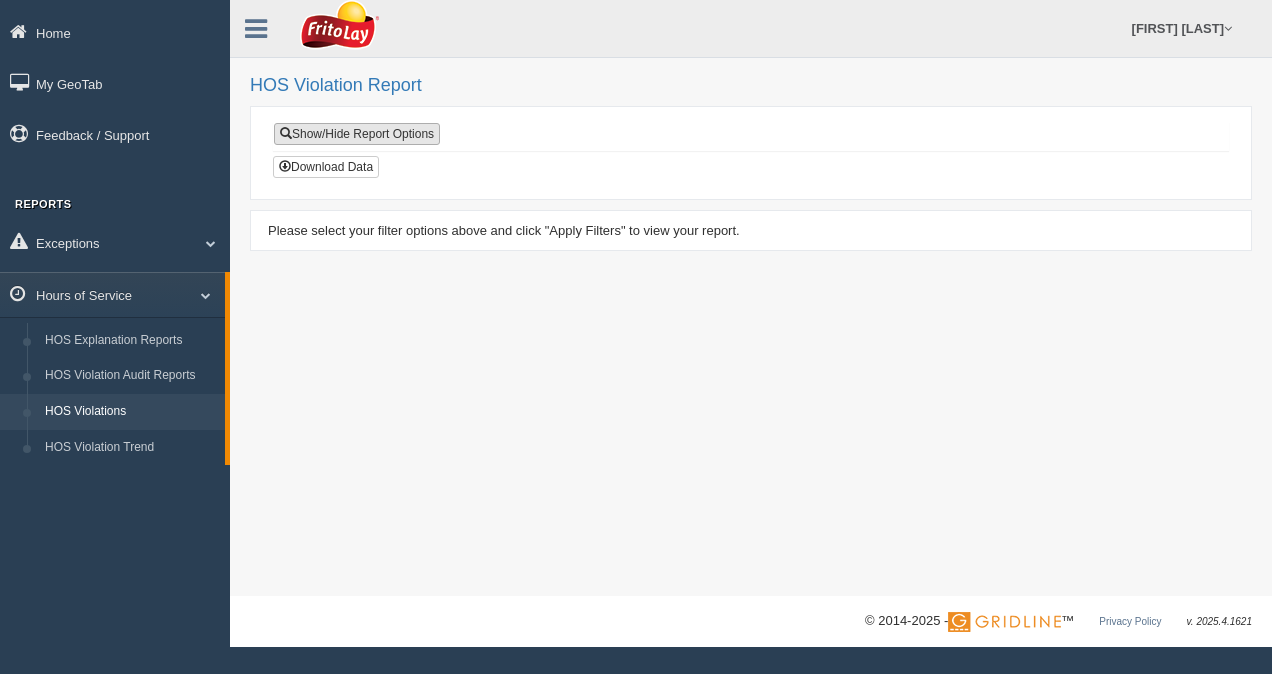 click on "Show/Hide Report Options" at bounding box center [357, 134] 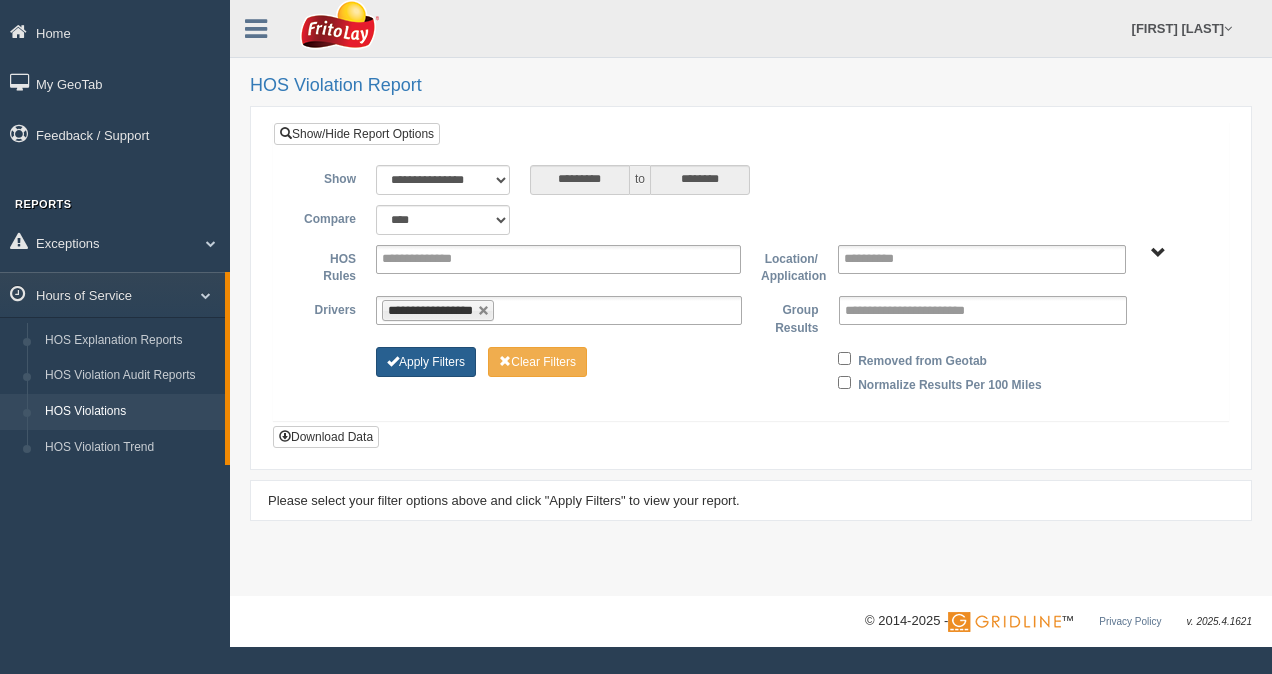 click on "Apply Filters" at bounding box center [426, 362] 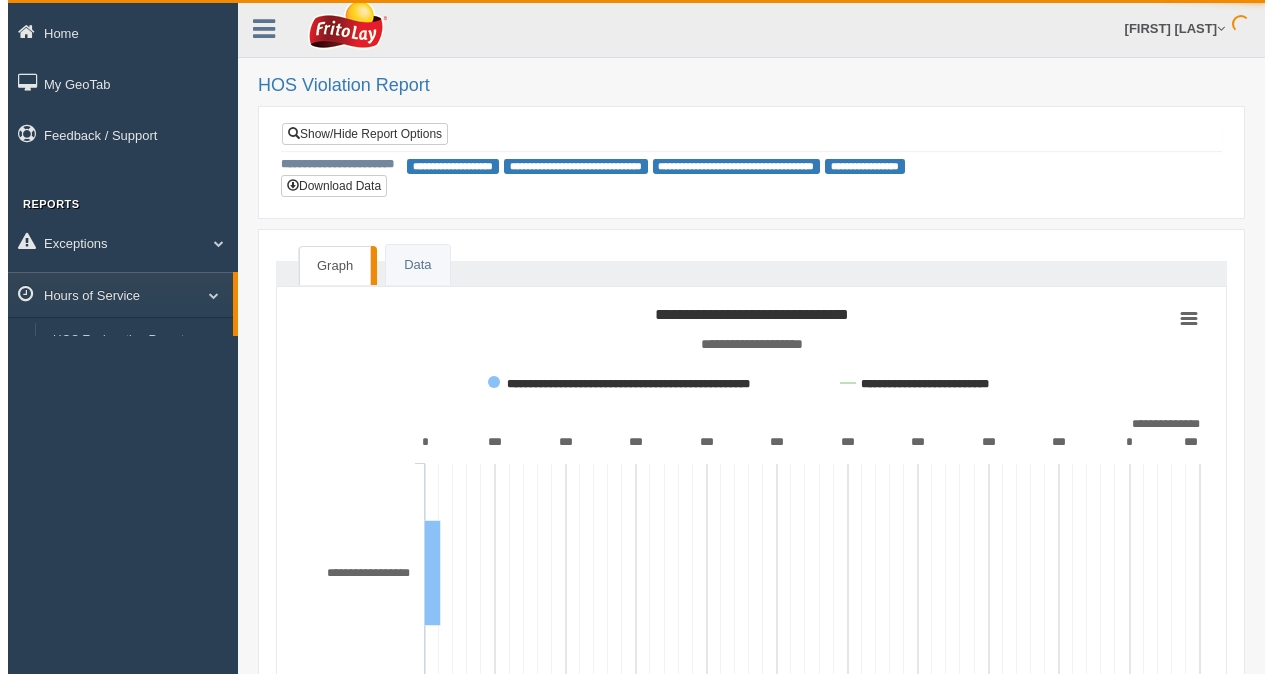 scroll, scrollTop: 0, scrollLeft: 0, axis: both 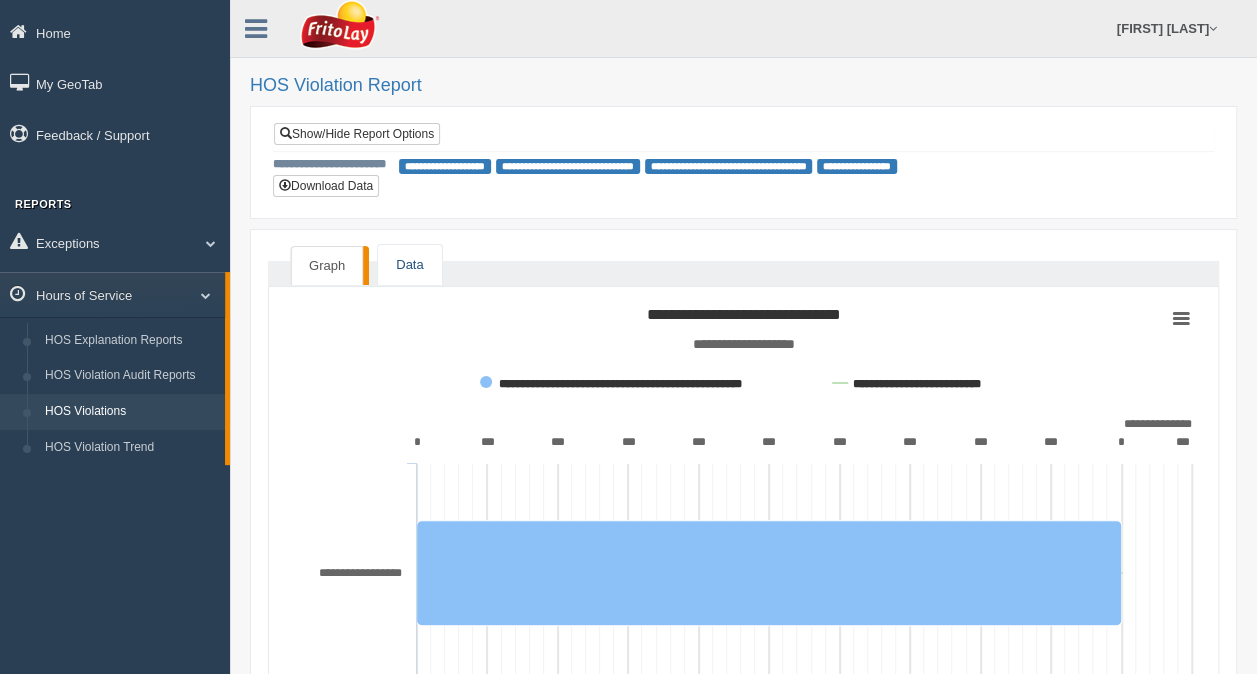 click on "Data" at bounding box center (409, 265) 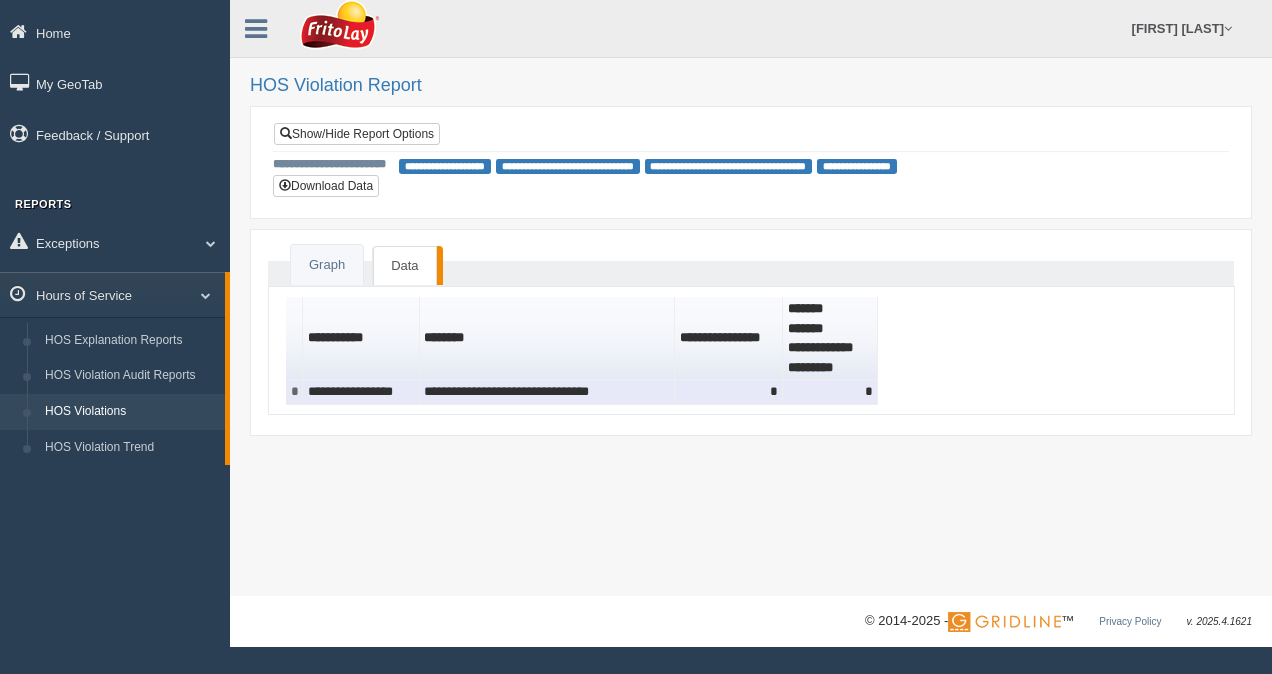 click on "**********" at bounding box center (361, 392) 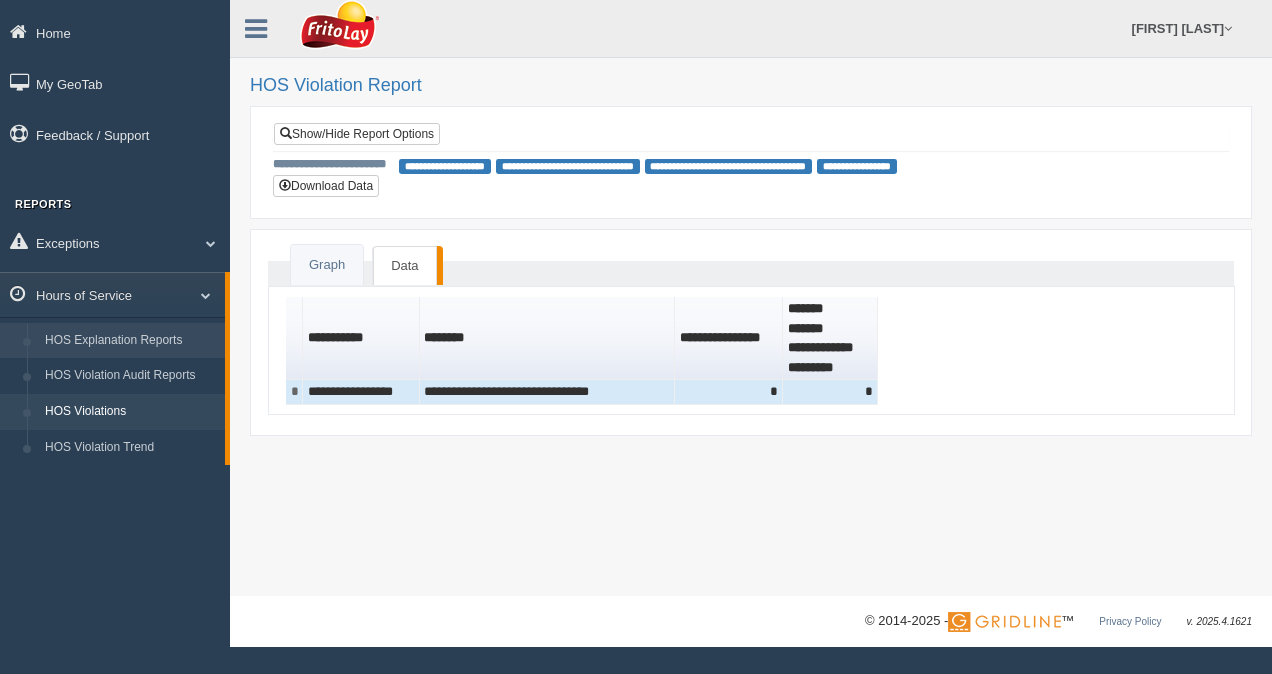 click on "HOS Explanation Reports" at bounding box center (130, 341) 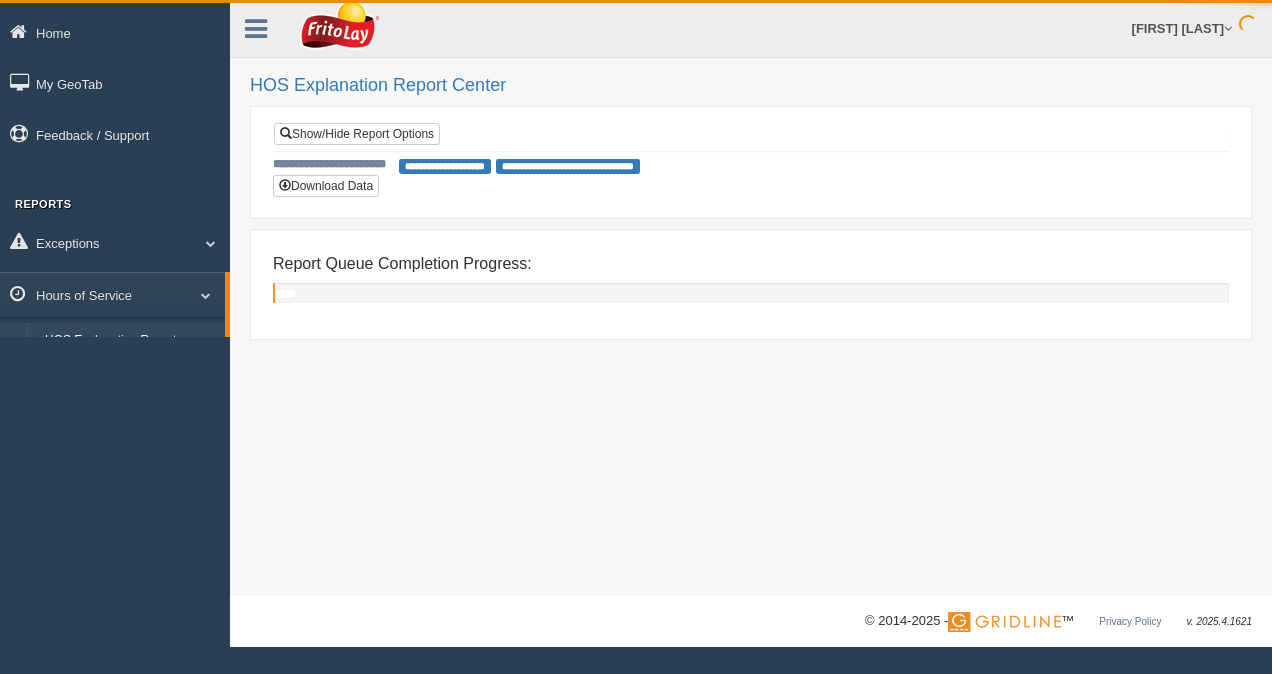 scroll, scrollTop: 0, scrollLeft: 0, axis: both 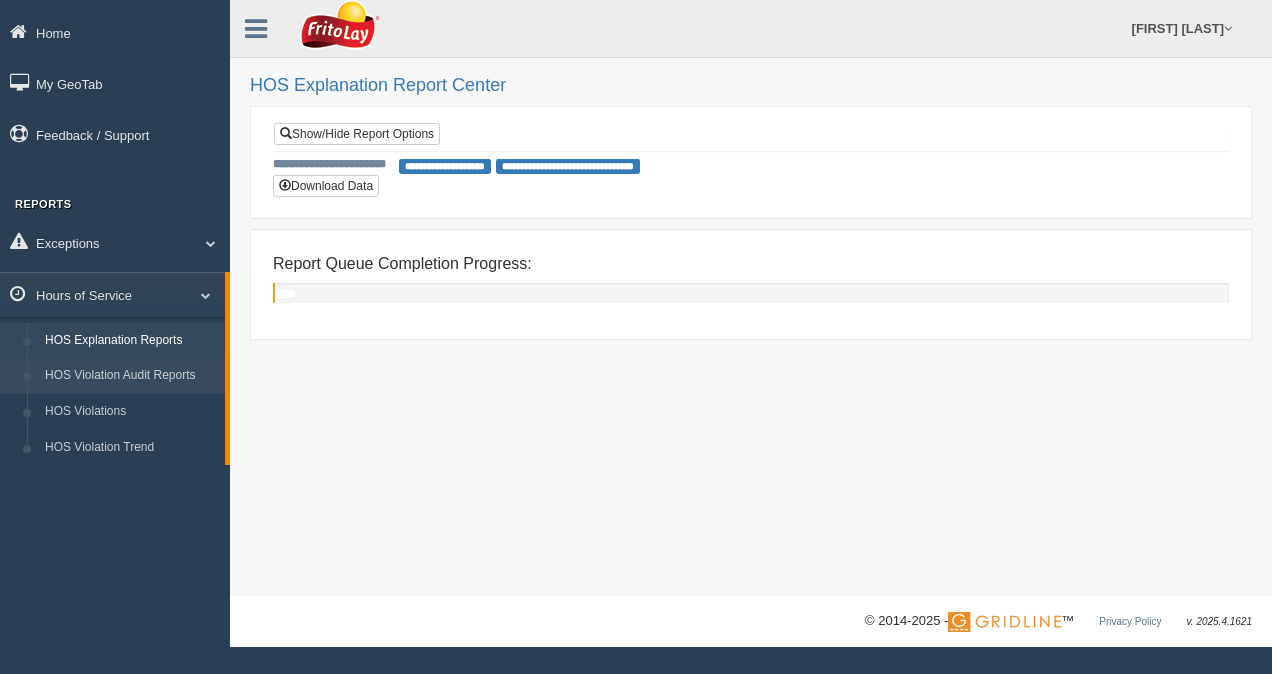 click on "HOS Violation Audit Reports" at bounding box center (130, 376) 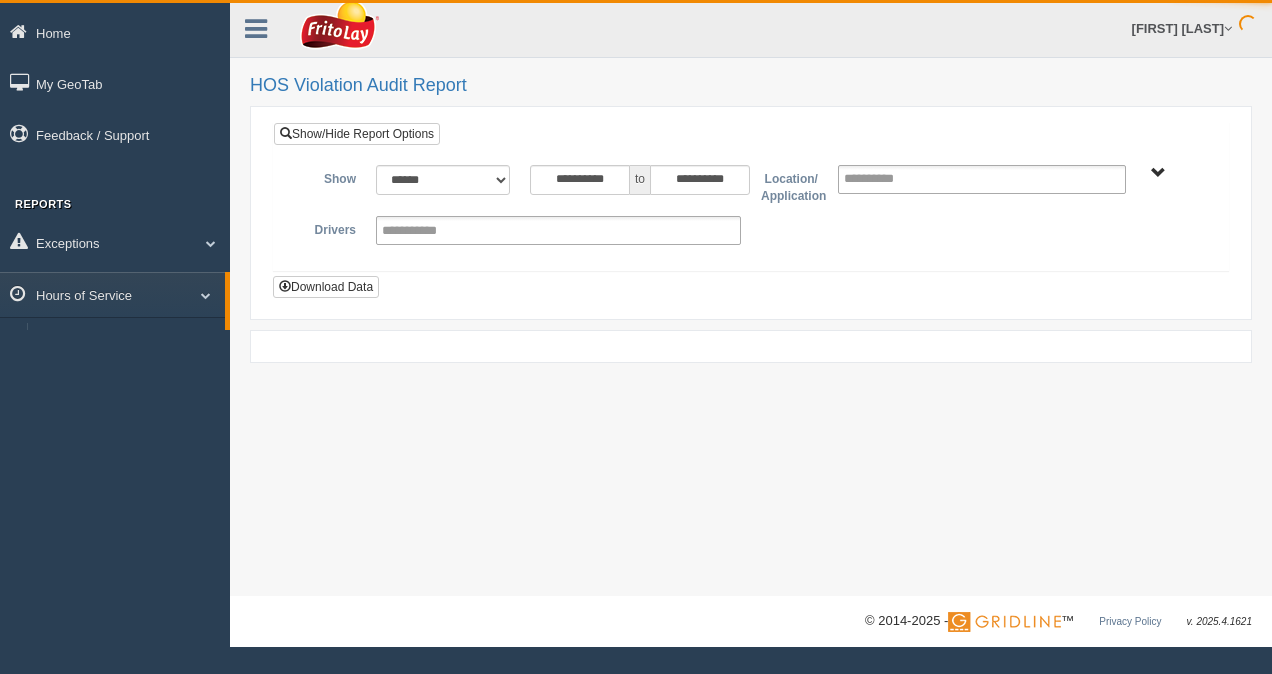 scroll, scrollTop: 0, scrollLeft: 0, axis: both 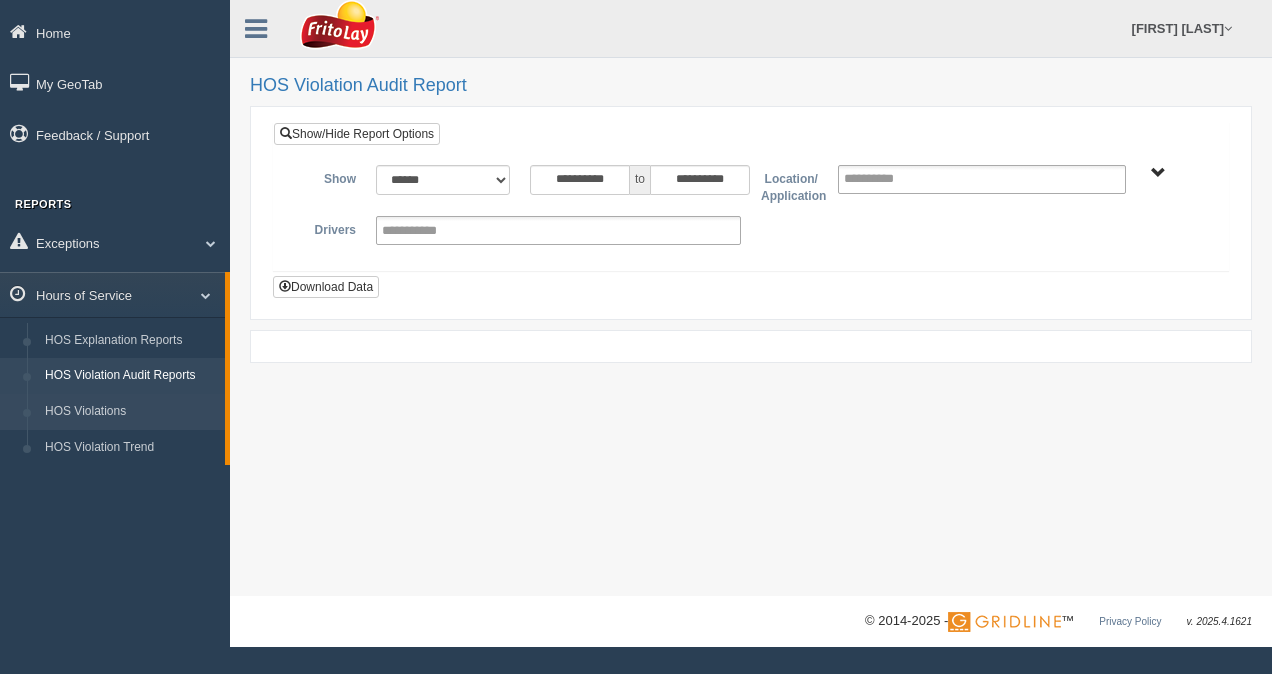 click on "HOS Violations" at bounding box center (130, 412) 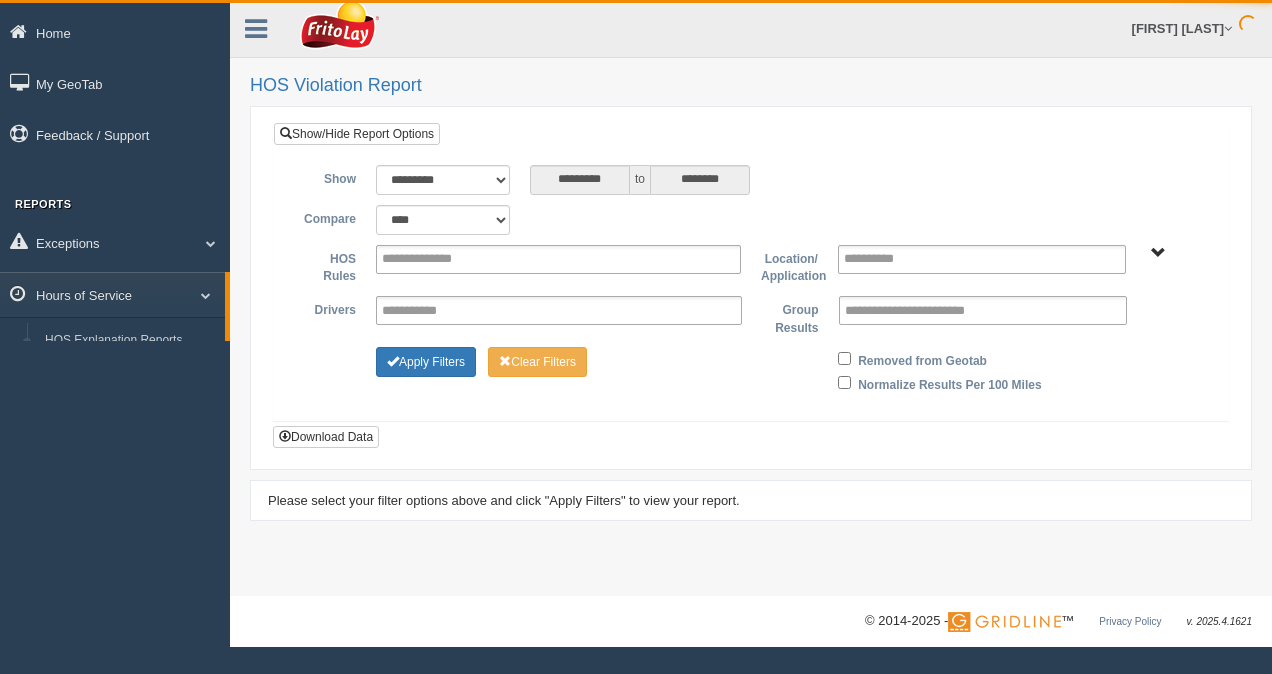 scroll, scrollTop: 0, scrollLeft: 0, axis: both 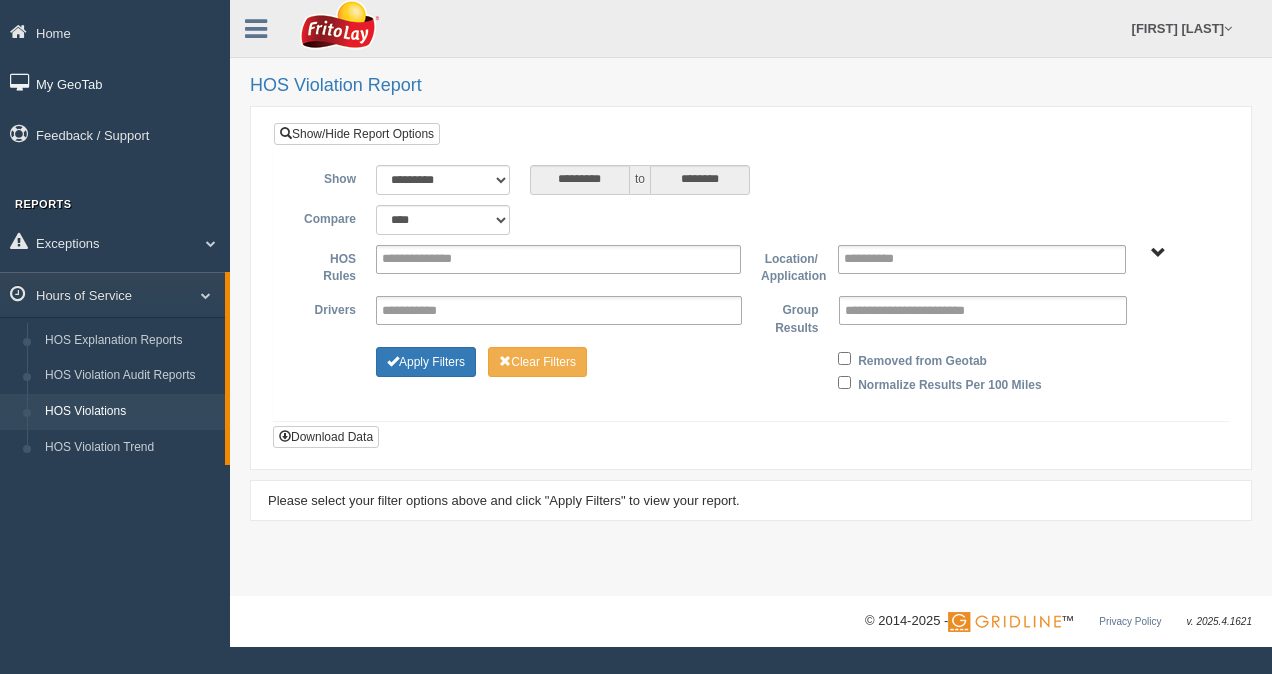 click on "My GeoTab" at bounding box center [115, 83] 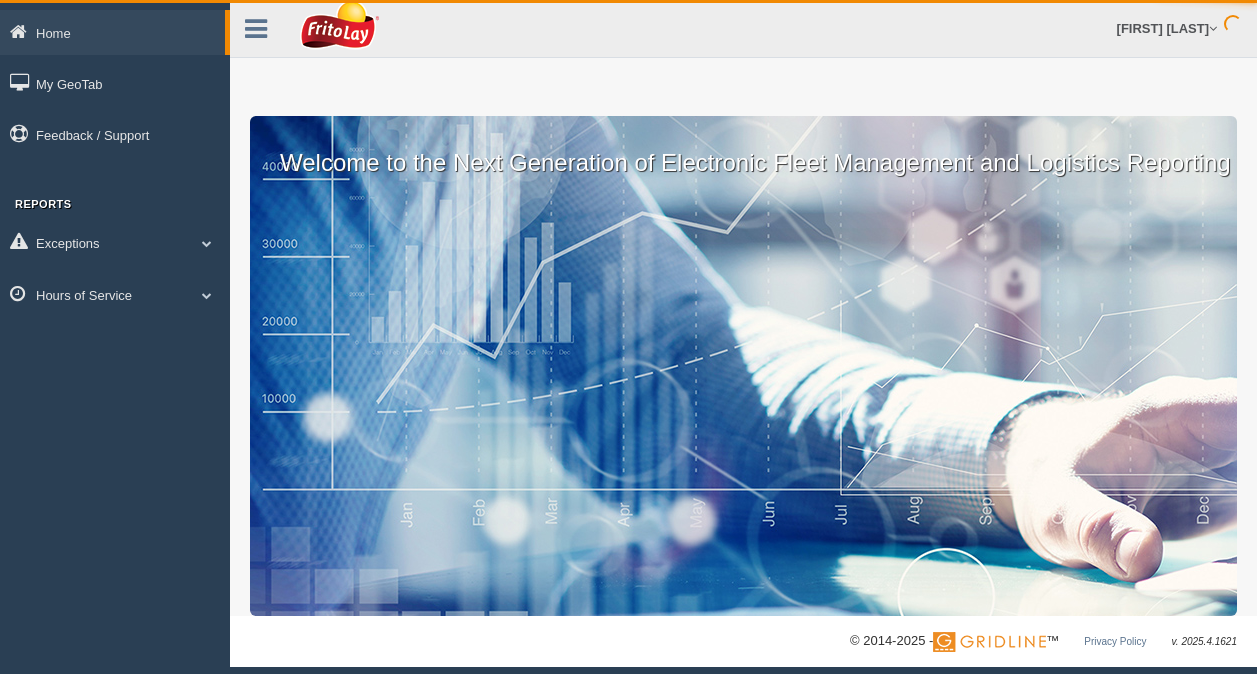 scroll, scrollTop: 0, scrollLeft: 0, axis: both 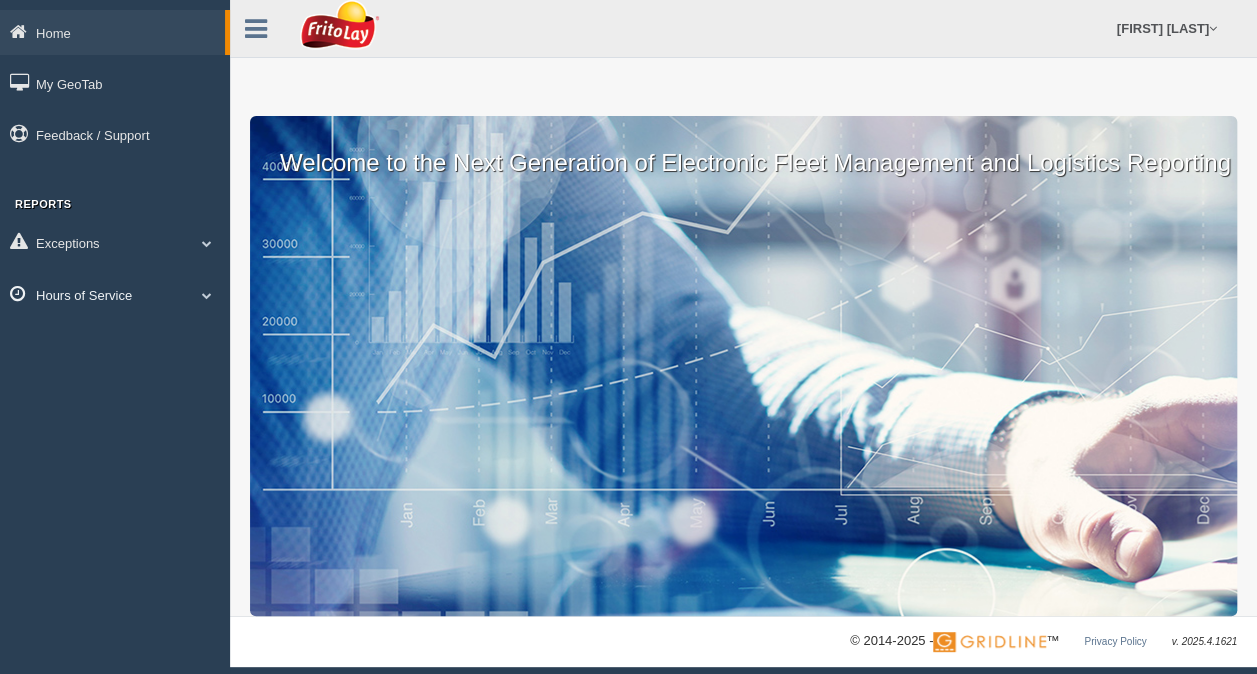 click on "Hours of Service" at bounding box center (115, 294) 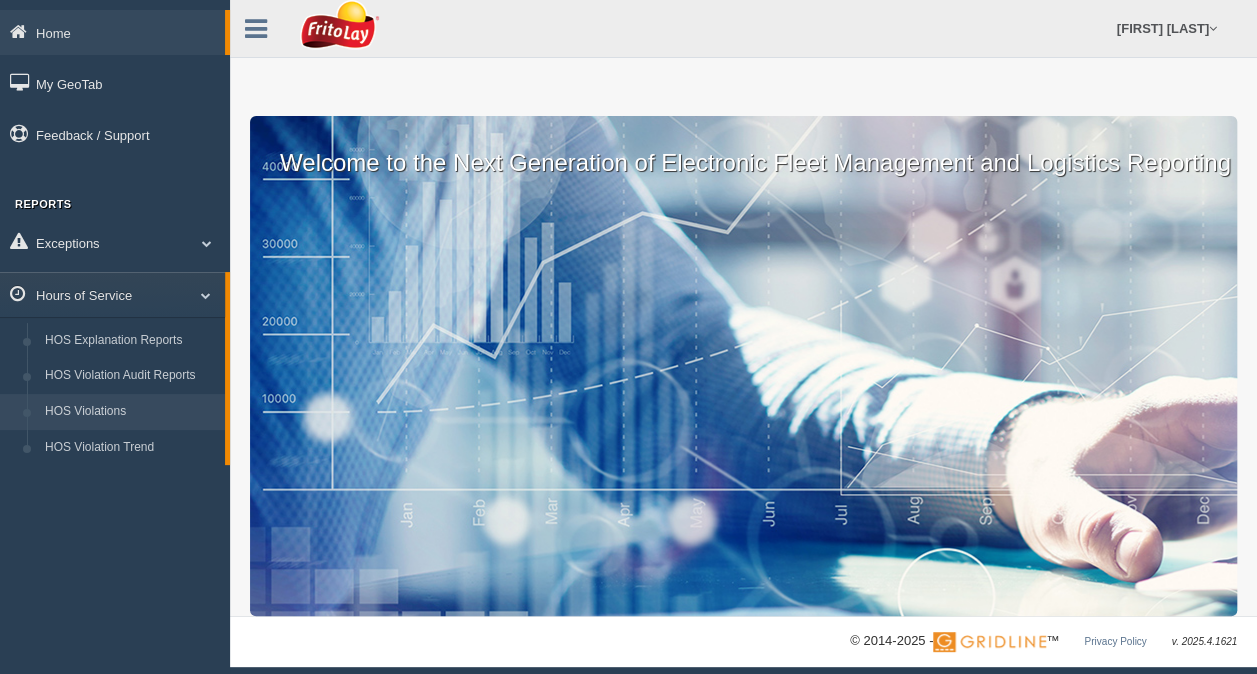 click on "HOS Violations" at bounding box center [130, 412] 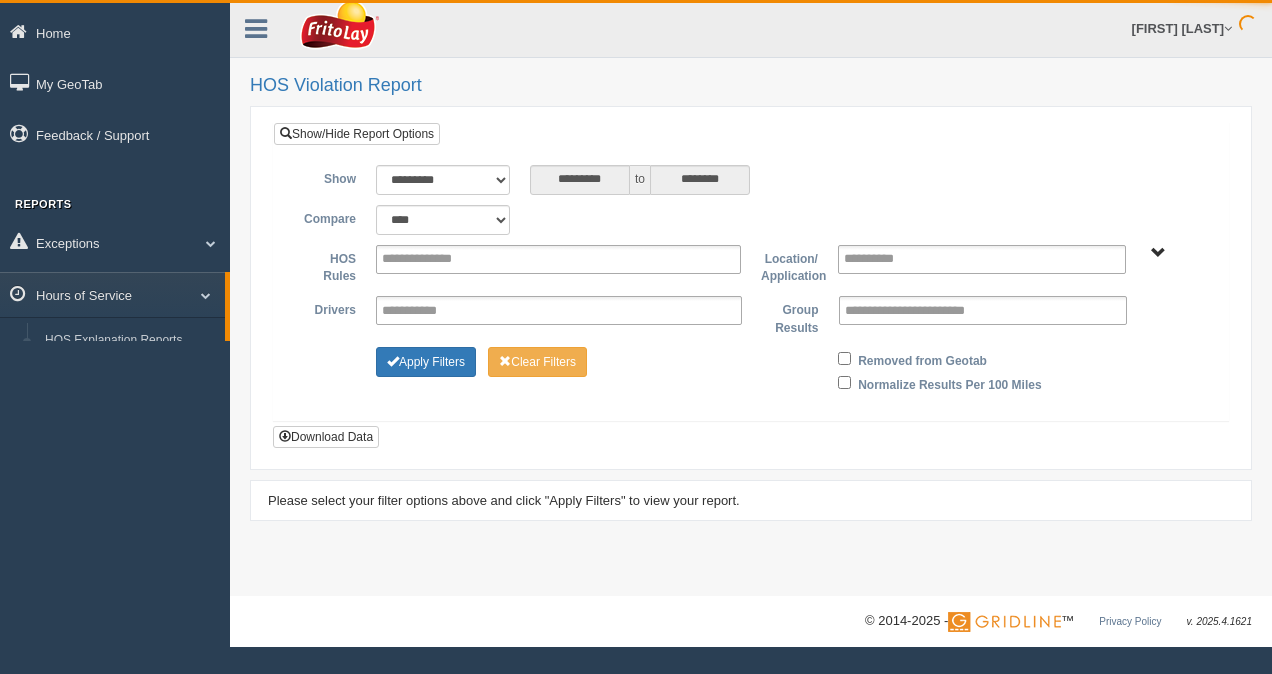 scroll, scrollTop: 0, scrollLeft: 0, axis: both 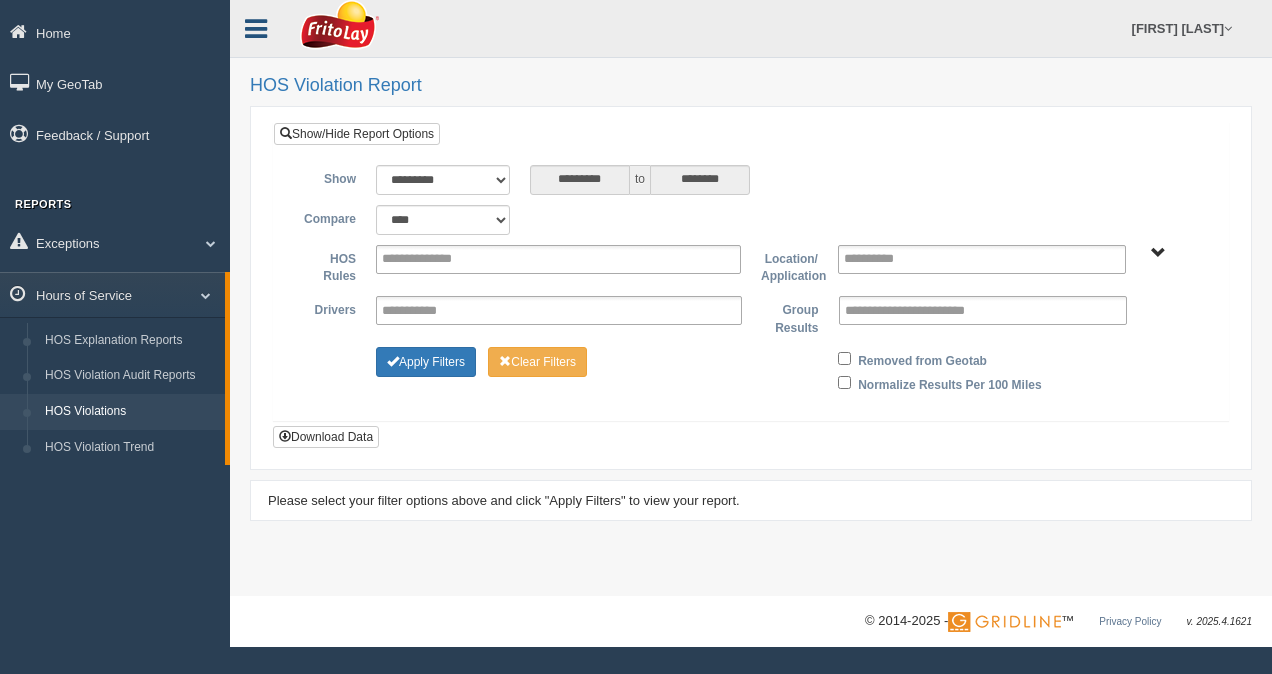 click at bounding box center (256, 29) 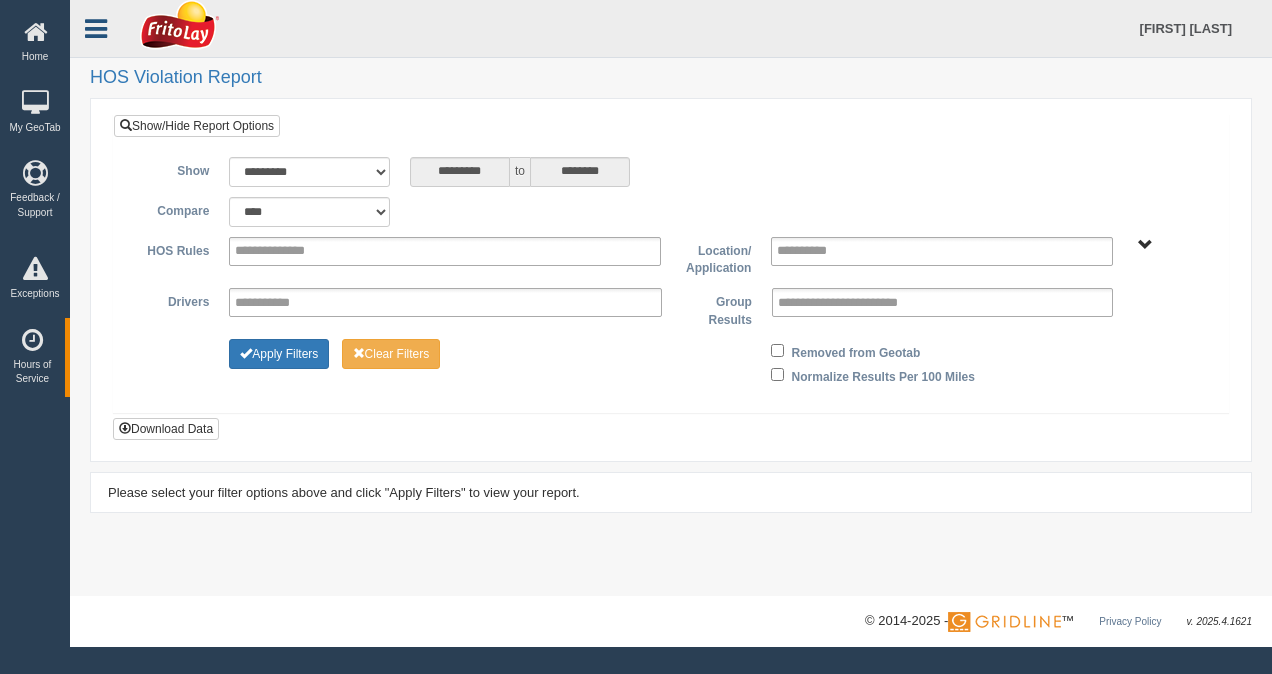click at bounding box center [96, 29] 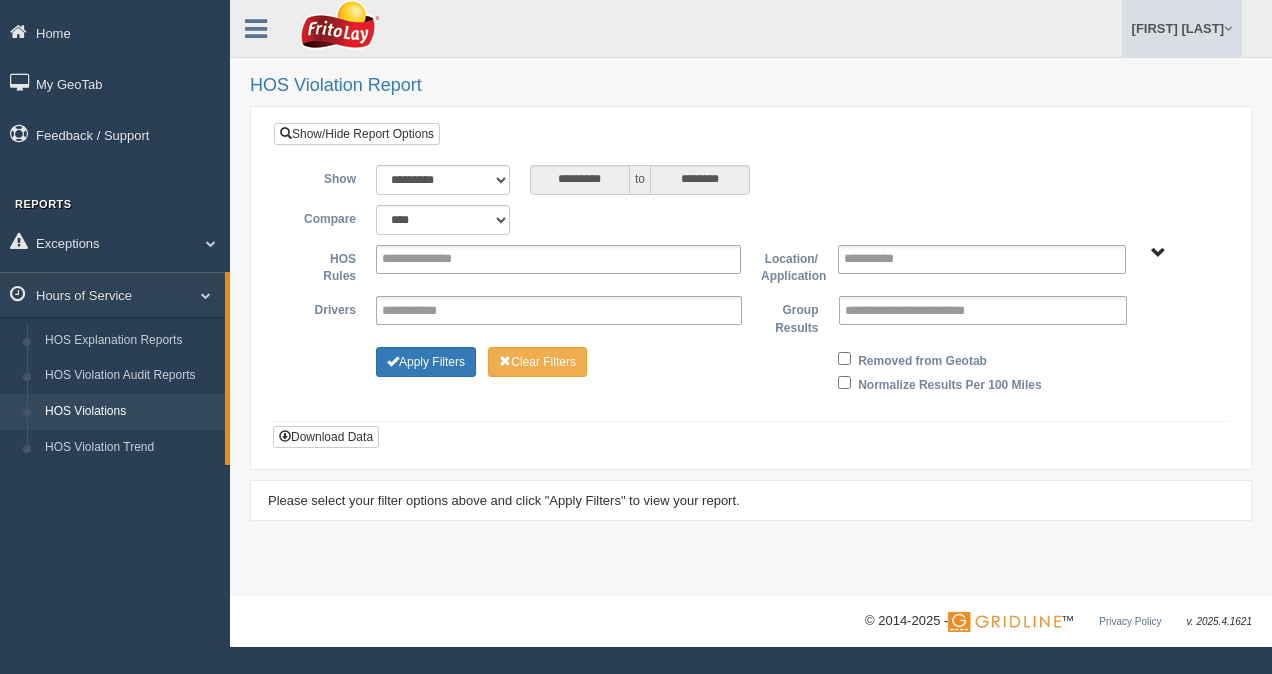 click on "[FIRST] [LAST]" at bounding box center [1182, 28] 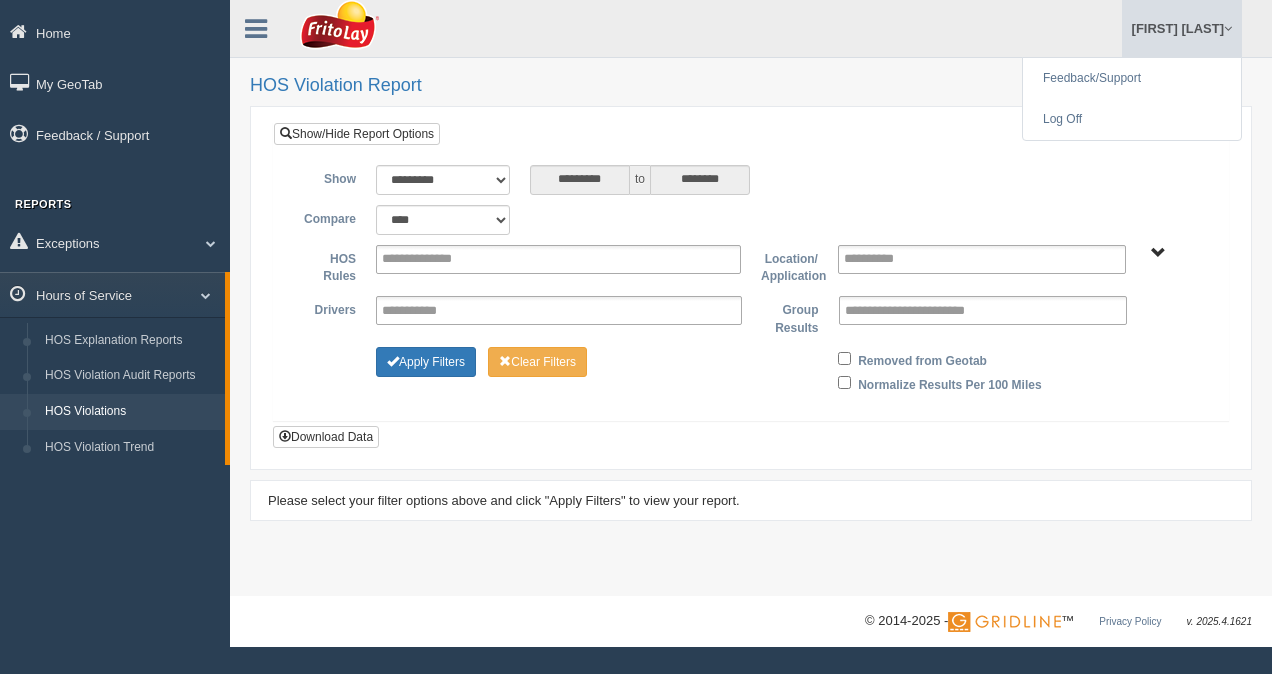 click on "Joel Garza
Feedback/Support
Log Off" at bounding box center (986, 28) 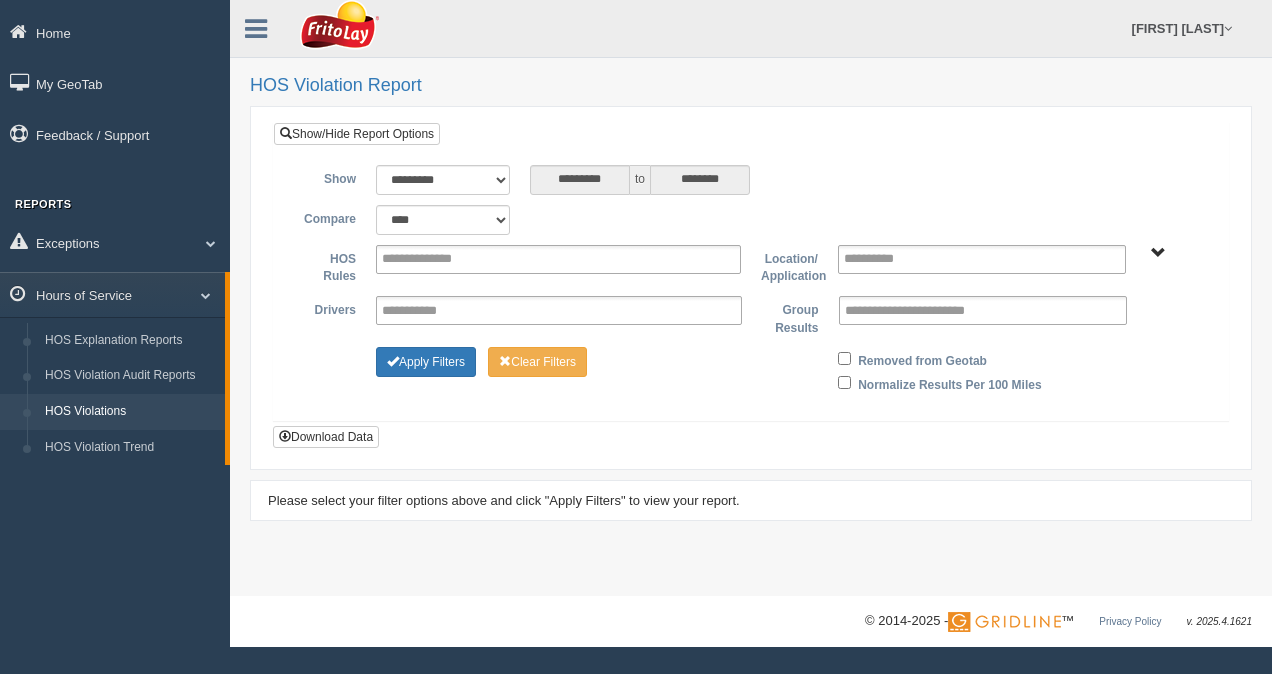 click on "SAN ANTONIO DISTRICT 245-40004466" at bounding box center [1158, 253] 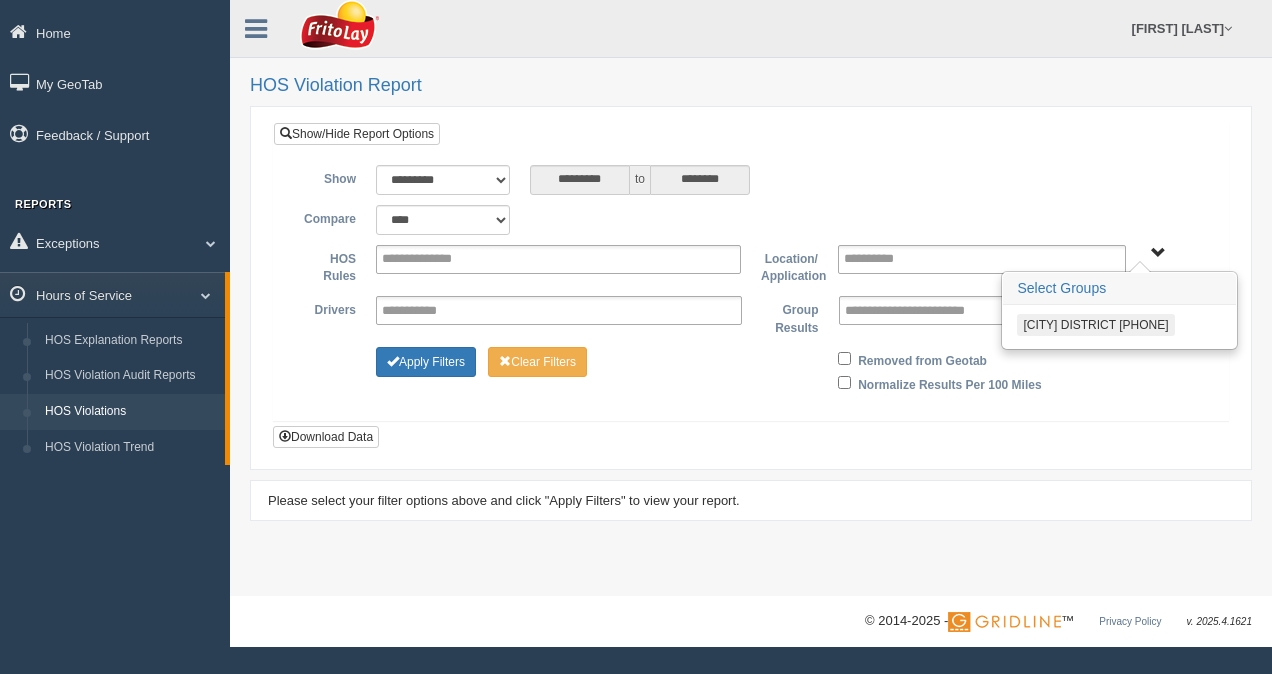 click on "[CITY] DISTRICT [PHONE]" at bounding box center [1095, 325] 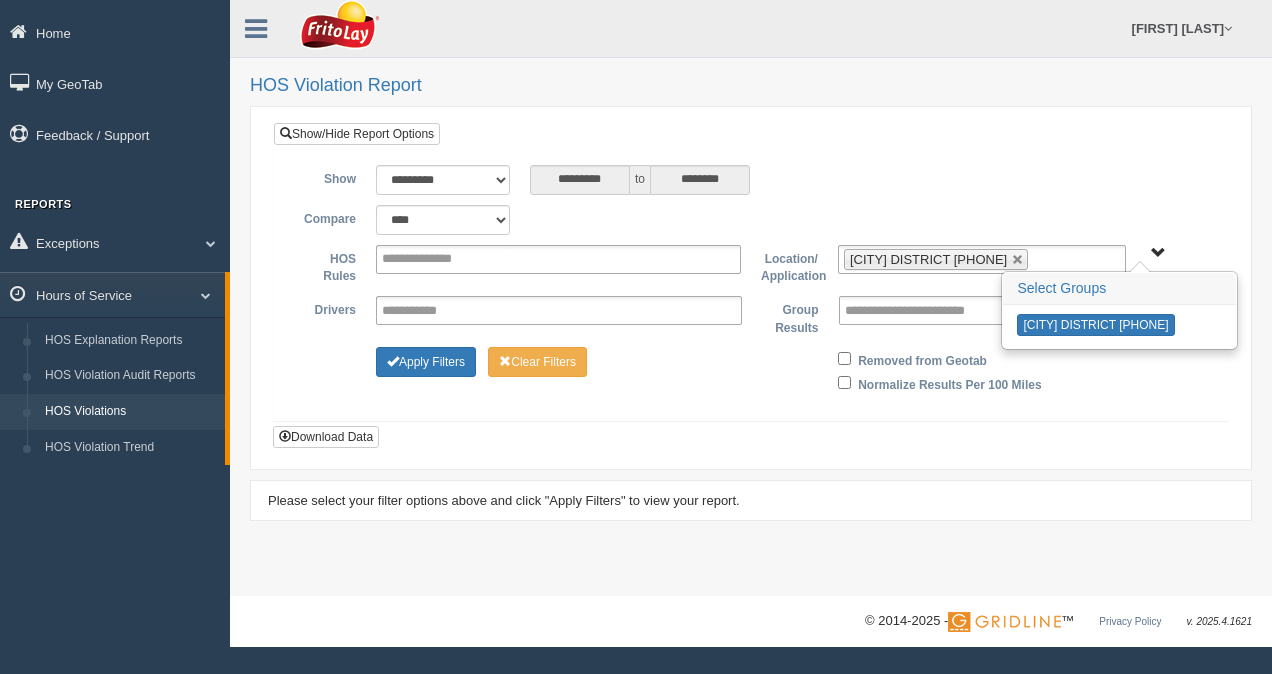 click on "**********" at bounding box center (751, 285) 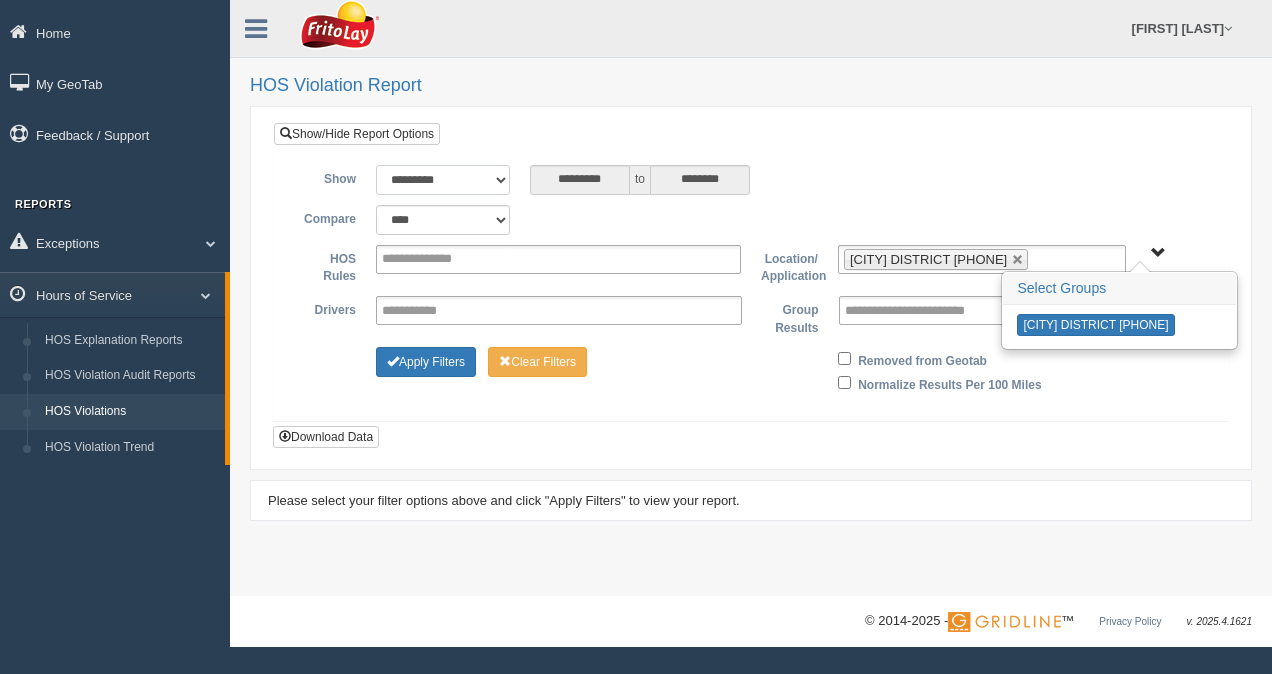 click on "**********" at bounding box center [443, 180] 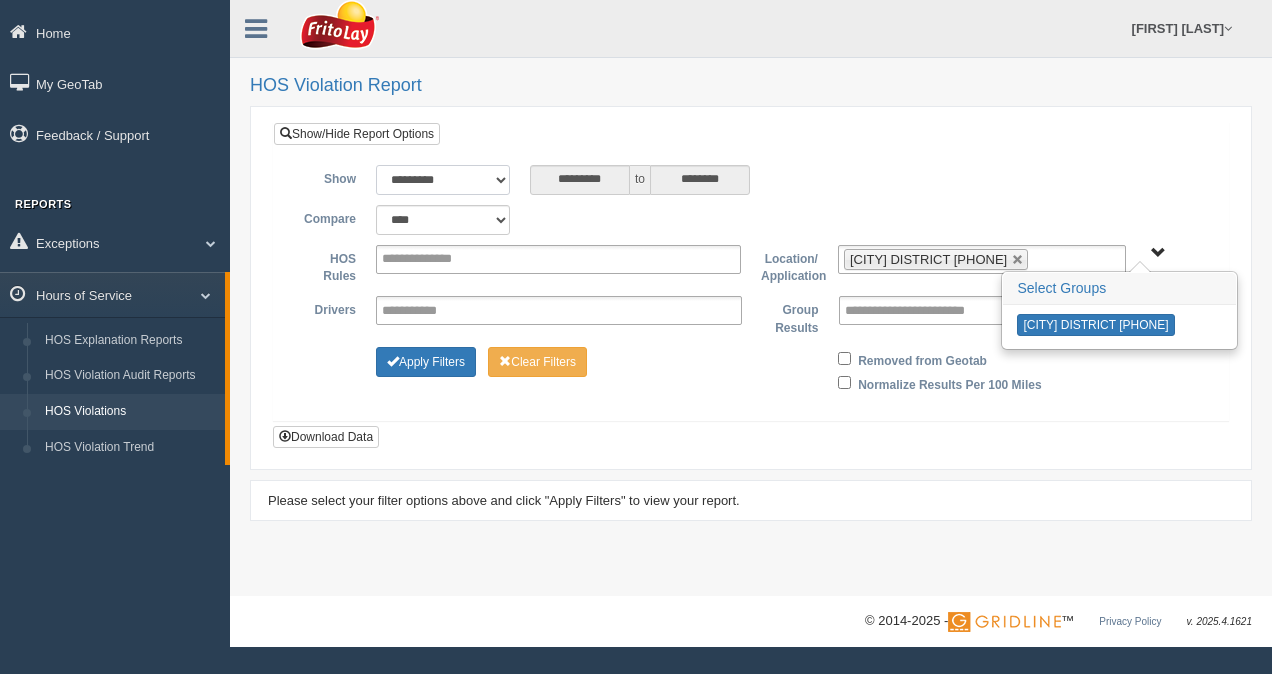 select on "**********" 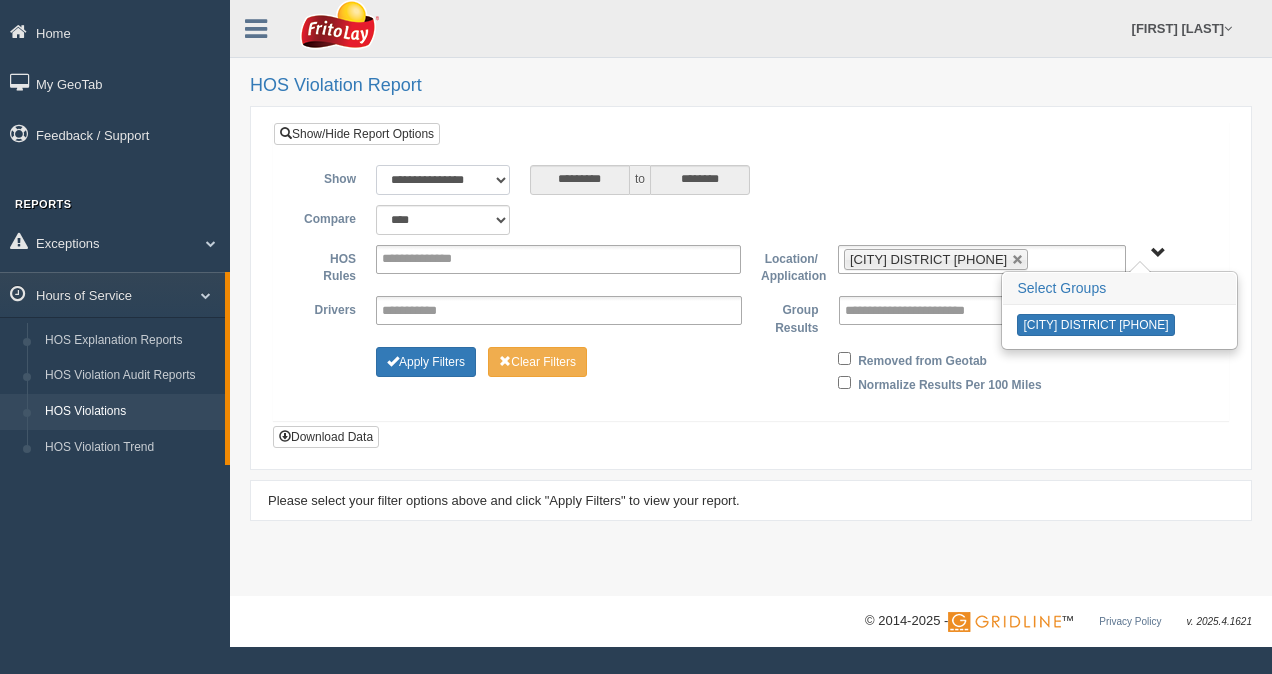 click on "**********" at bounding box center [443, 180] 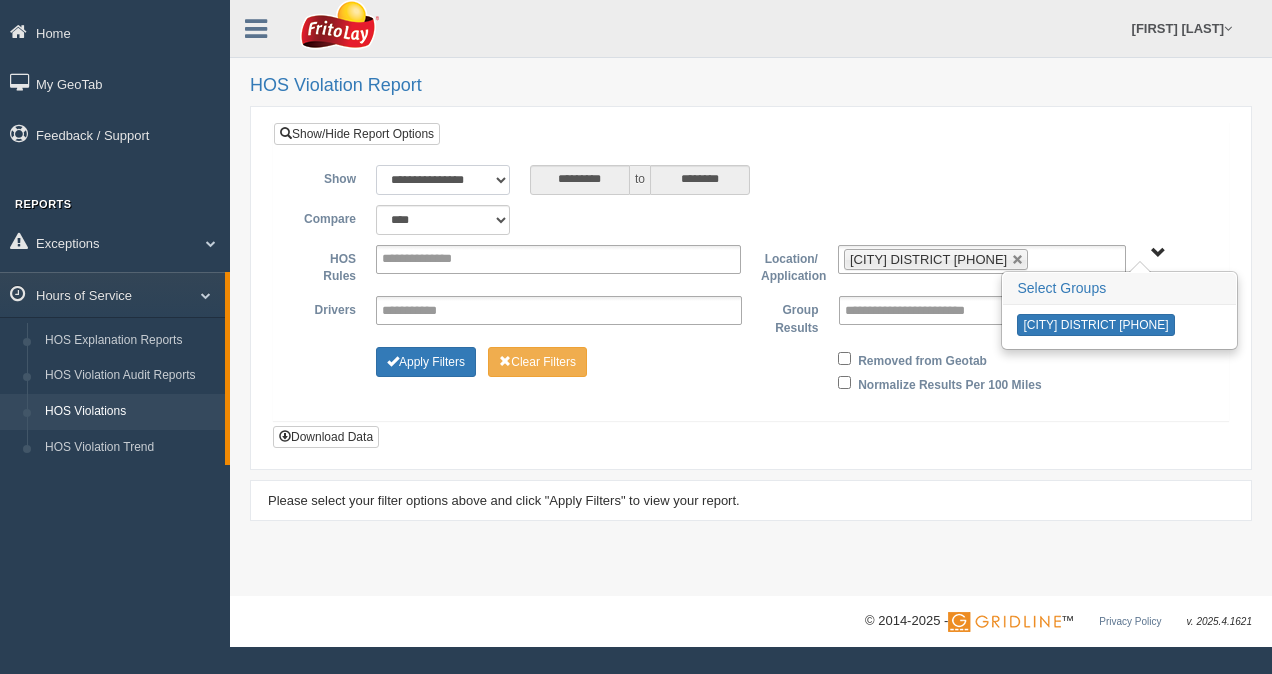 type on "********" 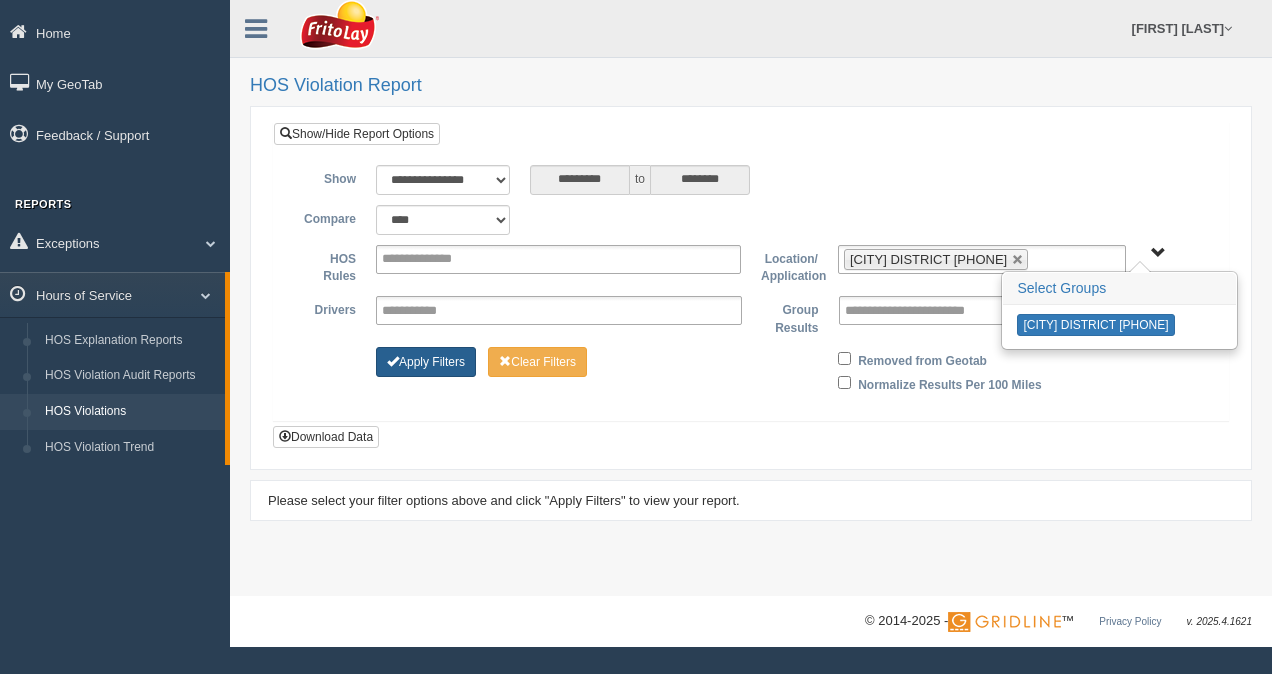 click on "Apply Filters" at bounding box center (426, 362) 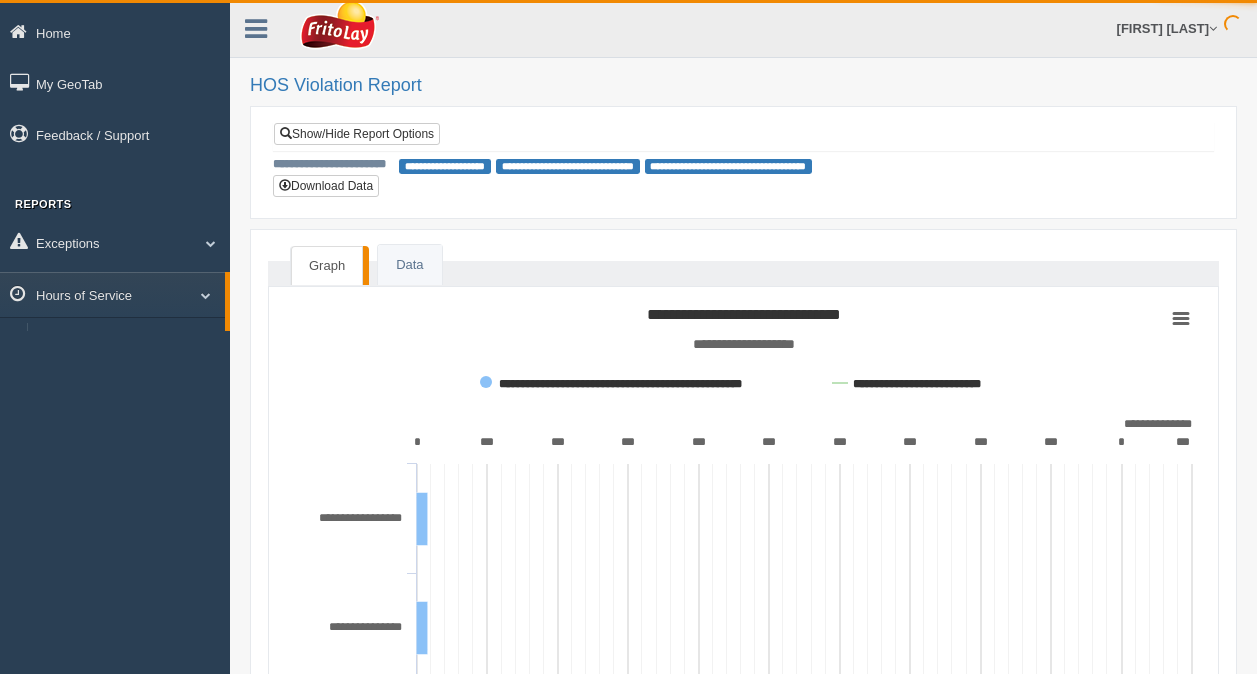 scroll, scrollTop: 0, scrollLeft: 0, axis: both 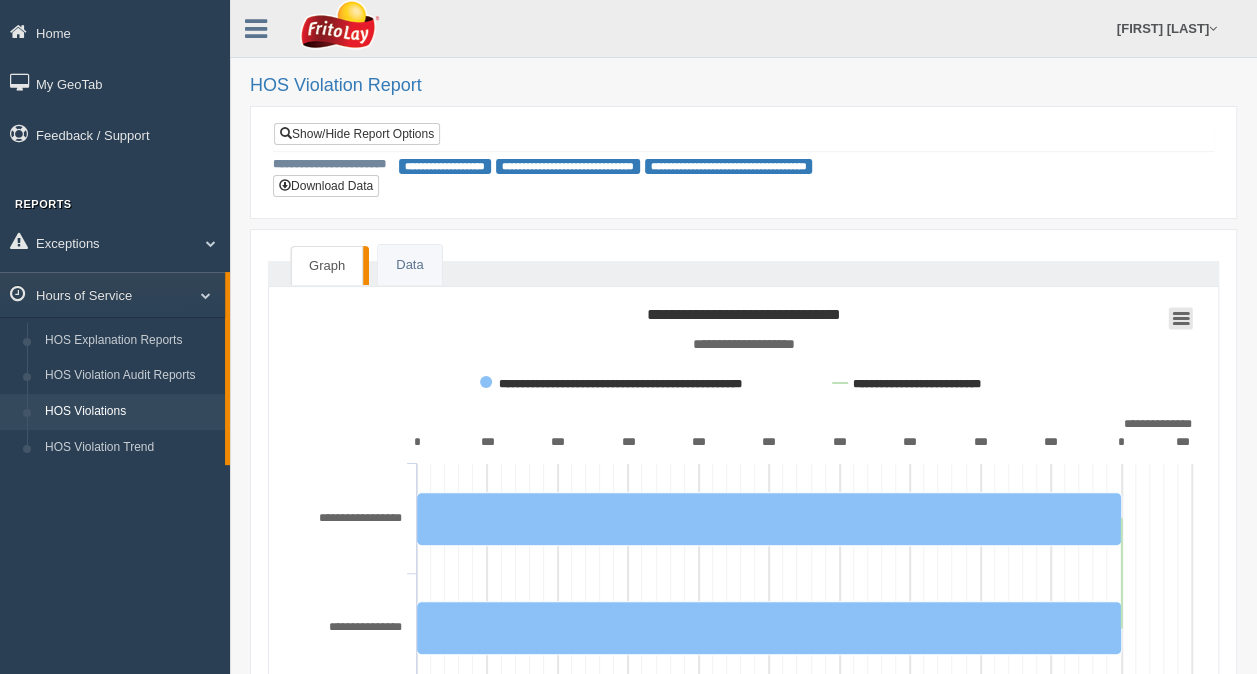 click 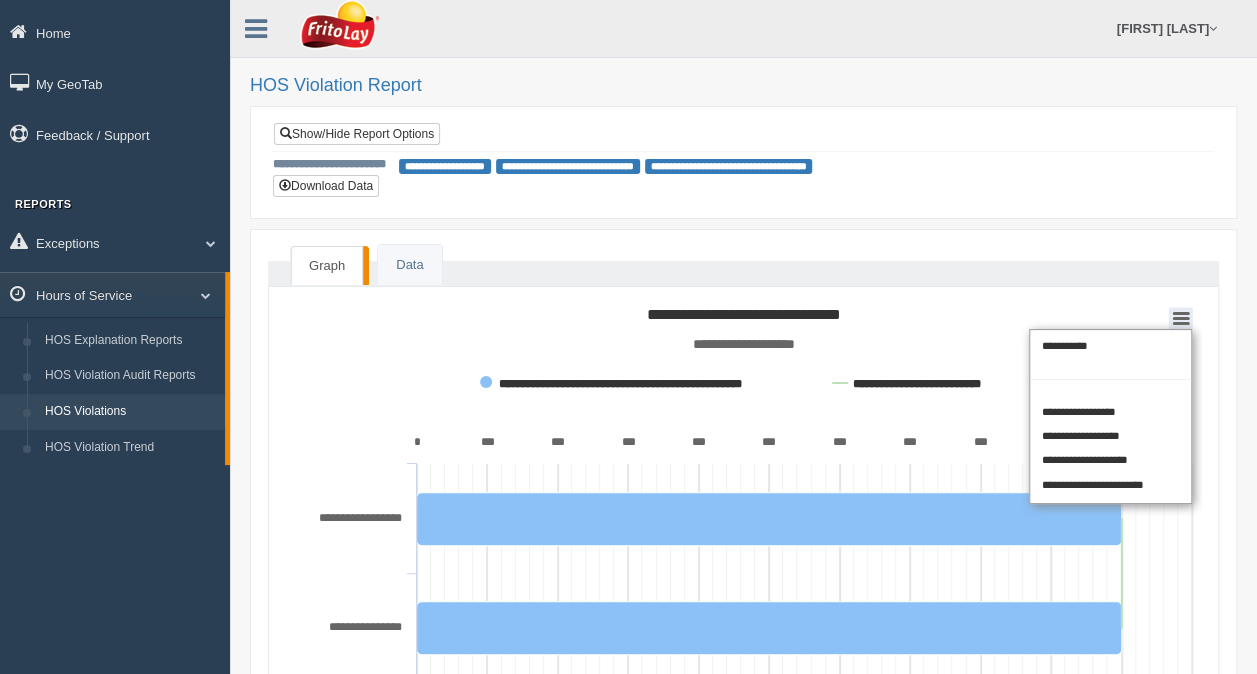 click on "**********" at bounding box center (1110, 416) 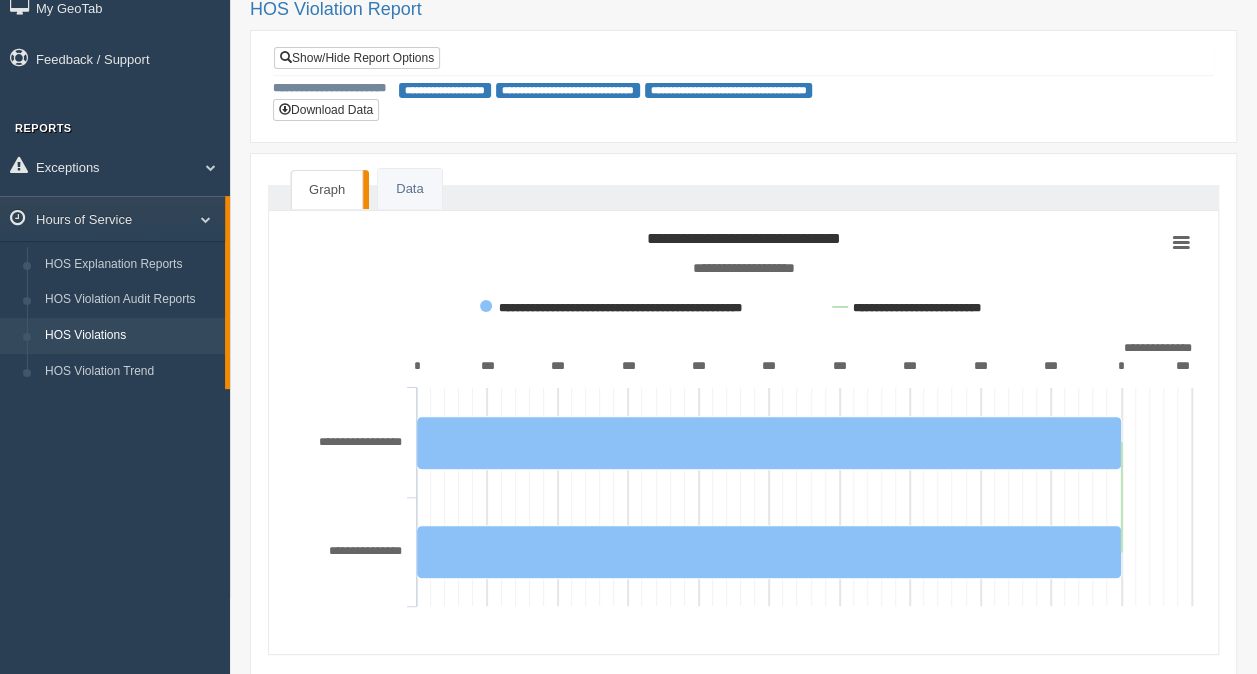 scroll, scrollTop: 0, scrollLeft: 0, axis: both 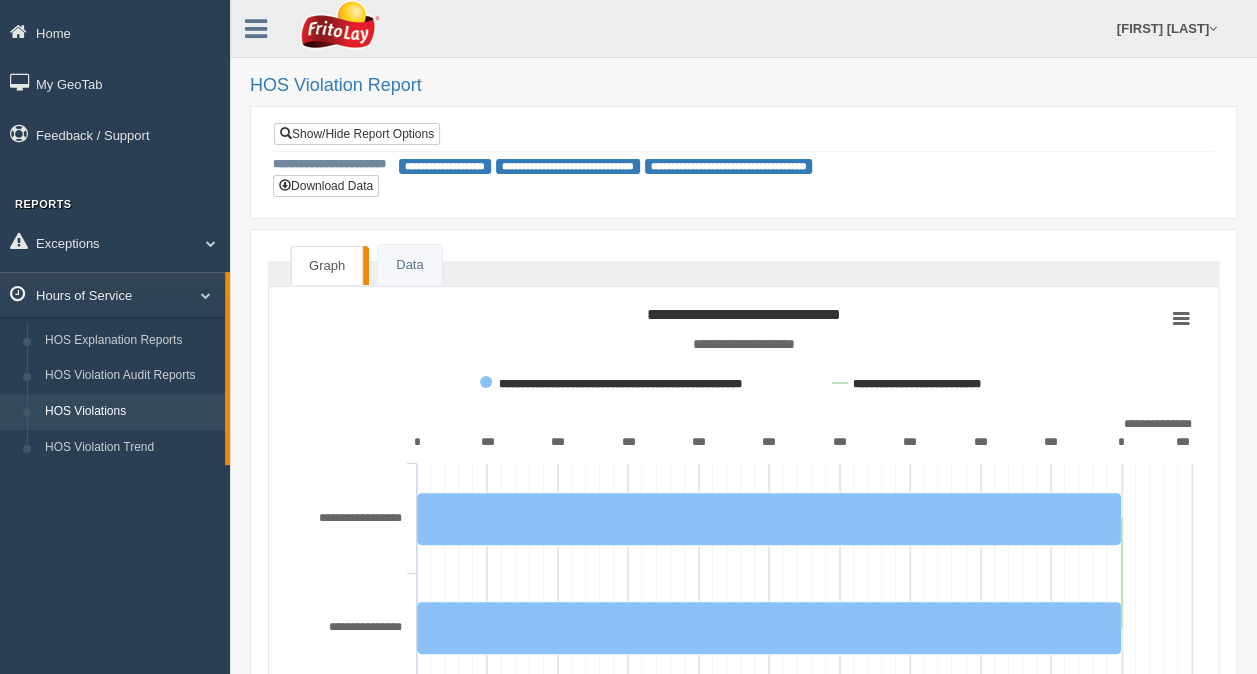 click at bounding box center (198, 295) 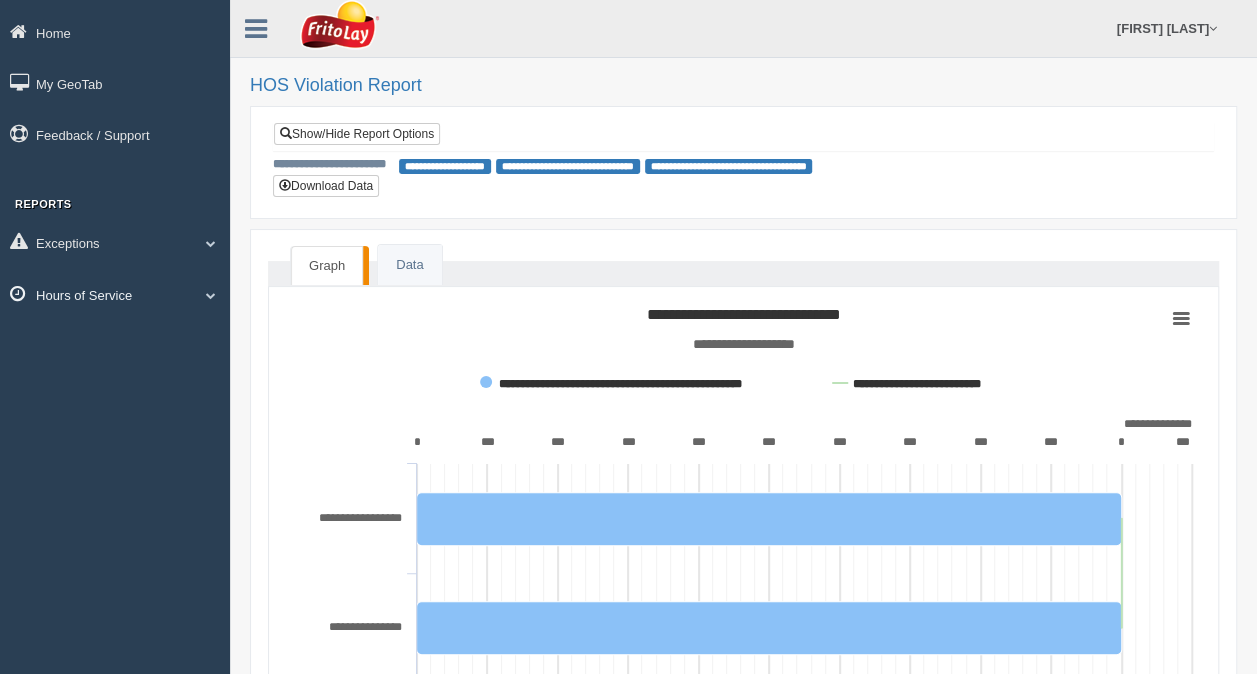click at bounding box center [203, 295] 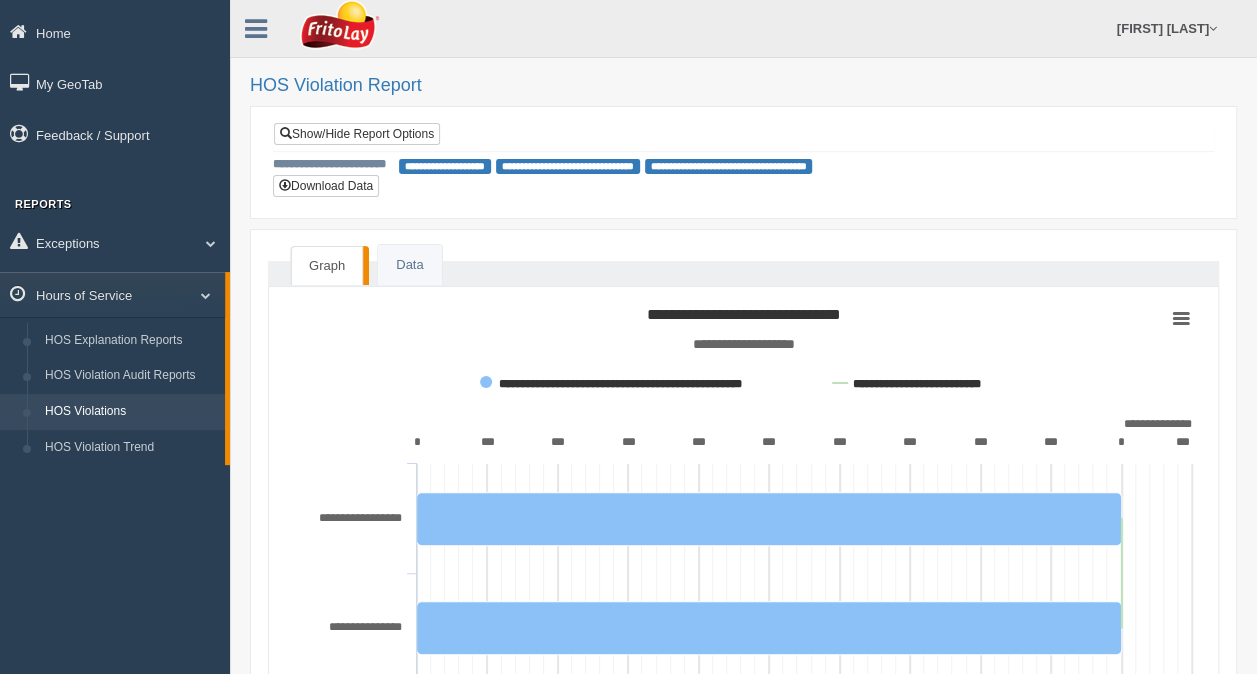 click on "HOS Violations" at bounding box center [130, 412] 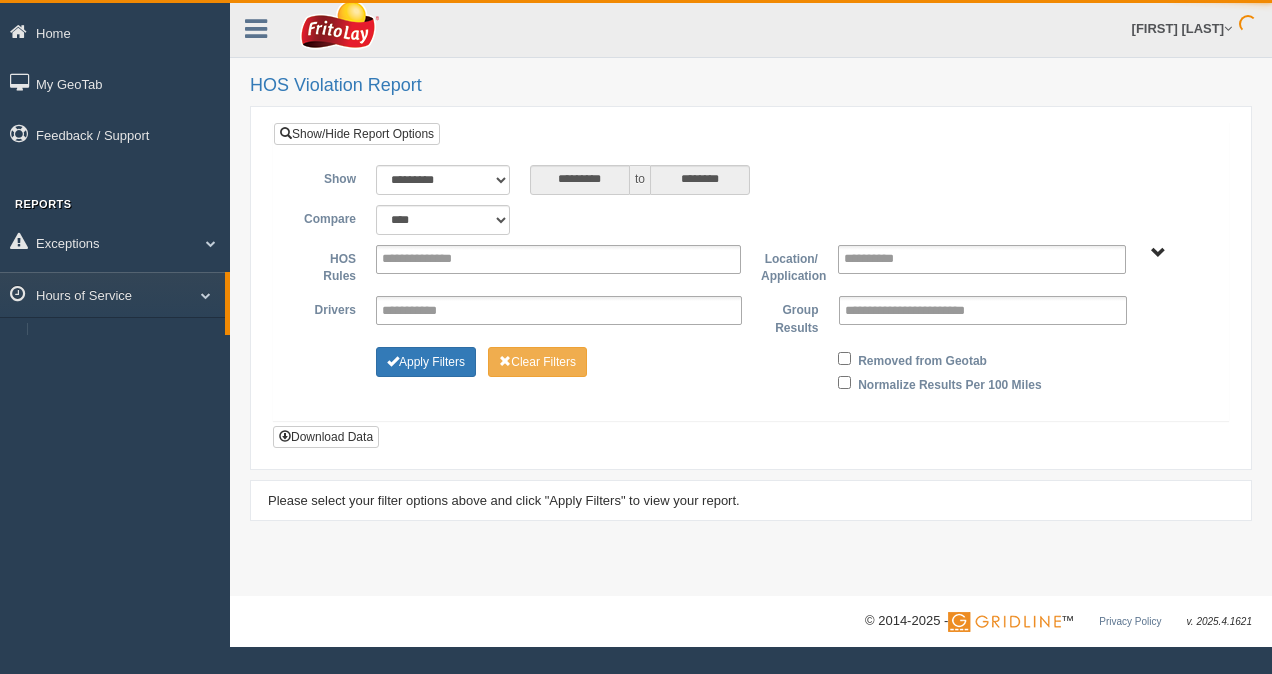 scroll, scrollTop: 0, scrollLeft: 0, axis: both 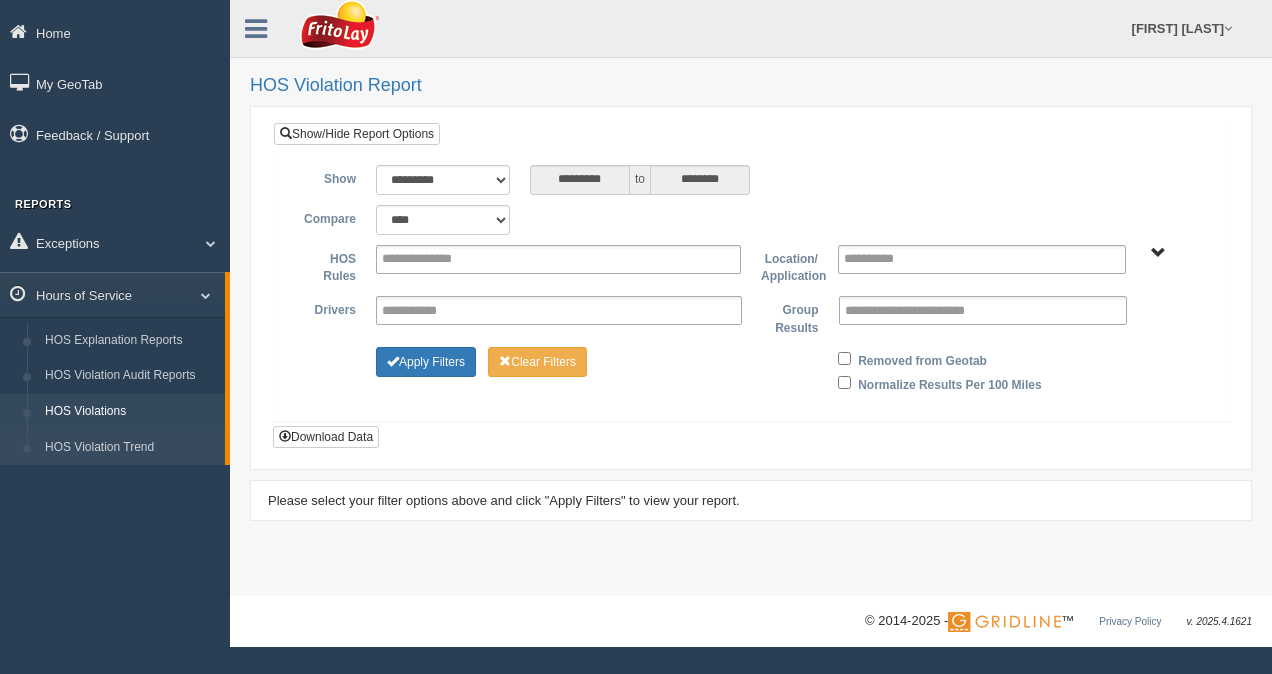 click on "HOS Violation Trend" at bounding box center (130, 448) 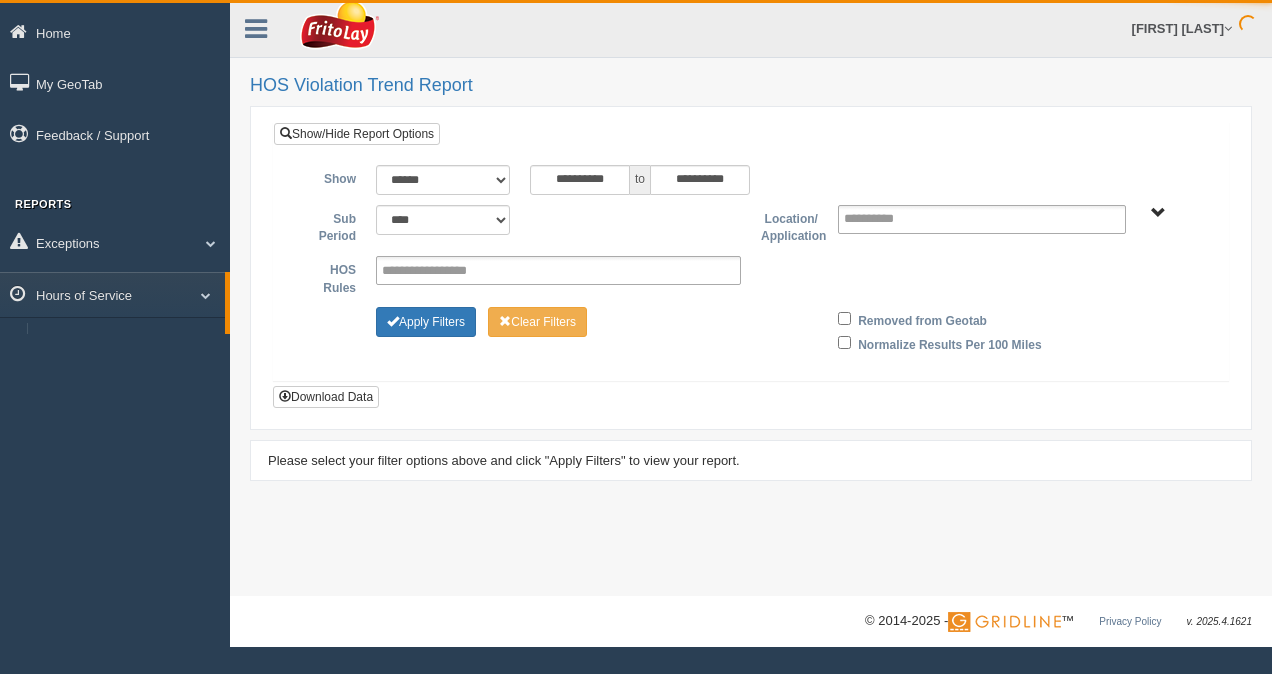 scroll, scrollTop: 0, scrollLeft: 0, axis: both 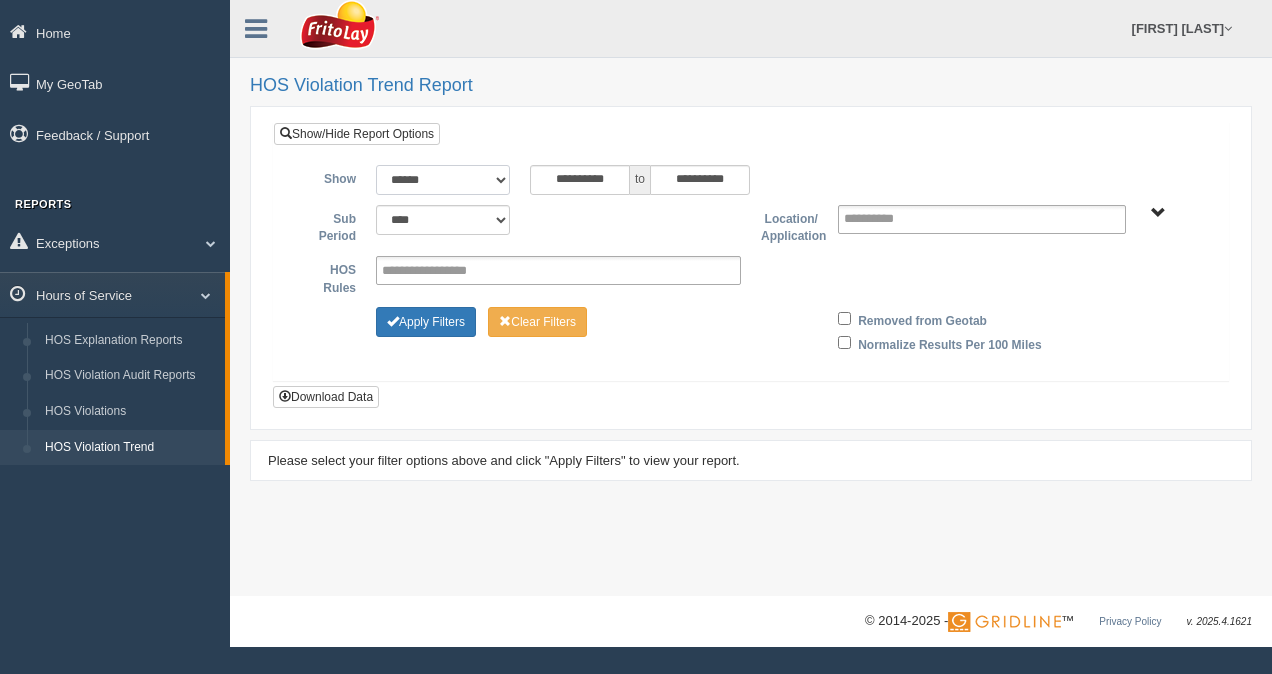 click on "**********" at bounding box center (443, 180) 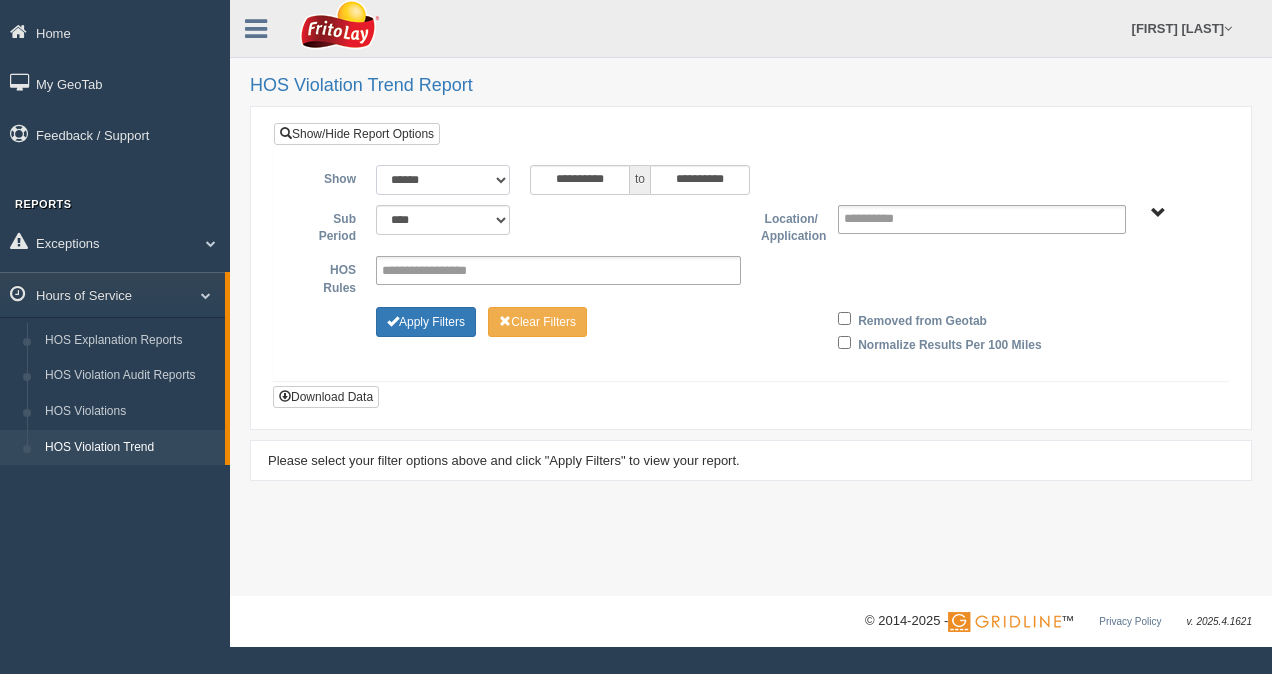 select on "**********" 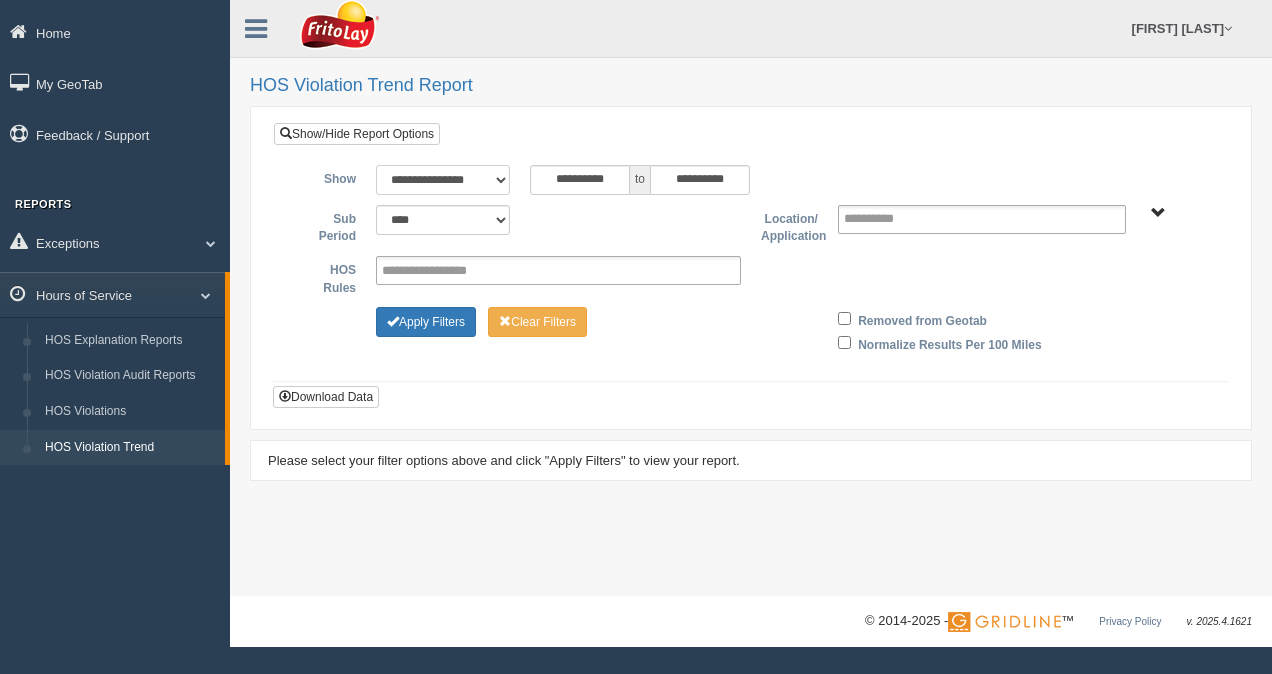 type on "*********" 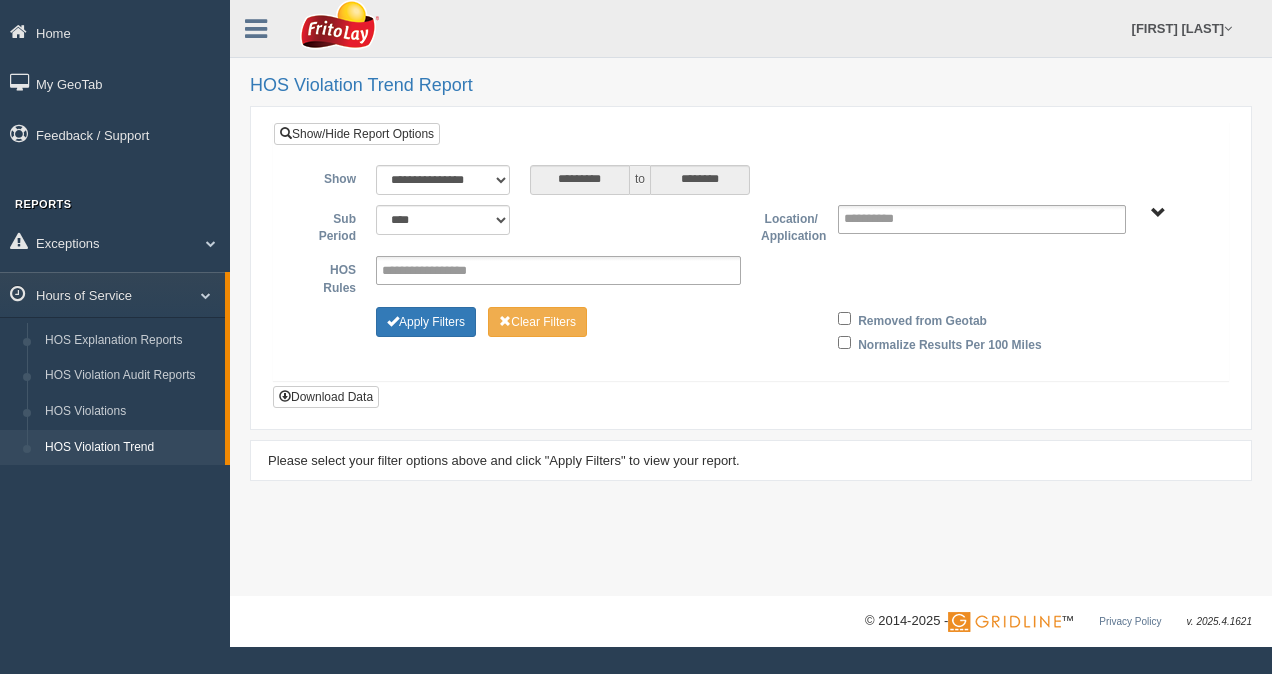 click on "[CITY] [DISTRICT] [PHONE]" at bounding box center [1158, 213] 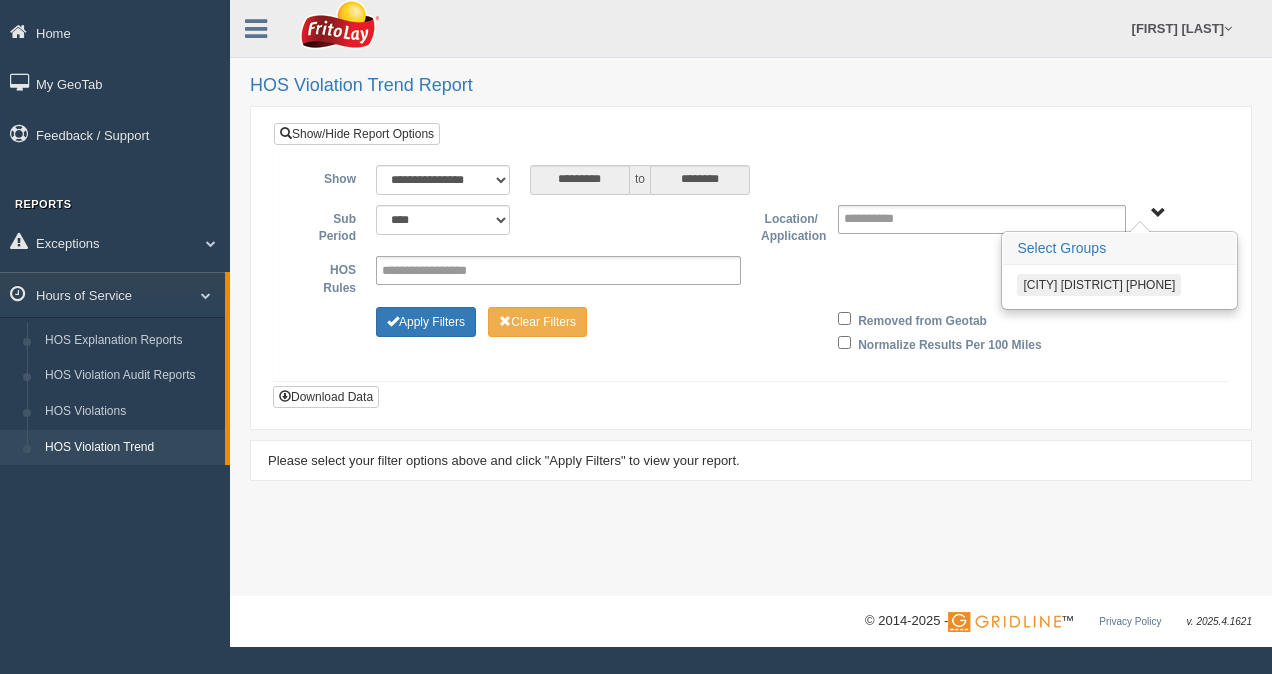 click on "[CITY] [DISTRICT] [PHONE]" at bounding box center (1099, 285) 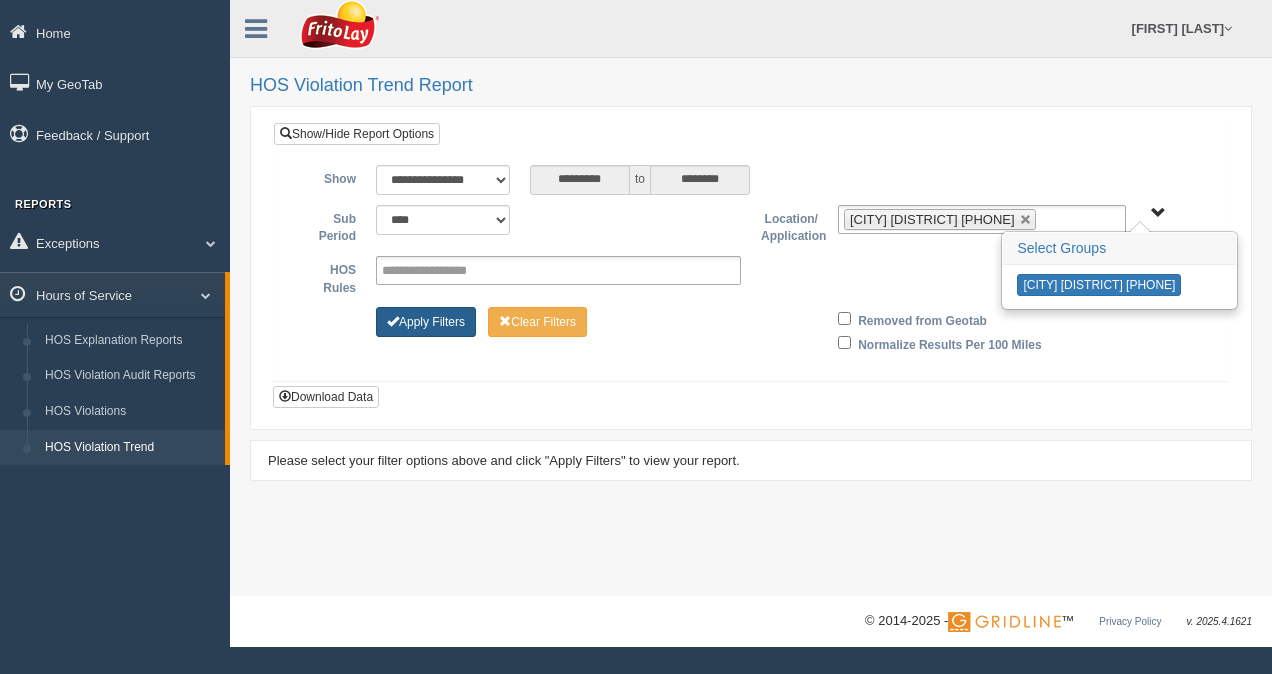 click on "Apply Filters" at bounding box center (426, 322) 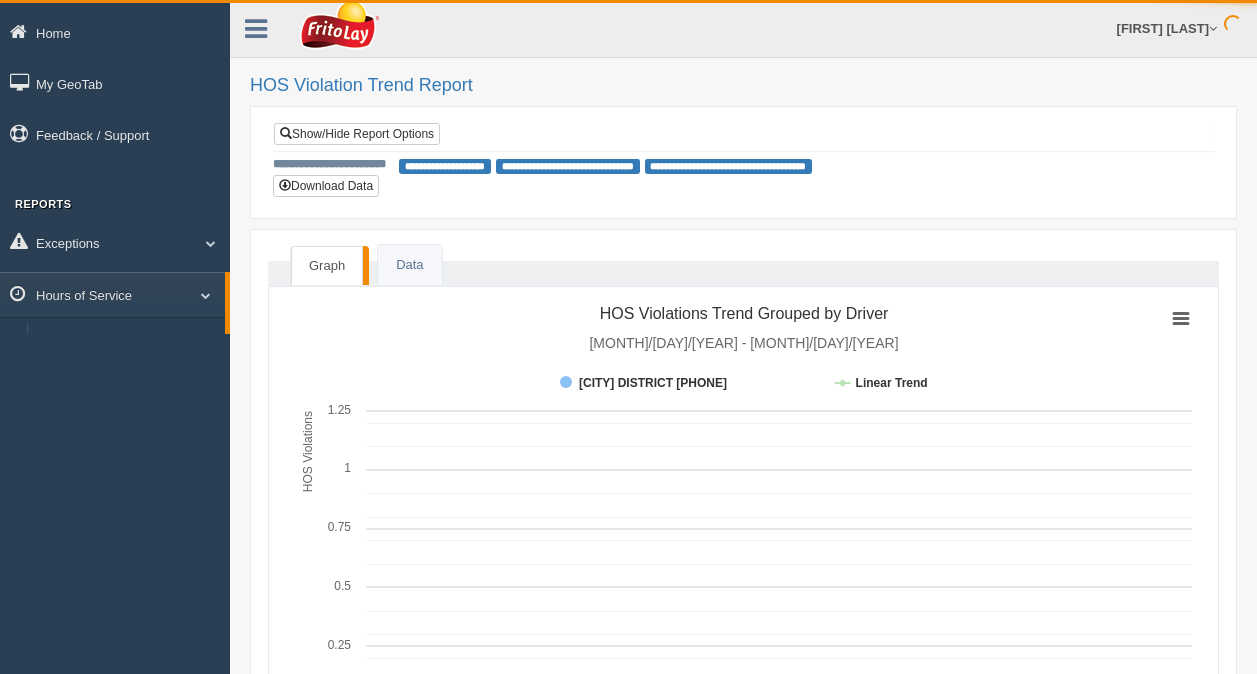 scroll, scrollTop: 0, scrollLeft: 0, axis: both 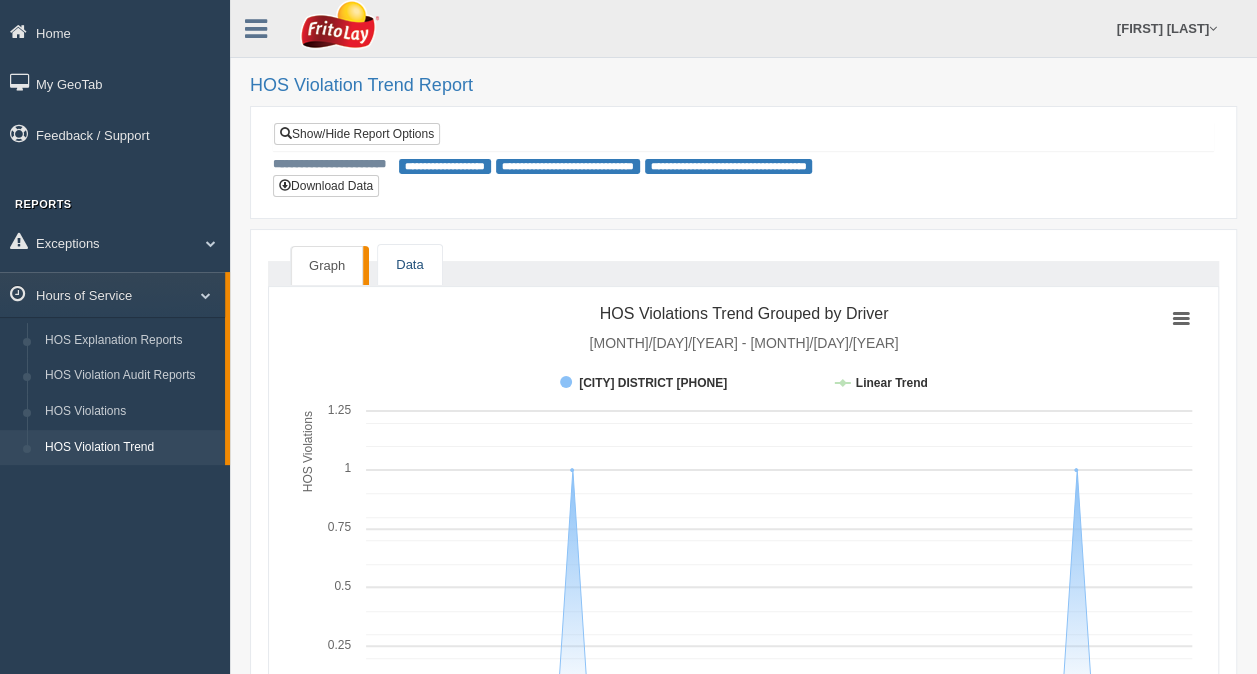 click on "Data" at bounding box center (409, 265) 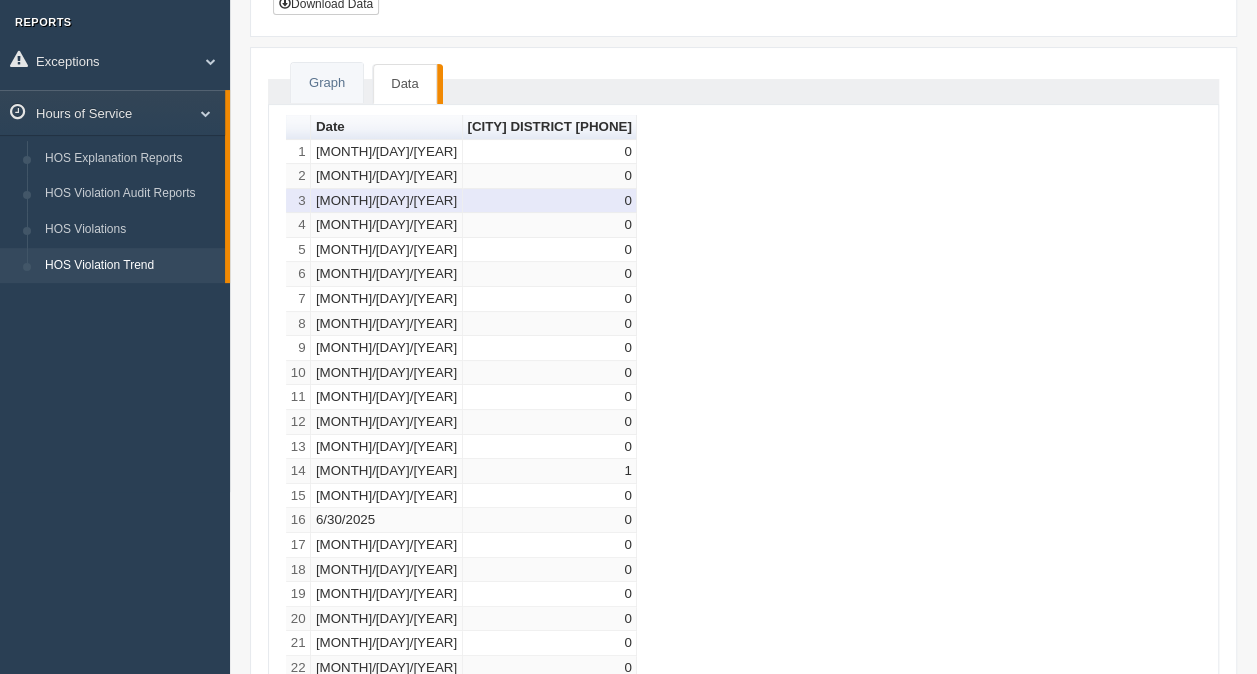 scroll, scrollTop: 200, scrollLeft: 0, axis: vertical 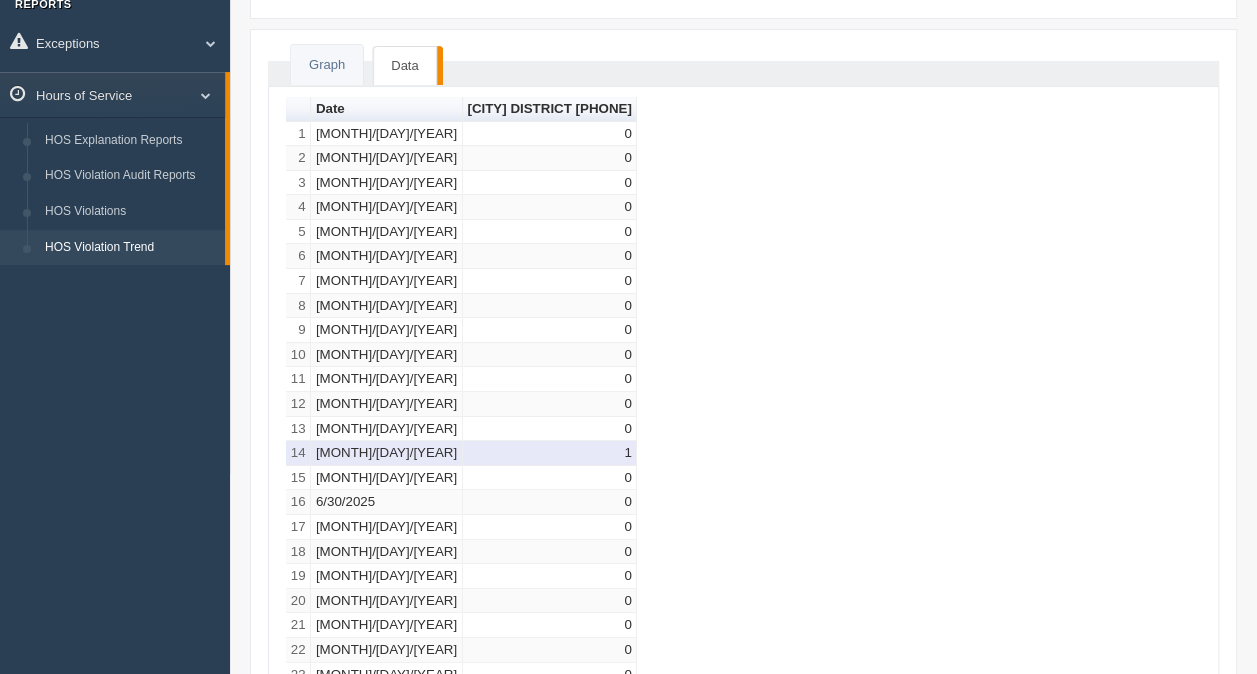 click on "[MONTH]/[DAY]/[YEAR]" at bounding box center [387, 453] 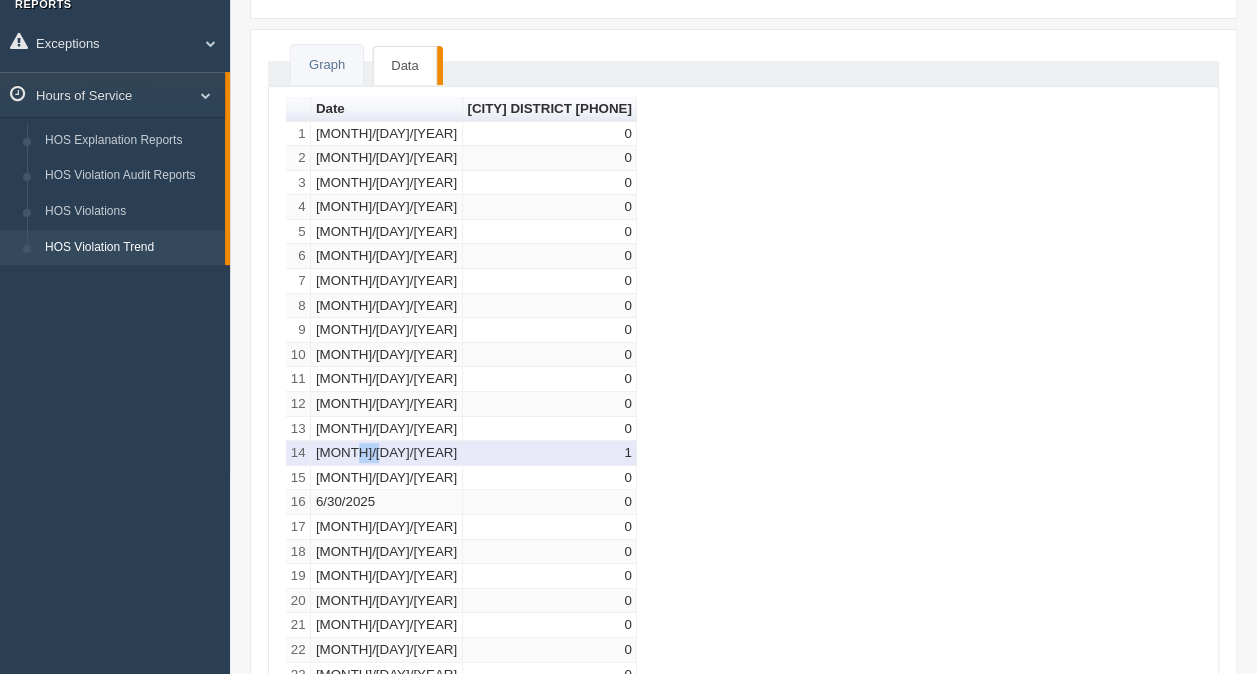 click on "[MONTH]/[DAY]/[YEAR]" at bounding box center (387, 453) 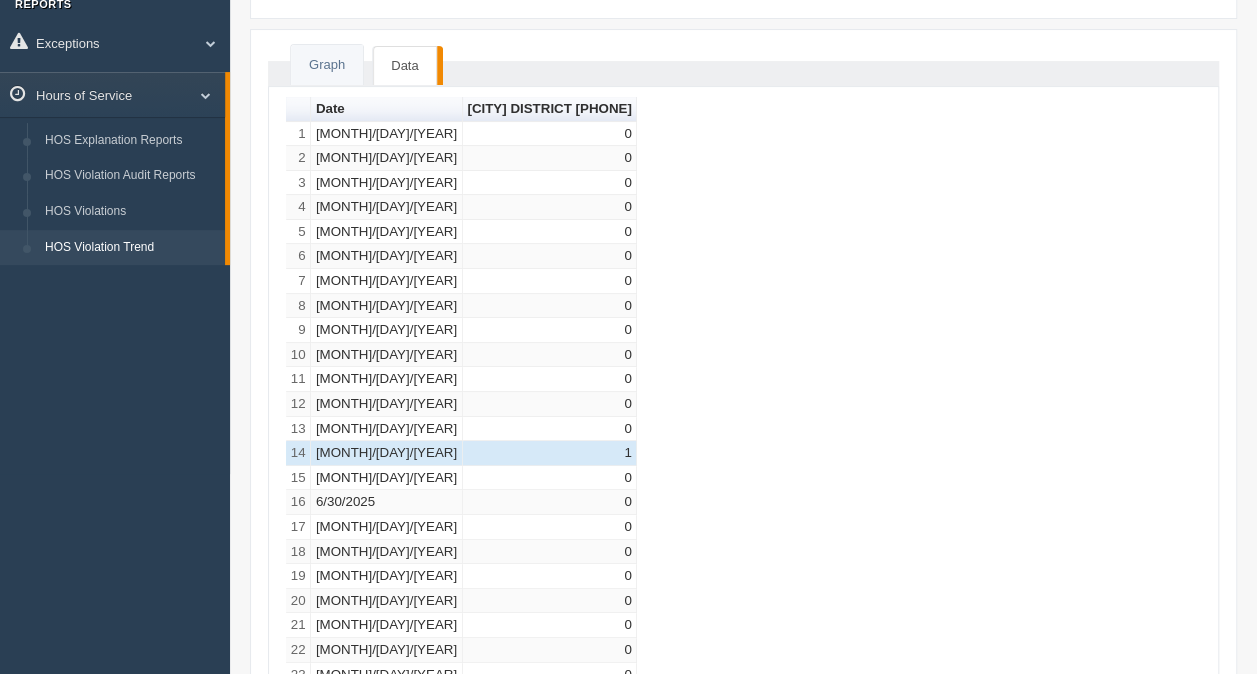 click on "Date [CITY] DISTRICT [PHONE] [MONTH]/[DAY]/[YEAR] 0 2 [MONTH]/[DAY]/[YEAR] 0 3 [MONTH]/[DAY]/[YEAR] 0 4 [MONTH]/[DAY]/[YEAR] 0 5 [MONTH]/[DAY]/[YEAR] 0 6 [MONTH]/[DAY]/[YEAR] 0 7 [MONTH]/[DAY]/[YEAR] 0 8 [MONTH]/[DAY]/[YEAR] 0 9 [MONTH]/[DAY]/[YEAR] 0 10 [MONTH]/[DAY]/[YEAR] 0 11 [MONTH]/[DAY]/[YEAR] 0 12 [MONTH]/[DAY]/[YEAR] 0 13 [MONTH]/[DAY]/[YEAR] 0 14 [MONTH]/[DAY]/[YEAR] 1 15 [MONTH]/[DAY]/[YEAR] 0 16 [MONTH]/[DAY]/[YEAR] 0 17 [MONTH]/[DAY]/[YEAR] 0 18 [MONTH]/[DAY]/[YEAR] 0 19 [MONTH]/[DAY]/[YEAR] 0 20 [MONTH]/[DAY]/[YEAR] 0 21 [MONTH]/[DAY]/[YEAR] 0 22 [MONTH]/[DAY]/[YEAR] 0 23 [MONTH]/[DAY]/[YEAR] 0 24 [MONTH]/[DAY]/[YEAR] 0 25 [MONTH]/[DAY]/[YEAR] 0 26 [MONTH]/[DAY]/[YEAR] 0 27 [MONTH]/[DAY]/[YEAR] 0 28 [MONTH]/[DAY]/[YEAR] 0 29 [MONTH]/[DAY]/[YEAR] 0 30 [MONTH]/[DAY]/[YEAR] 0 31 [MONTH]/[DAY]/[YEAR] 1 48 [MONTH]/[DAY]/[YEAR] 0 49 [MONTH]/[DAY]/[YEAR] 0 50 [MONTH]/[DAY]/[YEAR] 0 51 [MONTH]/[DAY]/[YEAR] 0 52 [MONTH]/[DAY]/[YEAR] 0 53 [MONTH]/[DAY]/[YEAR] 0 54 [MONTH]/[DAY]/[YEAR] 0" at bounding box center [743, 773] 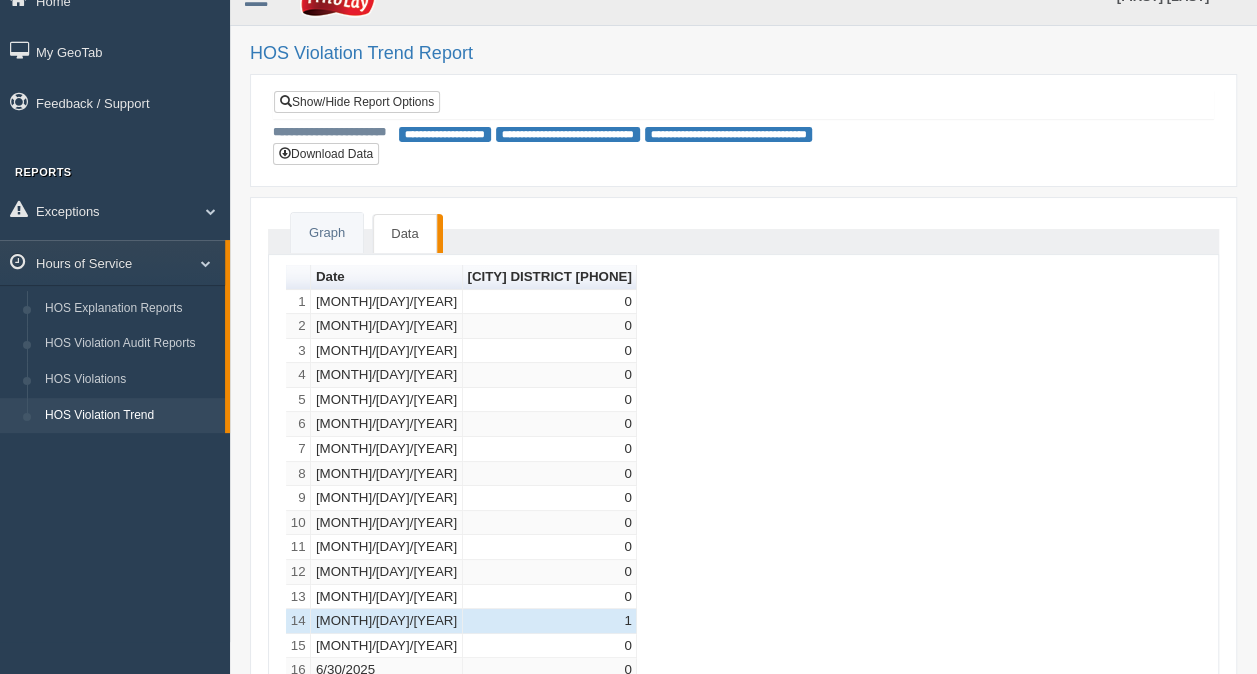 scroll, scrollTop: 0, scrollLeft: 0, axis: both 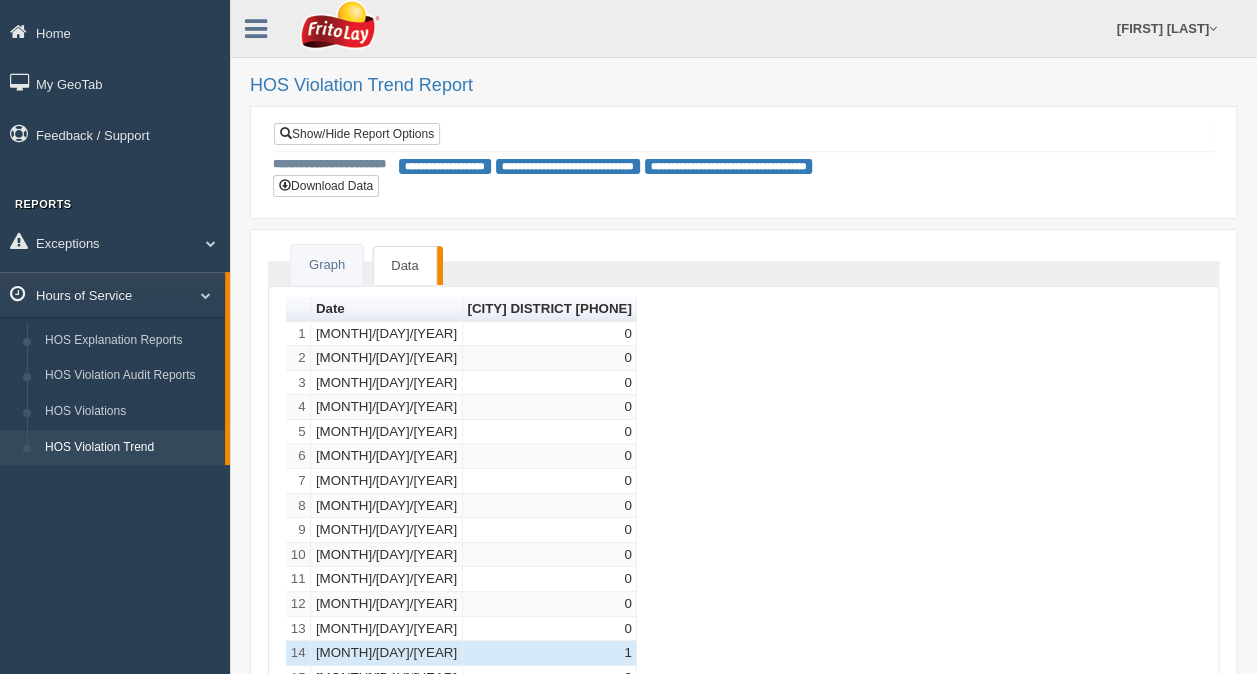 click at bounding box center (198, 295) 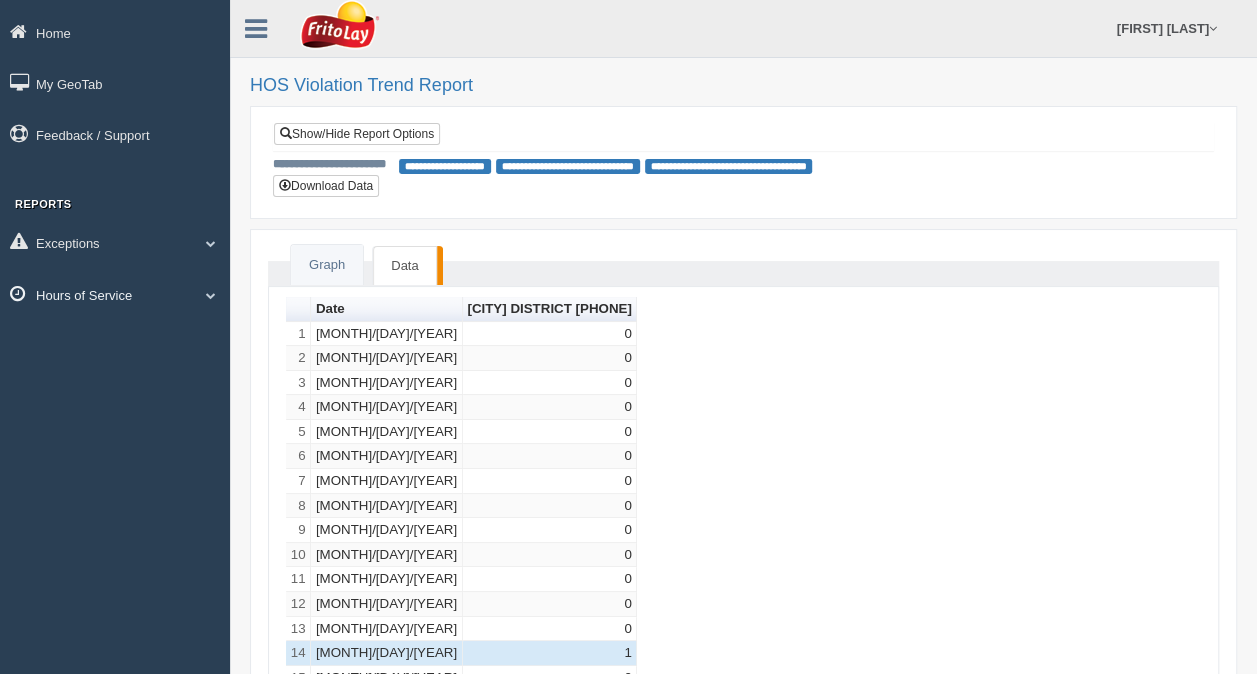 click at bounding box center [203, 295] 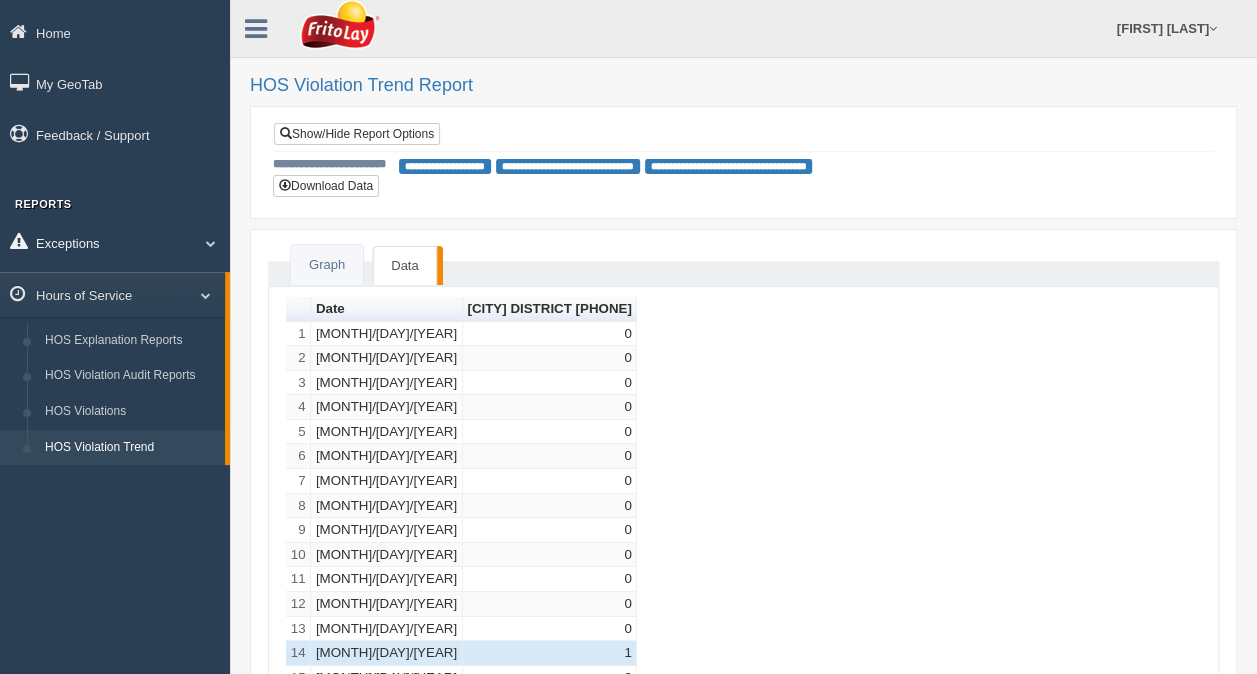 click on "Exceptions" at bounding box center [115, 242] 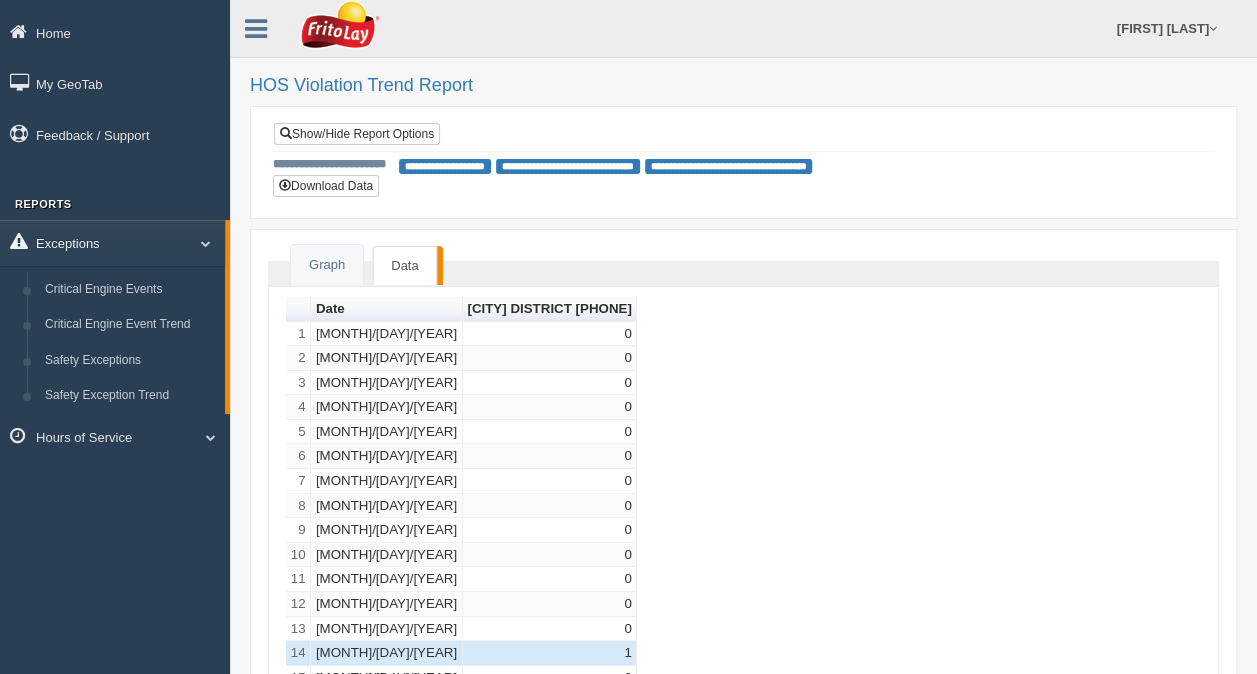 click at bounding box center (198, 243) 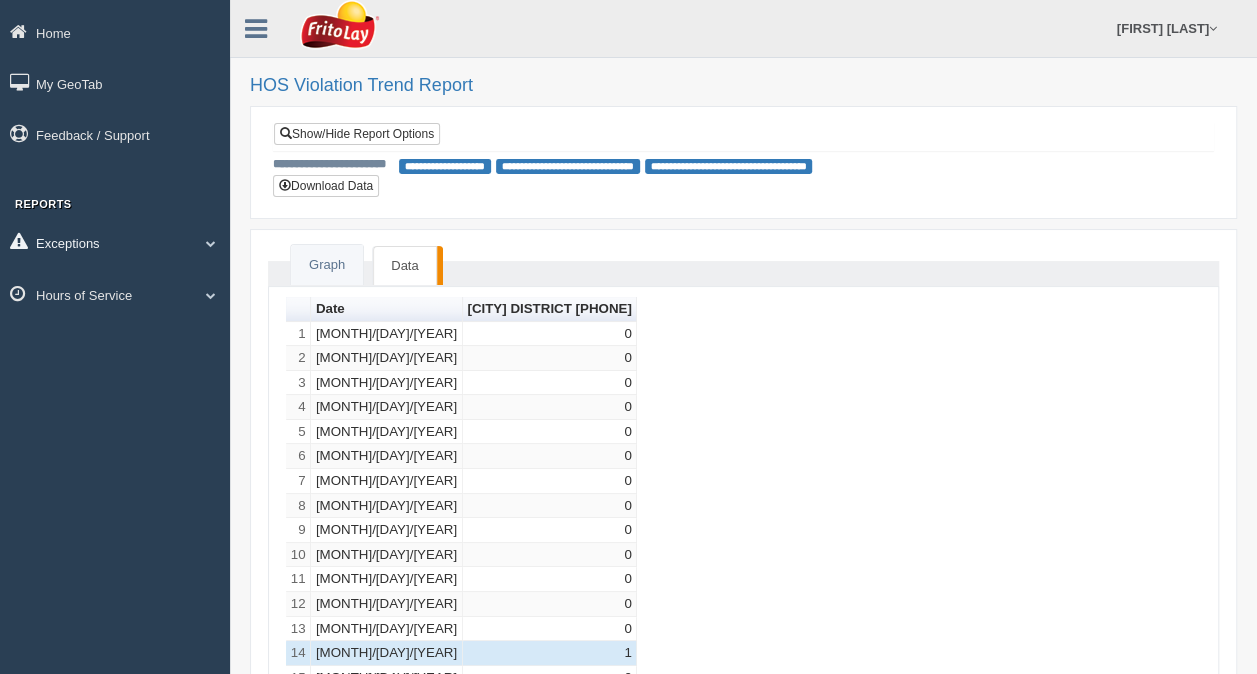 click at bounding box center (203, 243) 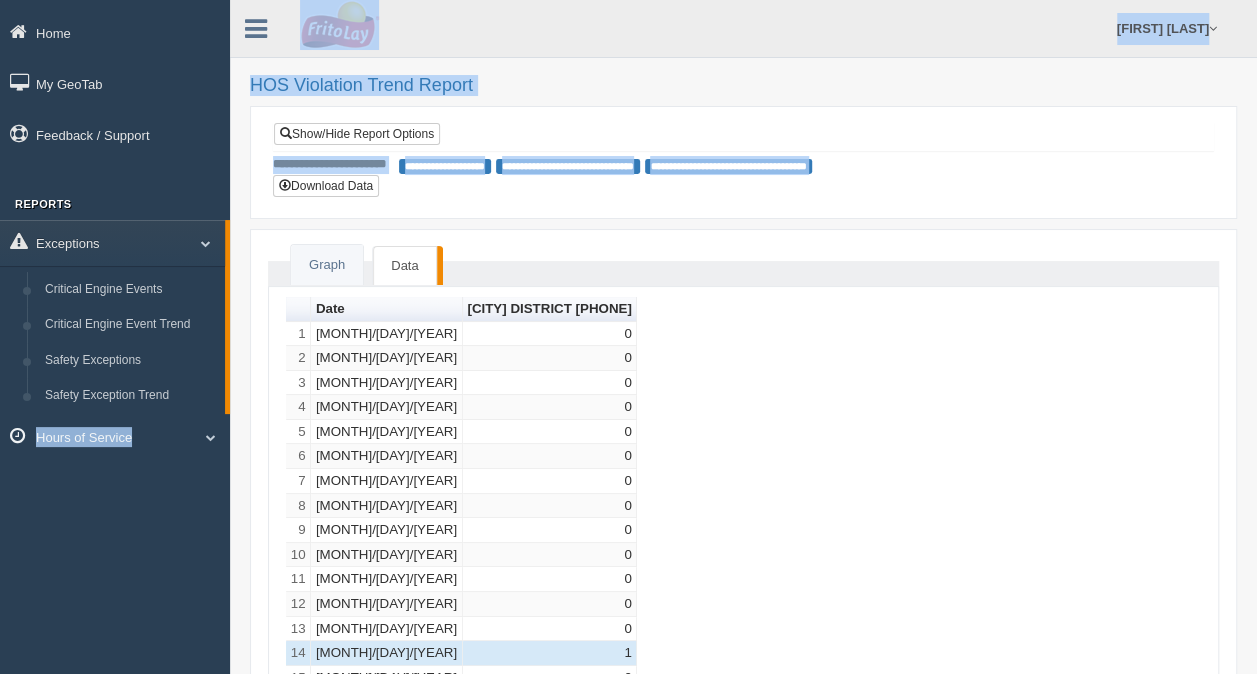 drag, startPoint x: 227, startPoint y: 402, endPoint x: 227, endPoint y: 455, distance: 53 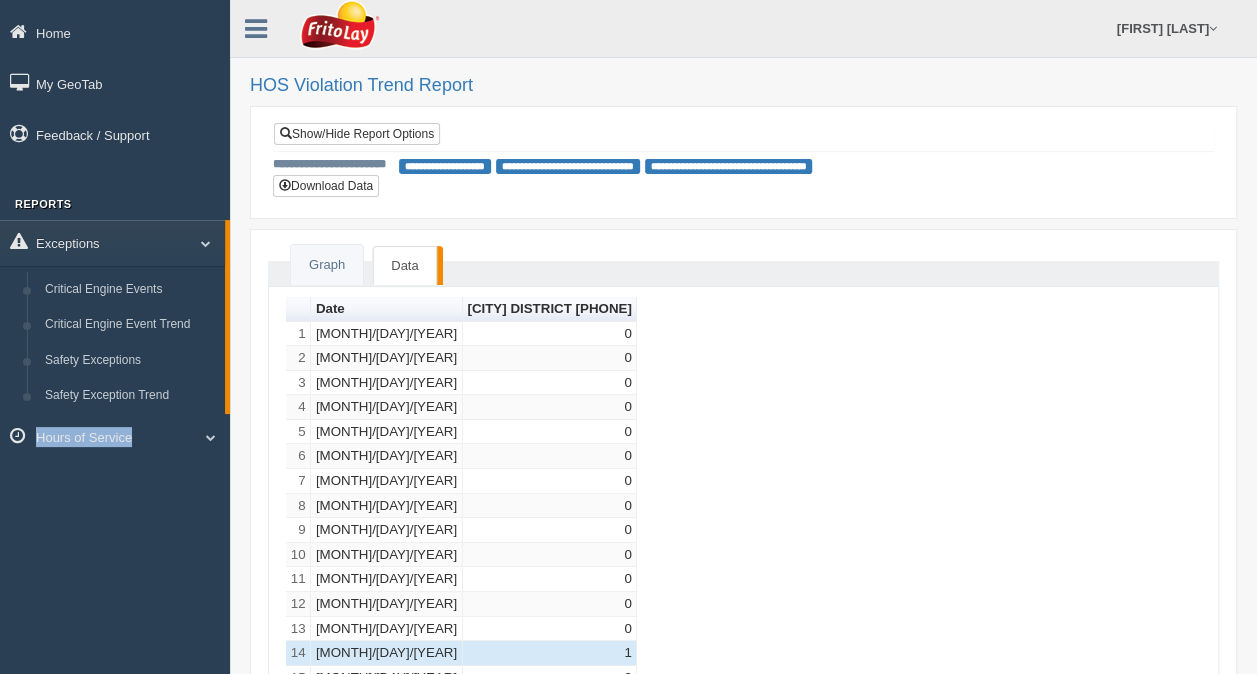 drag, startPoint x: 227, startPoint y: 455, endPoint x: 170, endPoint y: 467, distance: 58.249462 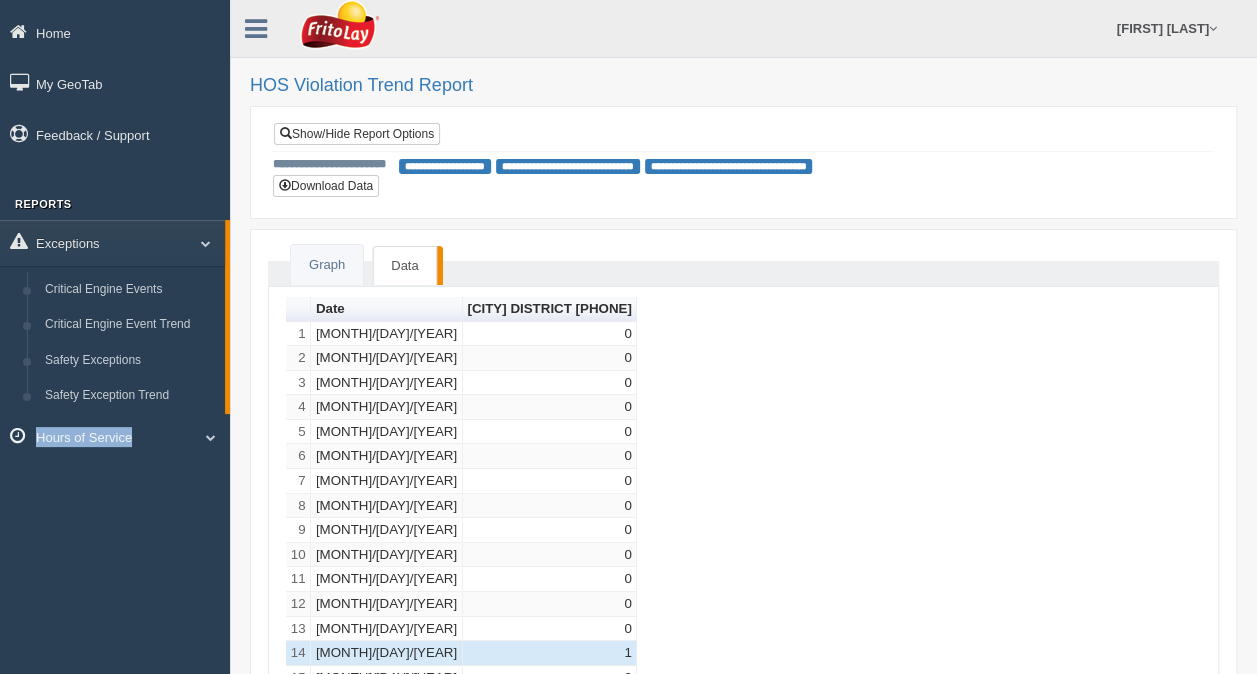 click on "Hours of Service" at bounding box center (115, 436) 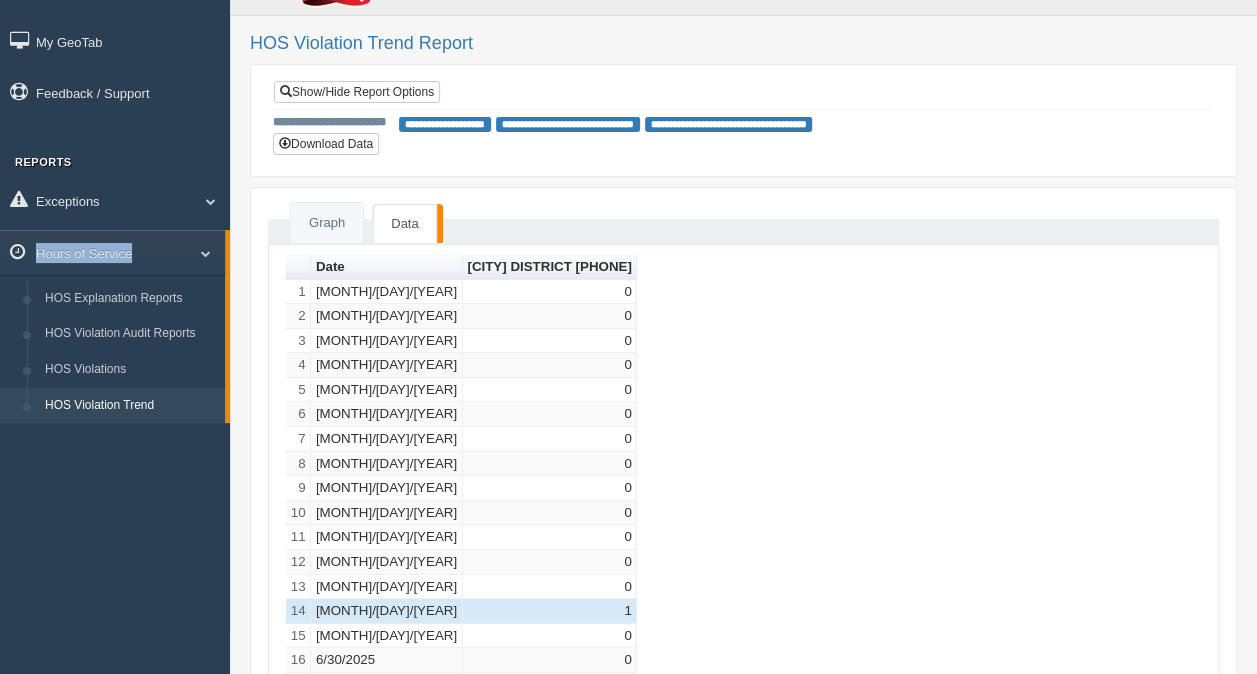 scroll, scrollTop: 0, scrollLeft: 0, axis: both 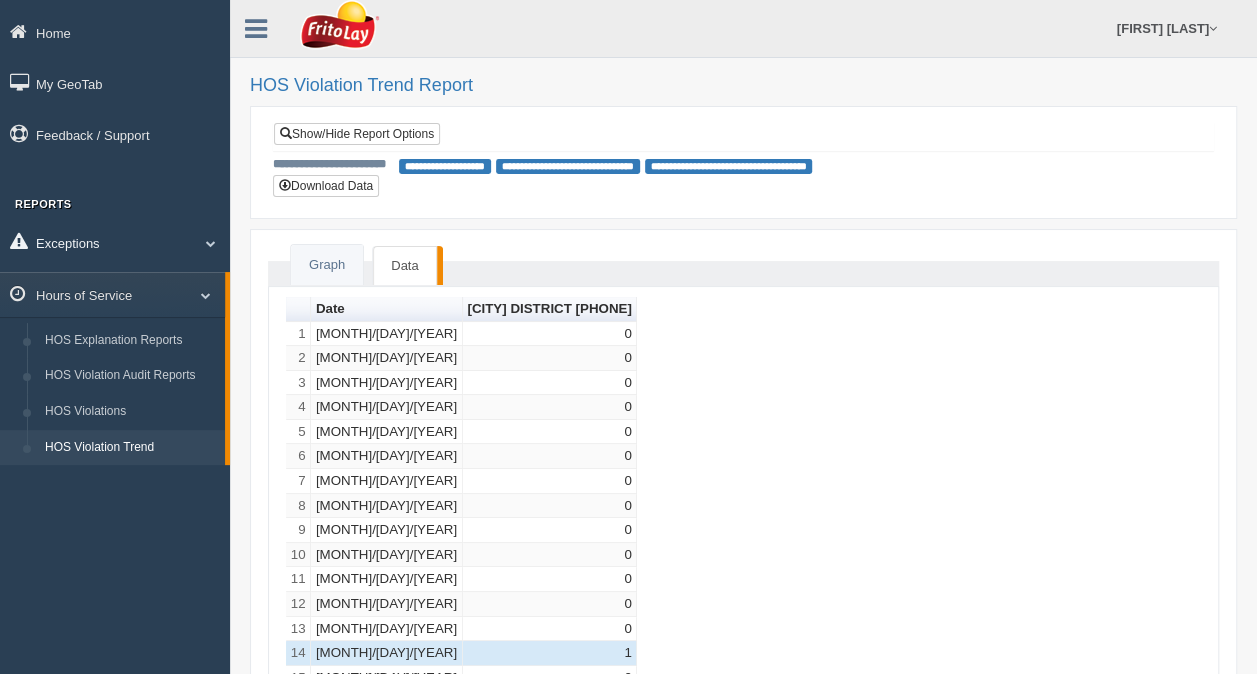click on "Exceptions" at bounding box center [115, 242] 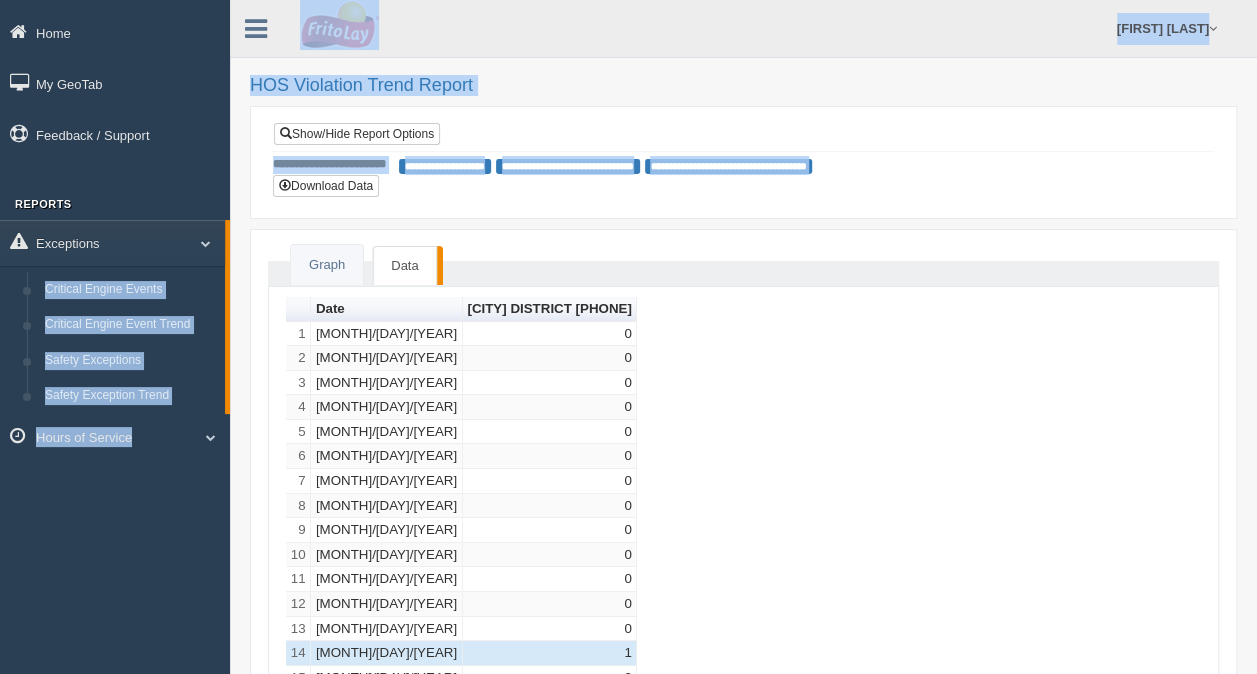 drag, startPoint x: 227, startPoint y: 255, endPoint x: 252, endPoint y: 330, distance: 79.05694 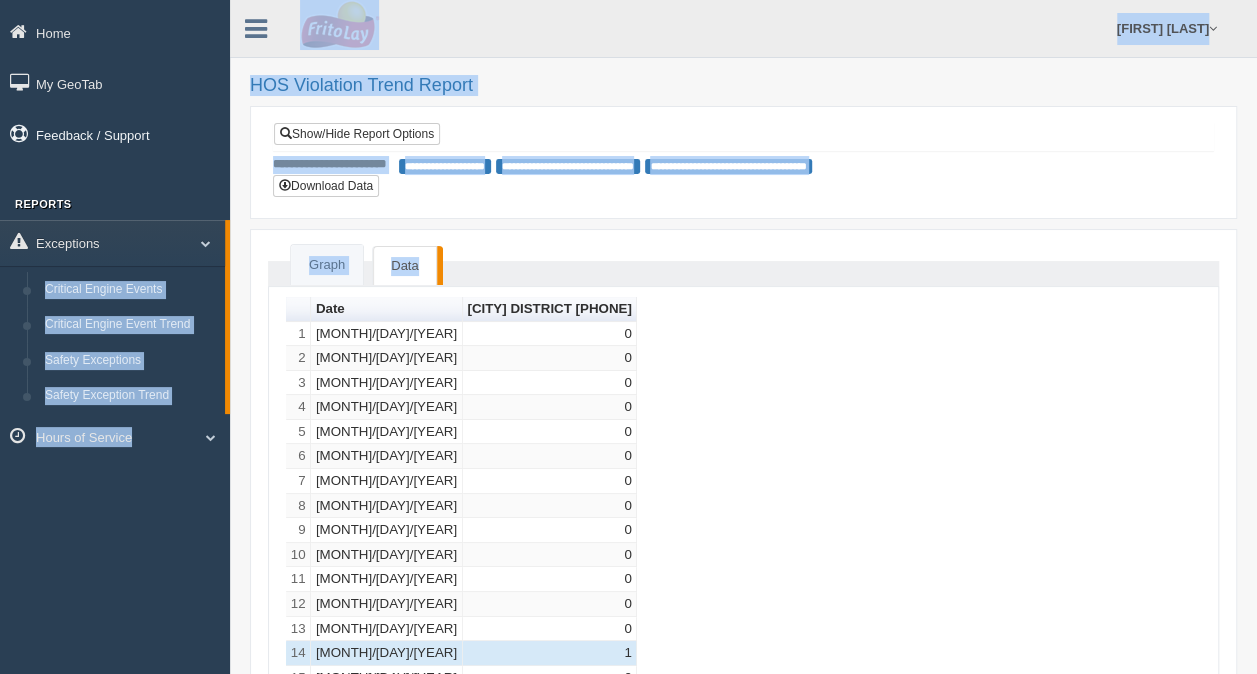 drag, startPoint x: 252, startPoint y: 330, endPoint x: 187, endPoint y: 146, distance: 195.14354 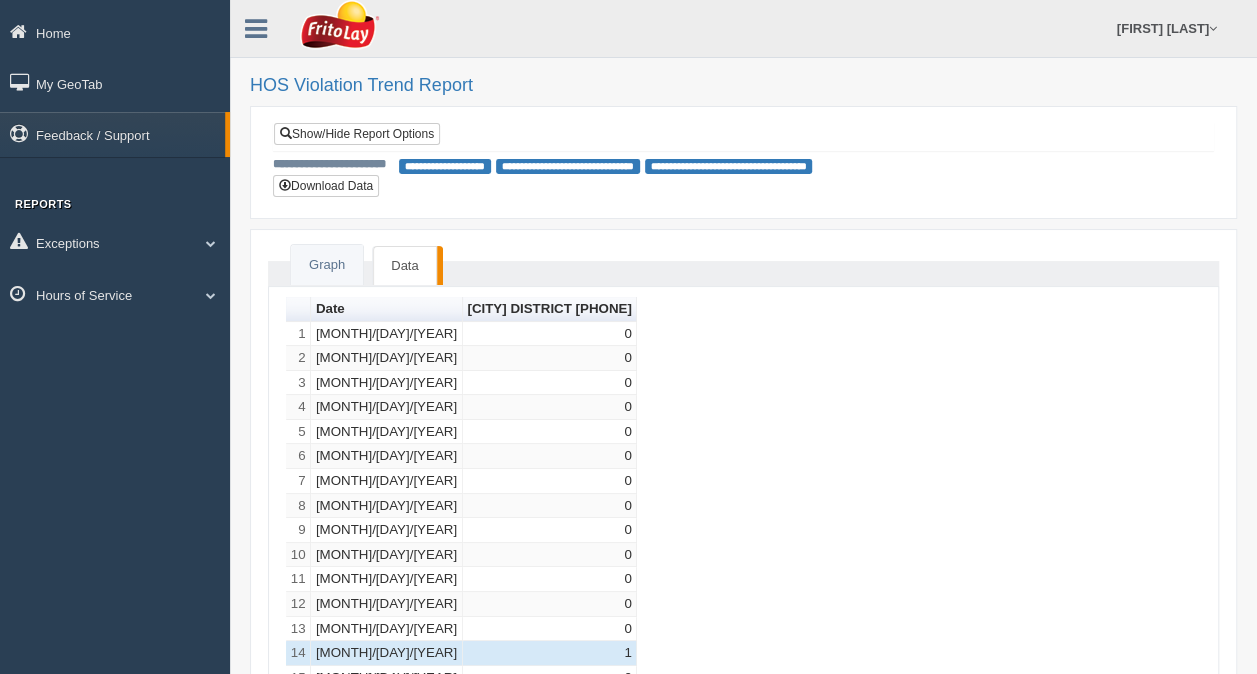 click on "Date SAN ANTONIO DISTRICT 245-40004466 1 6/15/2025 0 2 6/16/2025 0 3 6/17/2025 0 4 6/18/2025 0 5 6/19/2025 0 6 6/20/2025 0 7 6/21/2025 0 8 6/22/2025 0 9 6/23/2025 0 10 6/24/2025 0 11 6/25/2025 0 12 6/26/2025 0 13 6/27/2025 0 14 6/28/2025 1 15 6/29/2025 0 16 6/30/2025 0 17 7/1/2025 0 18 7/2/2025 0 19 7/3/2025 0 20 7/4/2025 0 21 7/5/2025 0 22 7/6/2025 0 23 7/7/2025 0 24 7/8/2025 0 25 7/9/2025 0 26 7/10/2025 0 27 7/11/2025 0 28 7/12/2025 0 29 7/13/2025 0 30 7/14/2025 0 31 7/15/2025 0 32 7/16/2025 0 33 7/17/2025 0 34 7/18/2025 0 35 7/19/2025 0 36 7/20/2025 0 37 7/21/2025 0 38 7/22/2025 0 39 7/23/2025 0 40 7/24/2025 0 41 7/25/2025 0 42 7/26/2025 0 43 7/27/2025 0 44 7/28/2025 0 45 7/29/2025 0 46 7/30/2025 0 47 7/31/2025 1 48 8/1/2025 0 49 8/2/2025 0 50 8/3/2025 0 51 8/4/2025 0 52 8/5/2025 0 53 8/6/2025 0 54 8/7/2025 0" at bounding box center [743, 973] 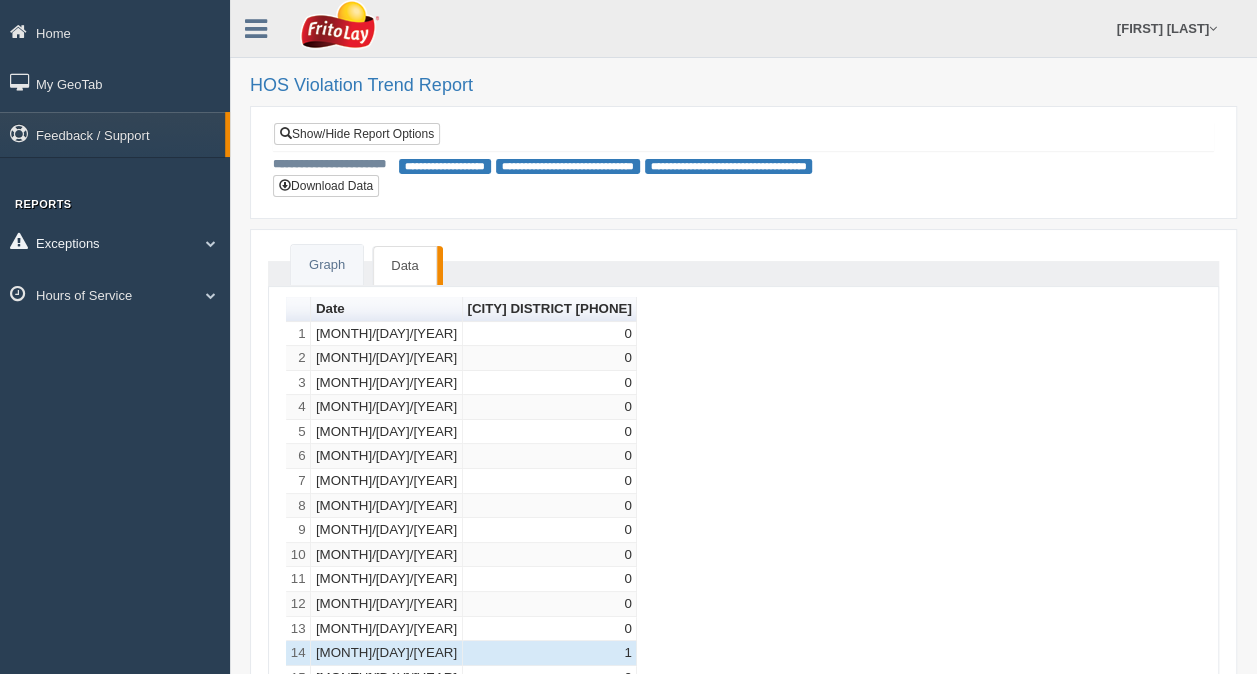 click at bounding box center (203, 243) 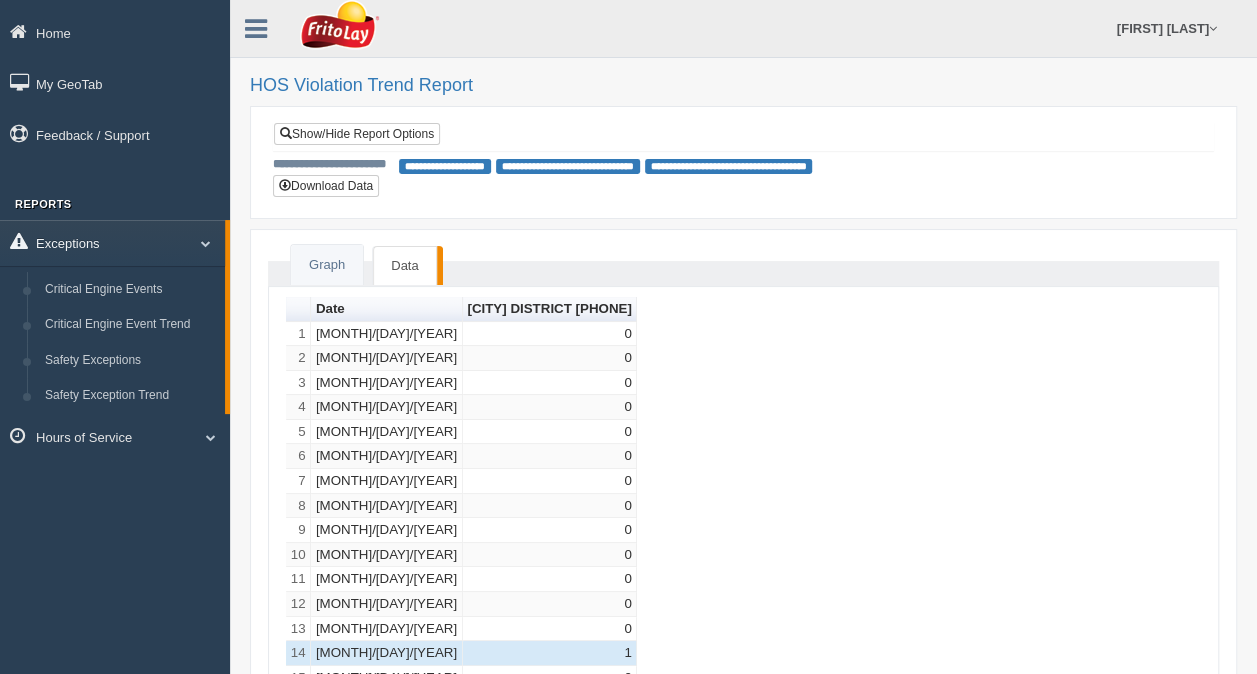 click on "Exceptions" at bounding box center (112, 242) 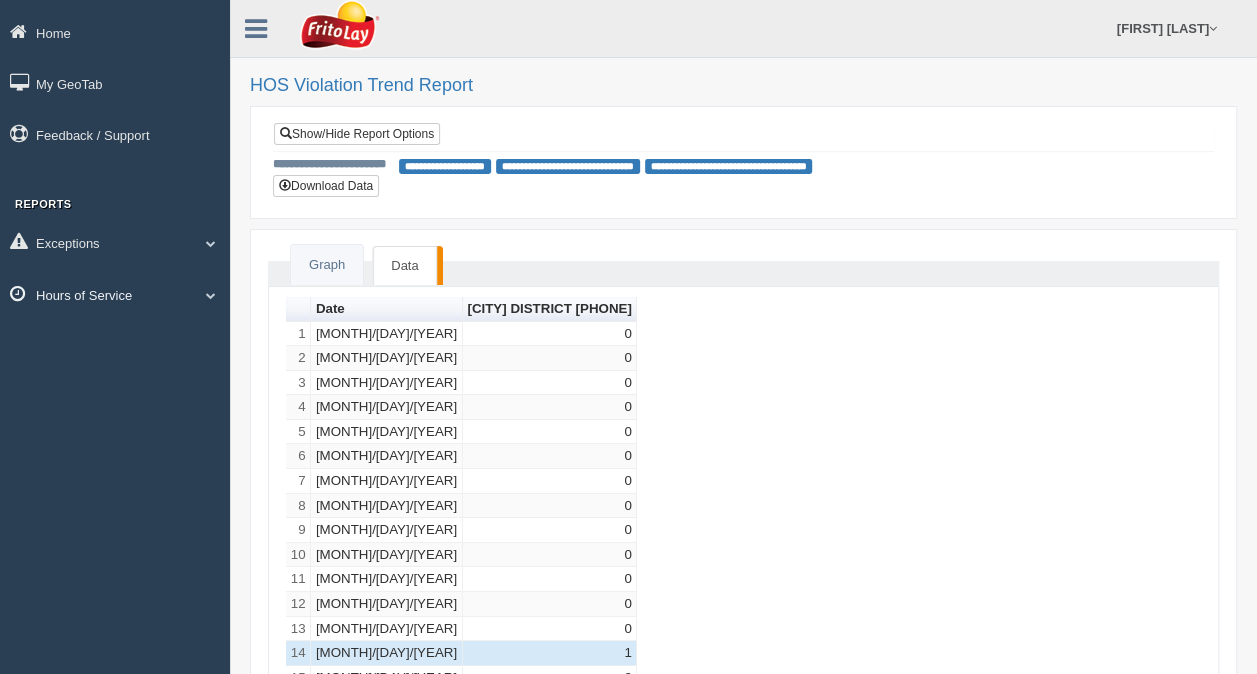 click at bounding box center [203, 295] 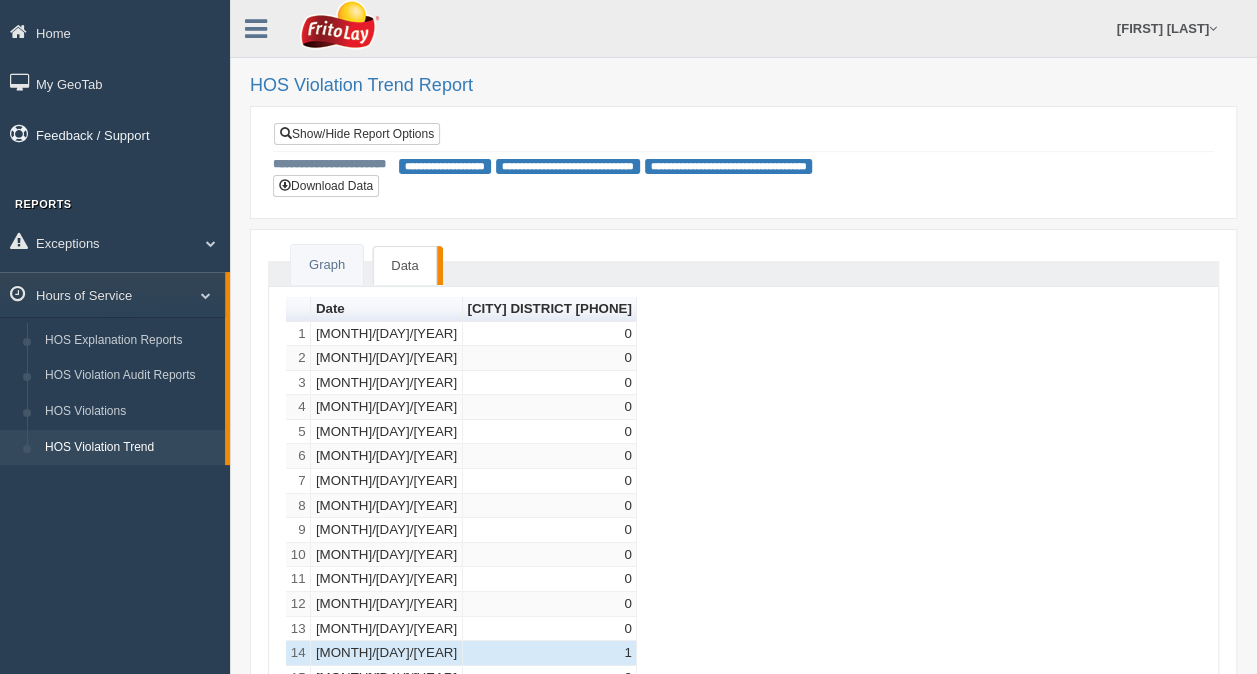 click on "Feedback / Support" at bounding box center [115, 134] 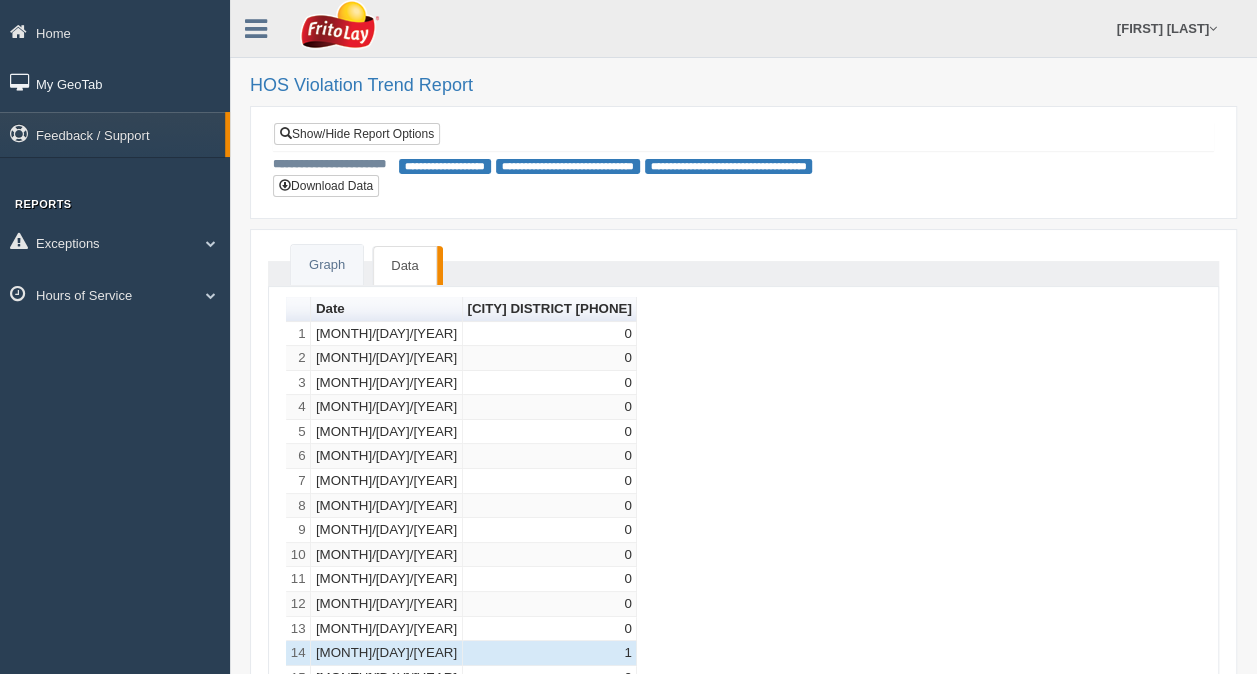 click on "My GeoTab" at bounding box center (115, 83) 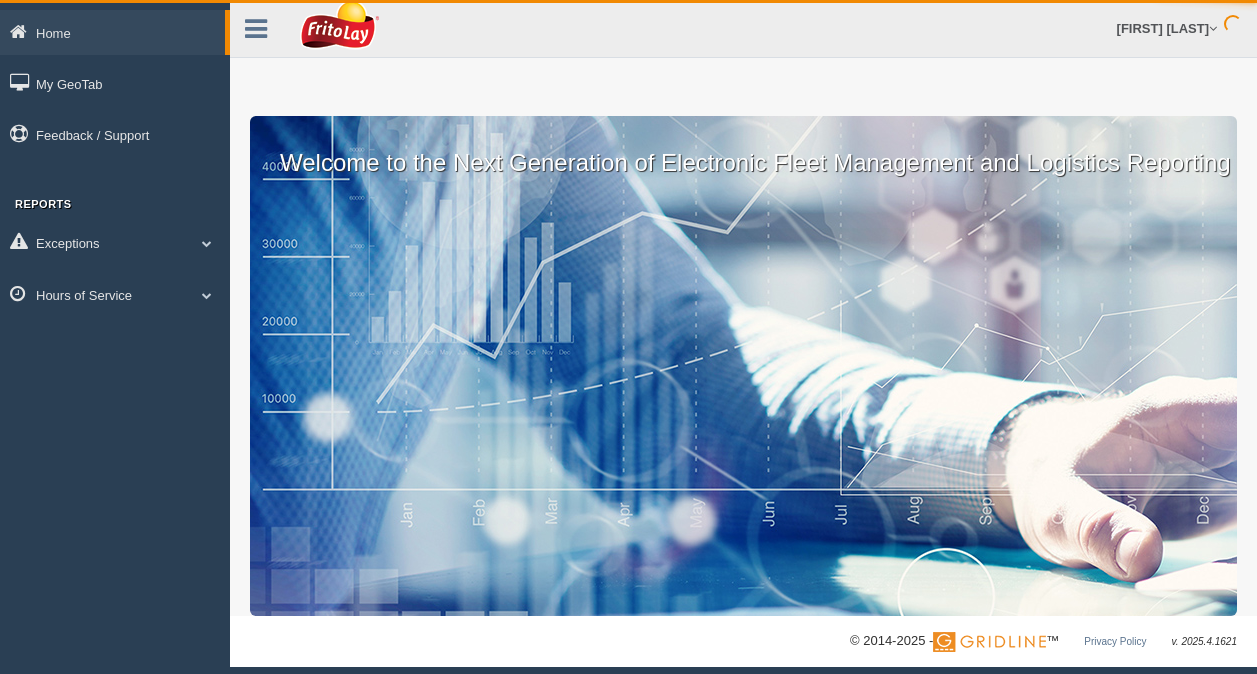scroll, scrollTop: 0, scrollLeft: 0, axis: both 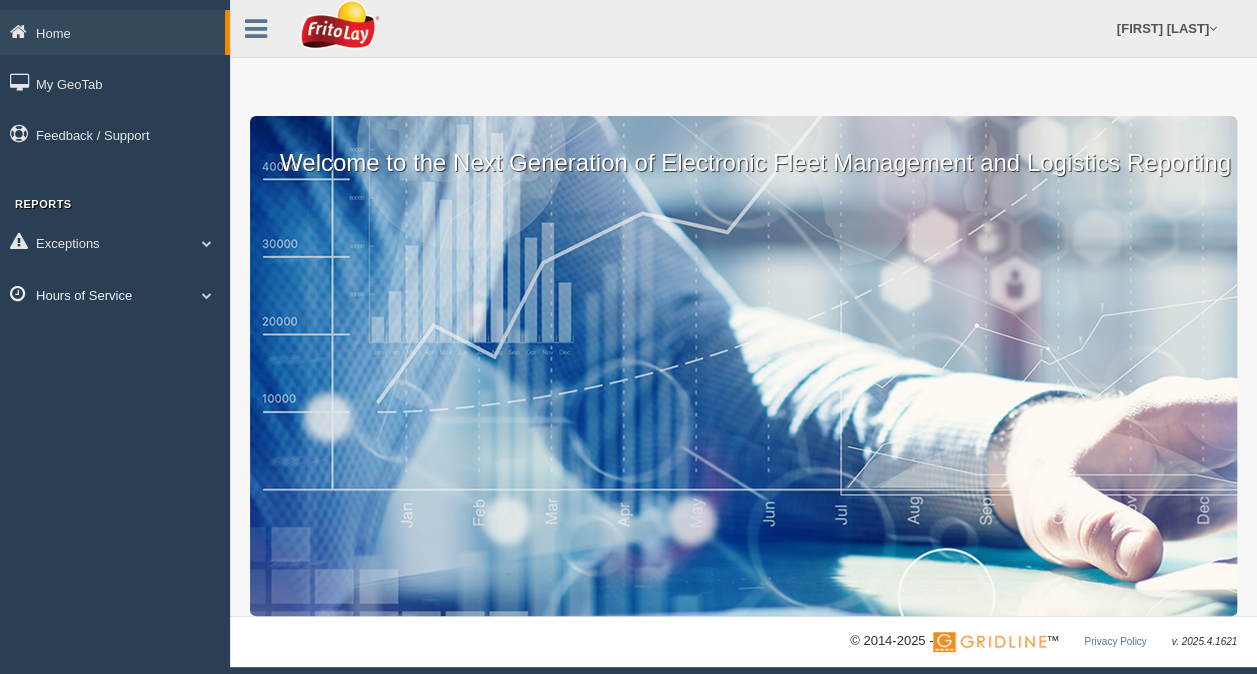click on "Hours of Service" at bounding box center (115, 294) 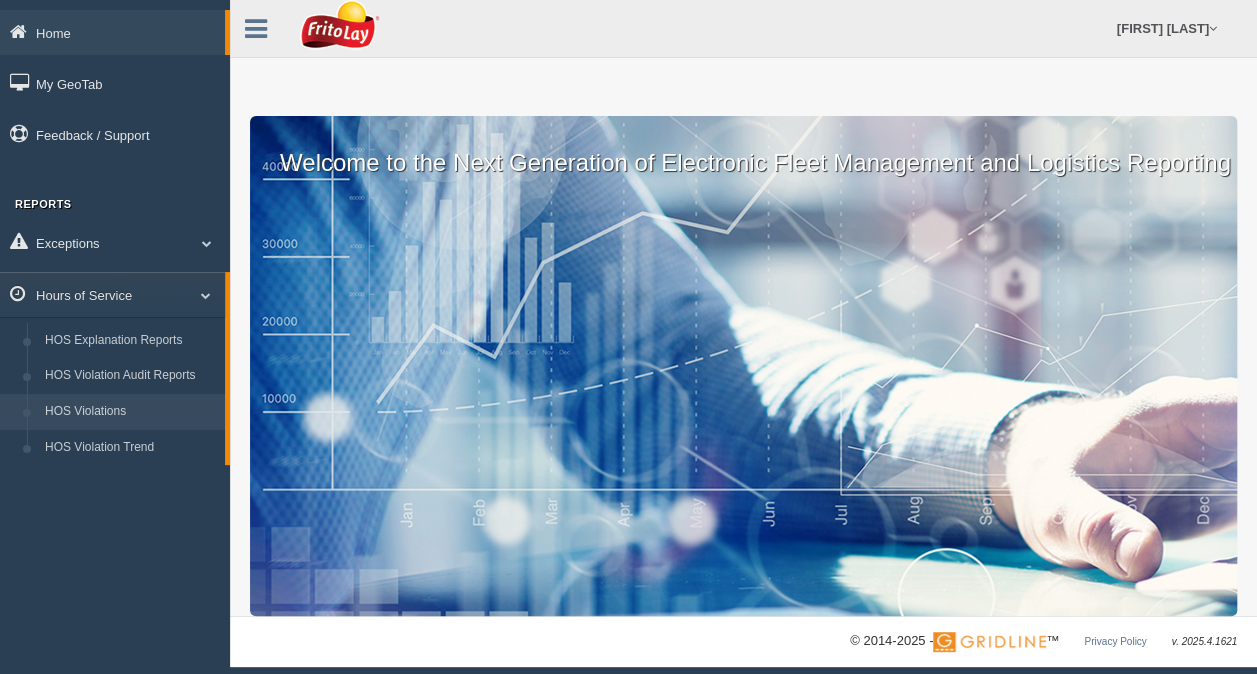 click on "HOS Violations" at bounding box center (130, 412) 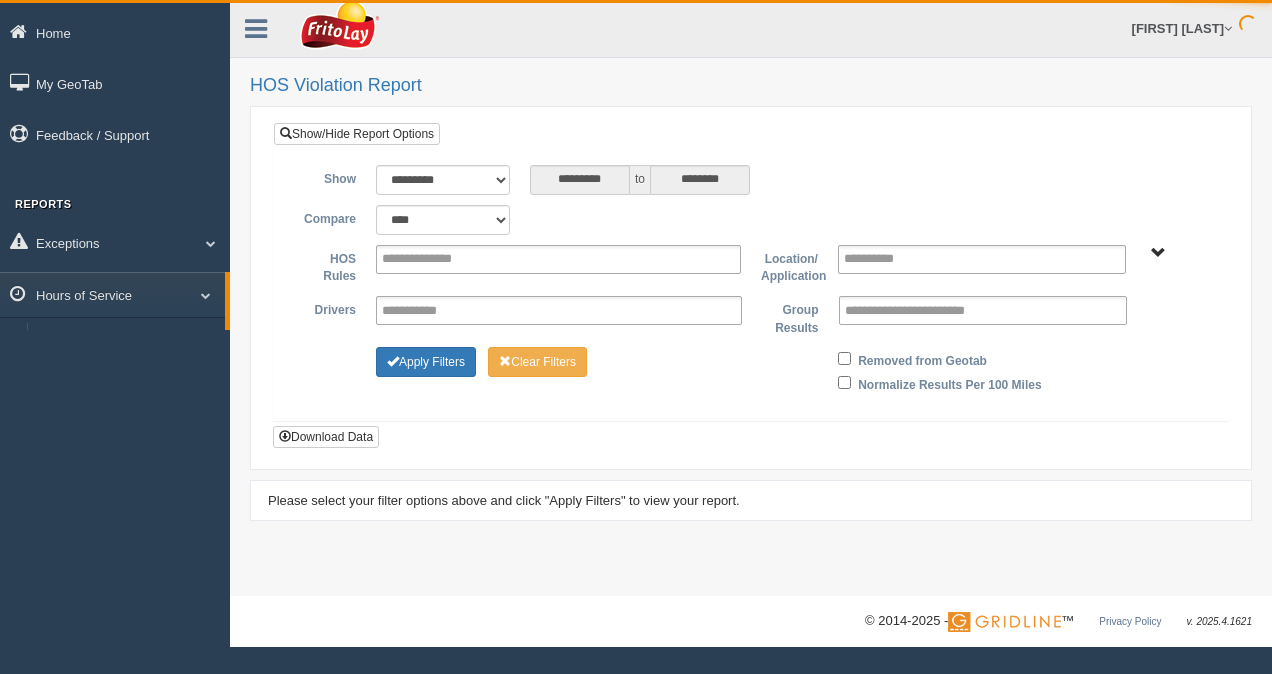 scroll, scrollTop: 0, scrollLeft: 0, axis: both 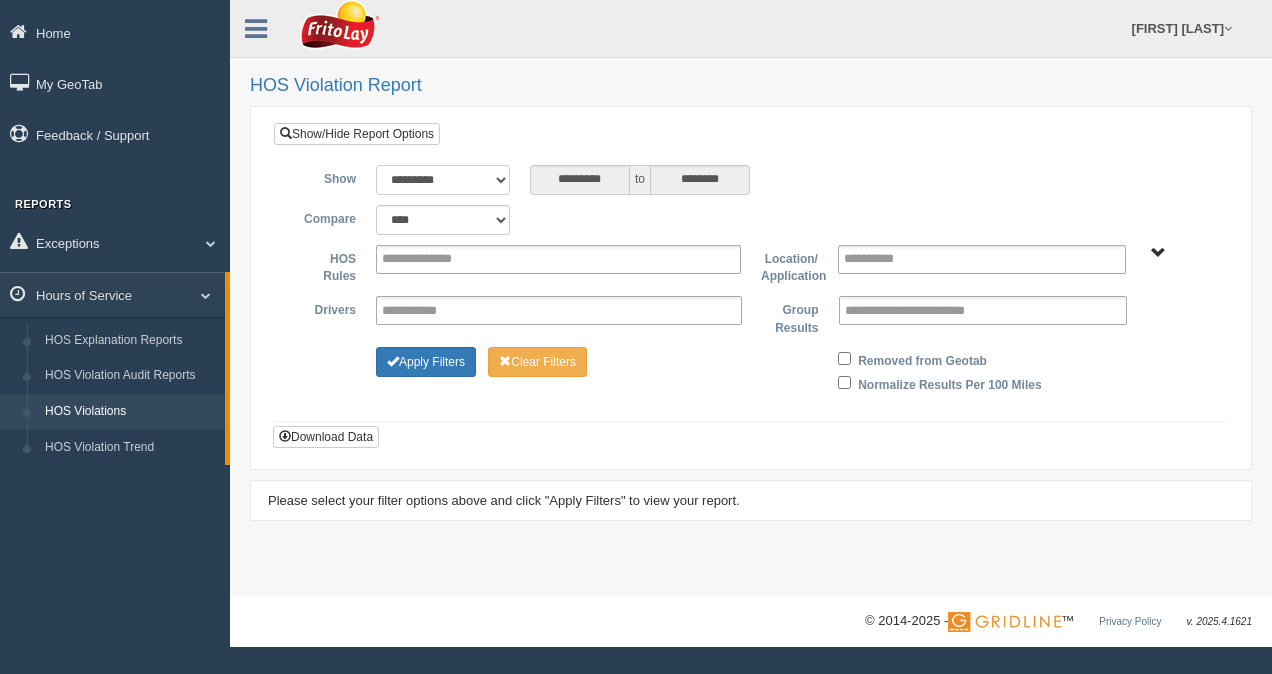 click on "**********" at bounding box center [443, 180] 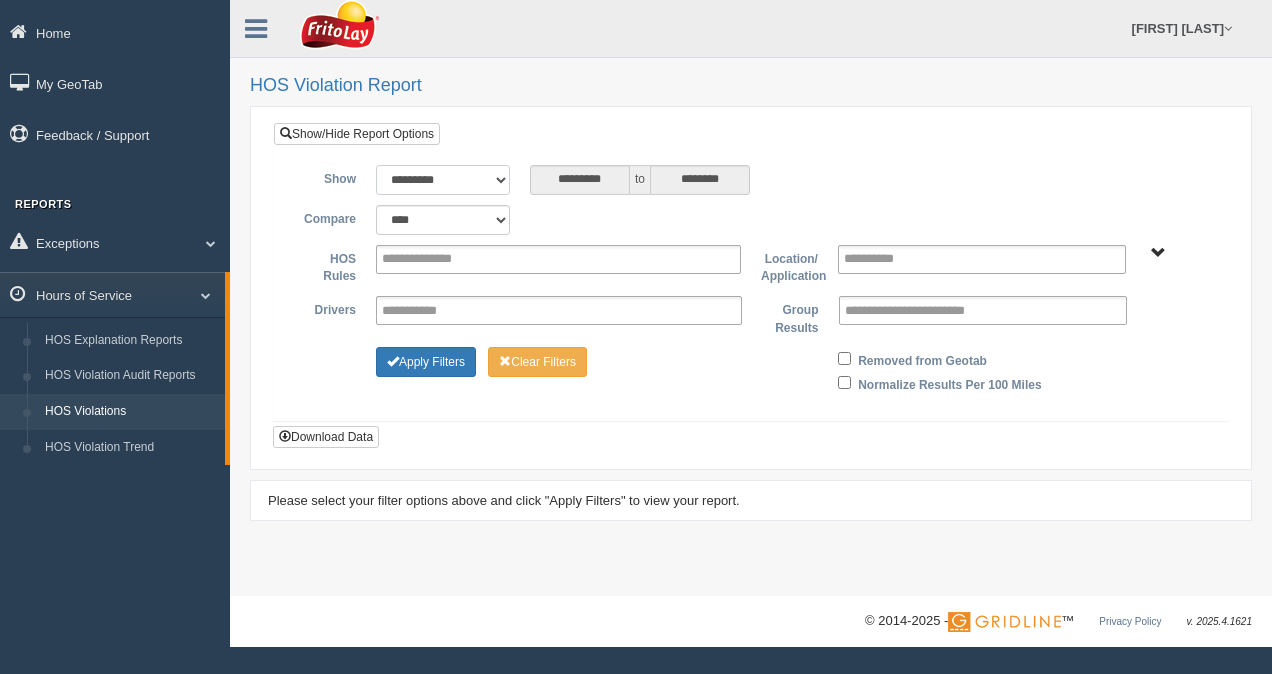 select on "**********" 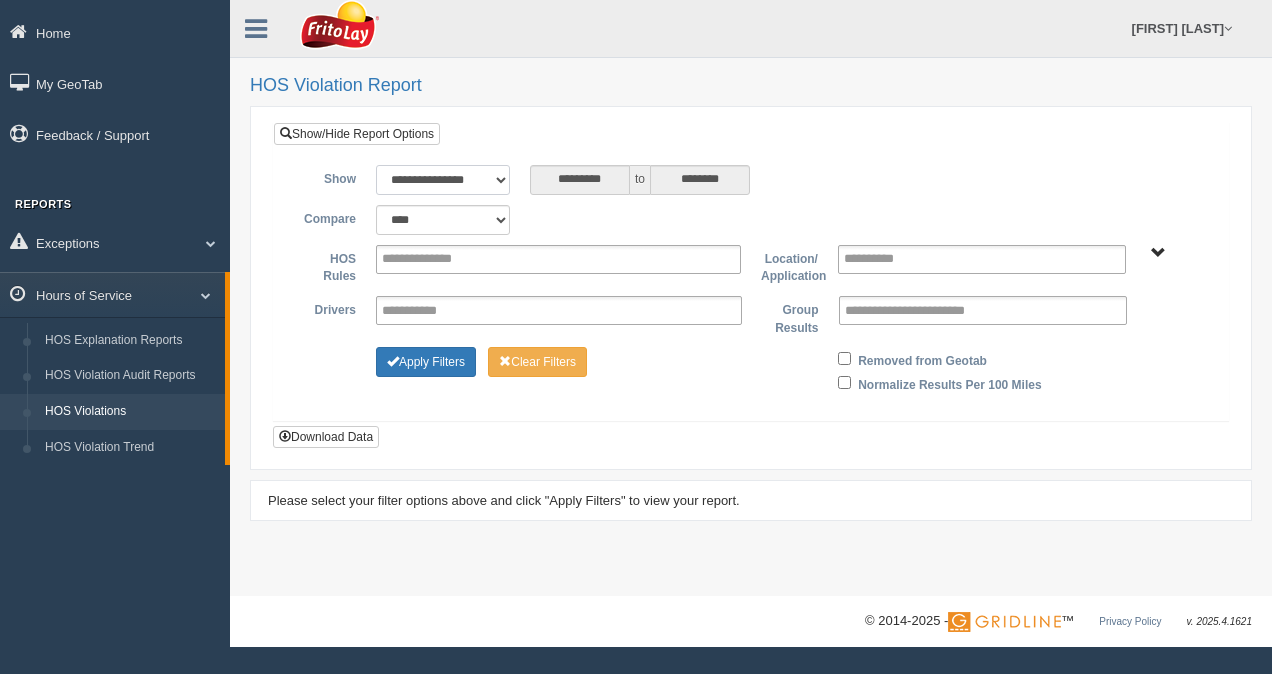 click on "**********" at bounding box center (443, 180) 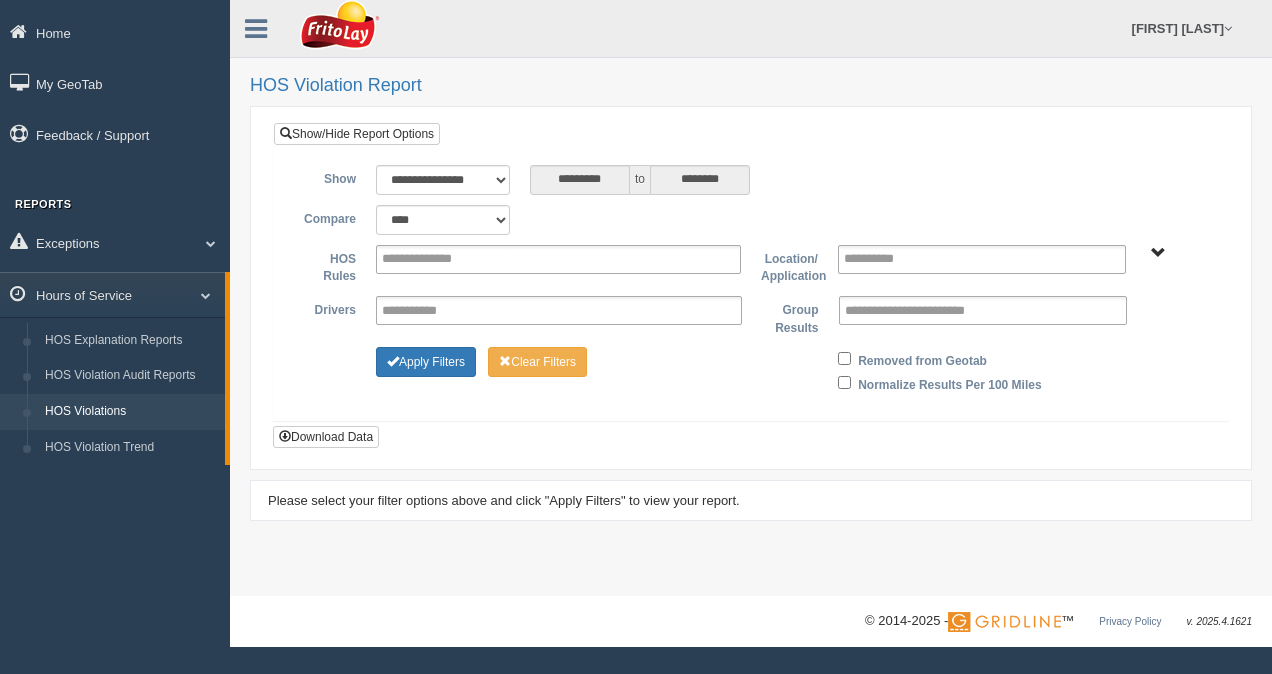 type 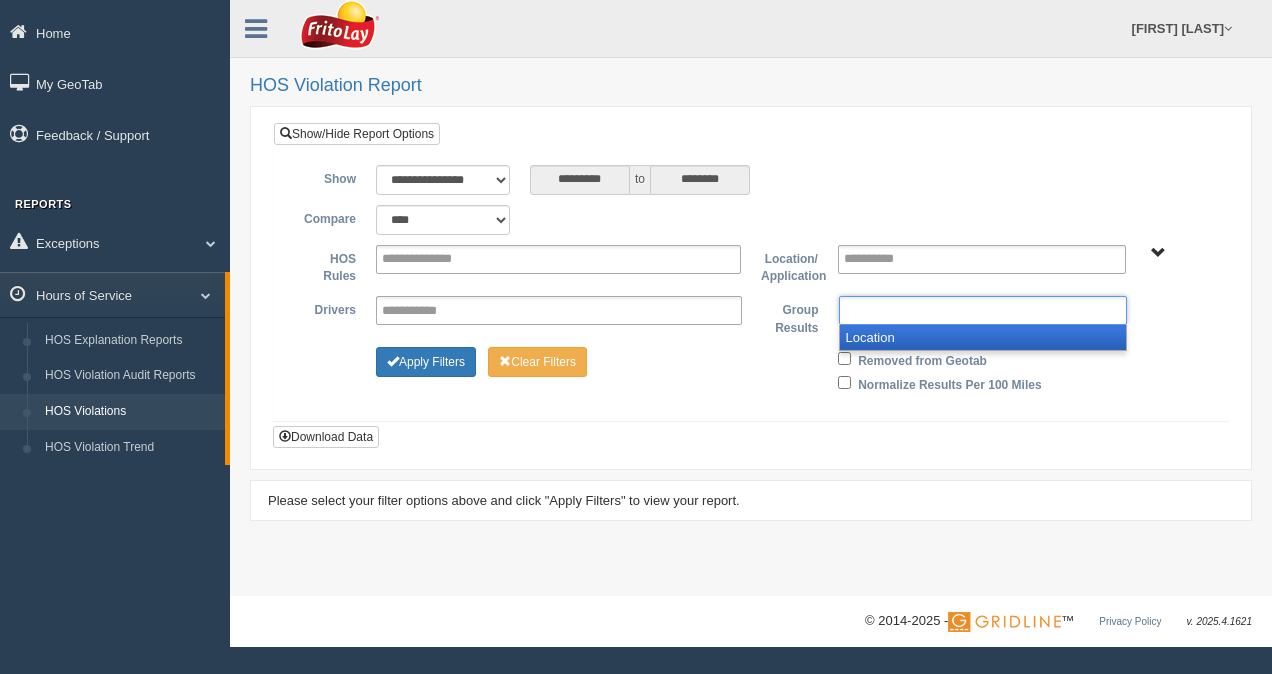 click at bounding box center (932, 310) 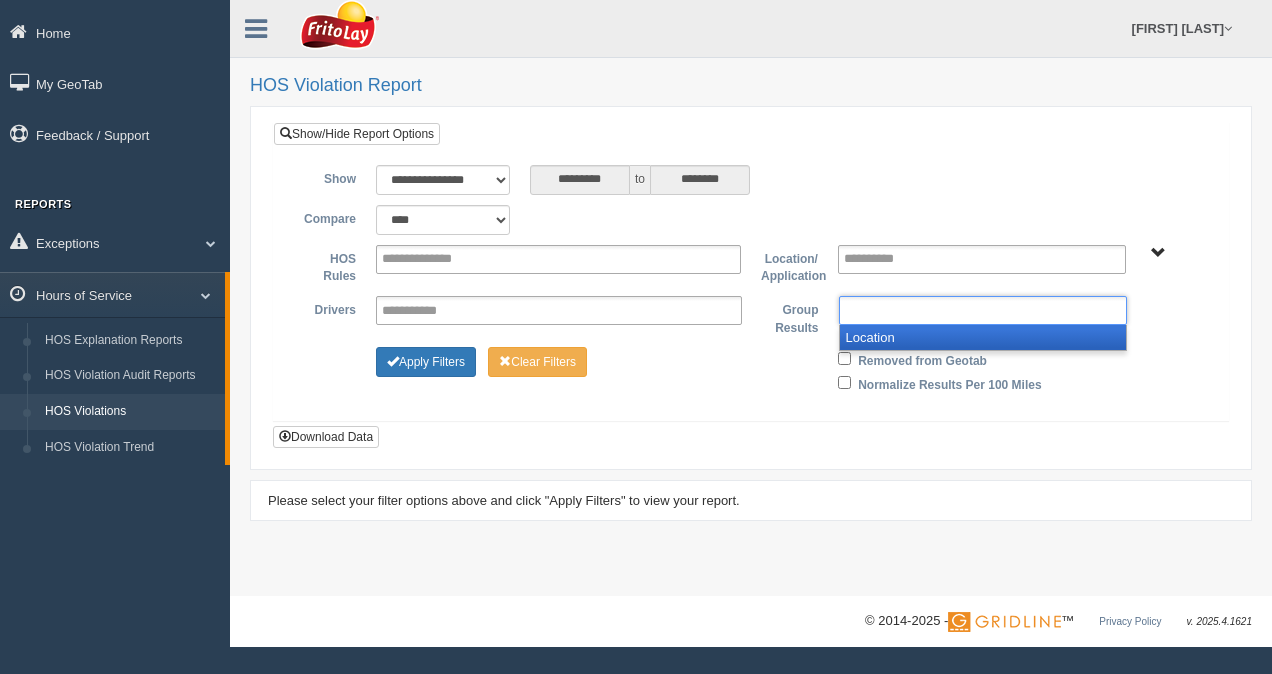 click at bounding box center [932, 310] 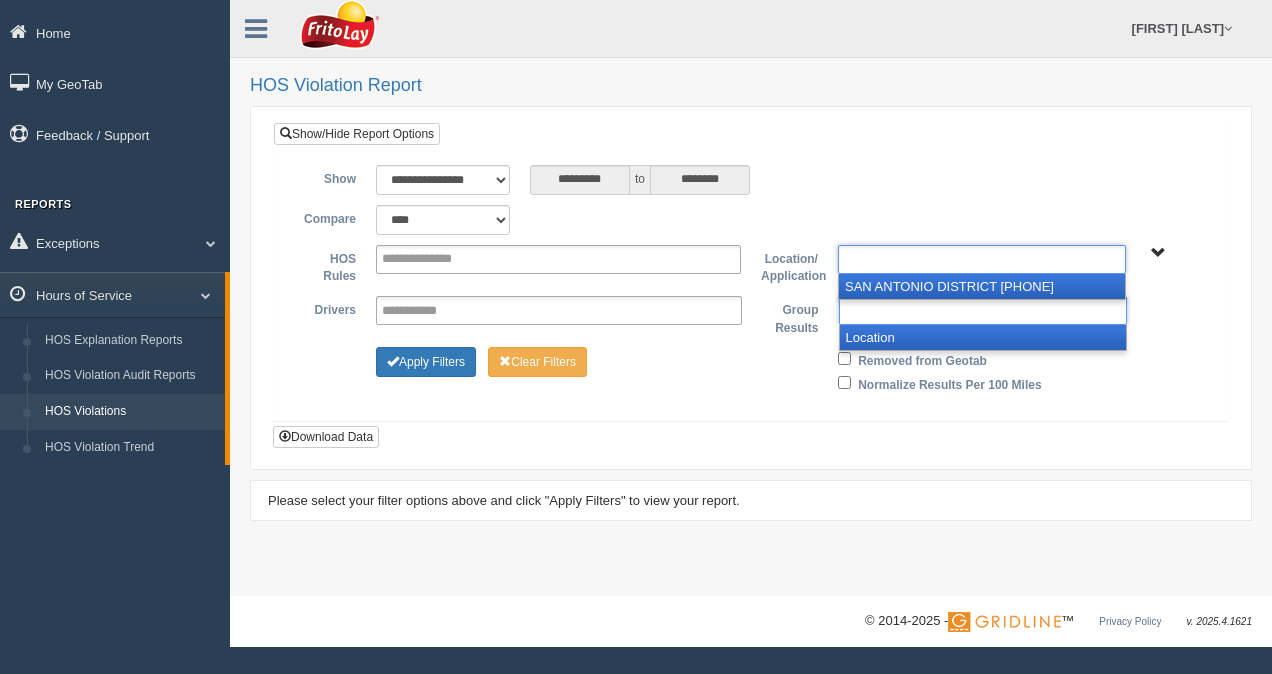 type on "**********" 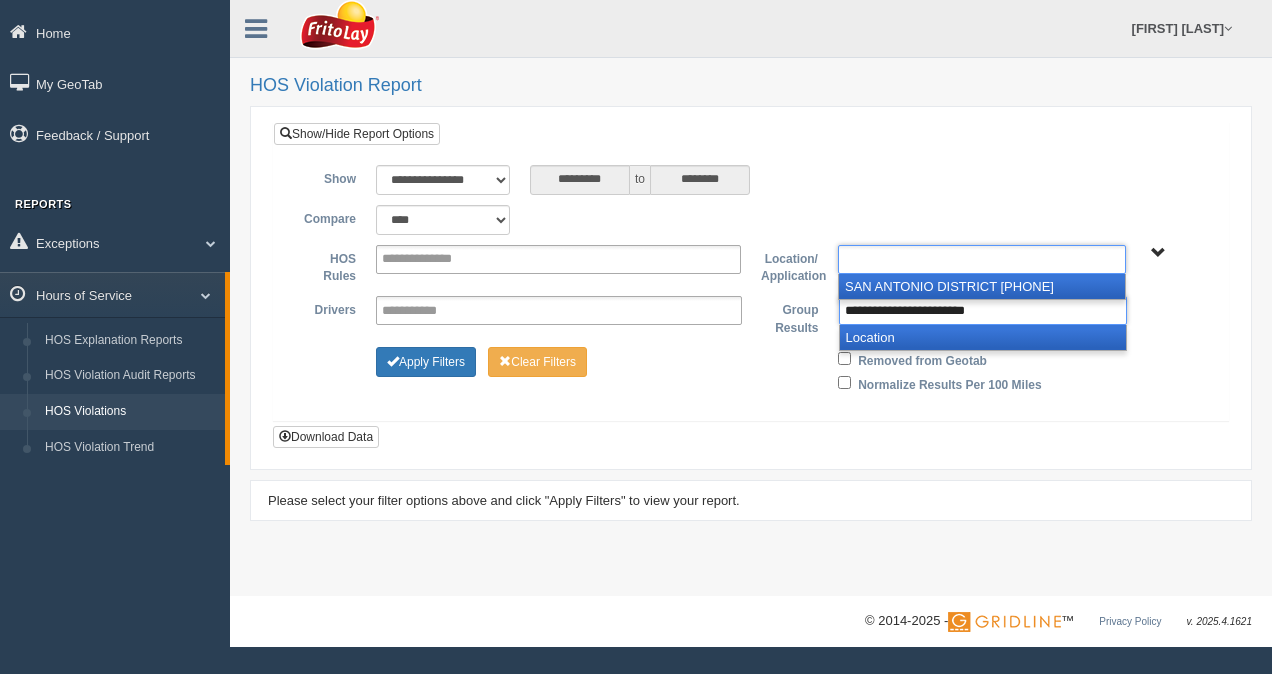 click at bounding box center (982, 259) 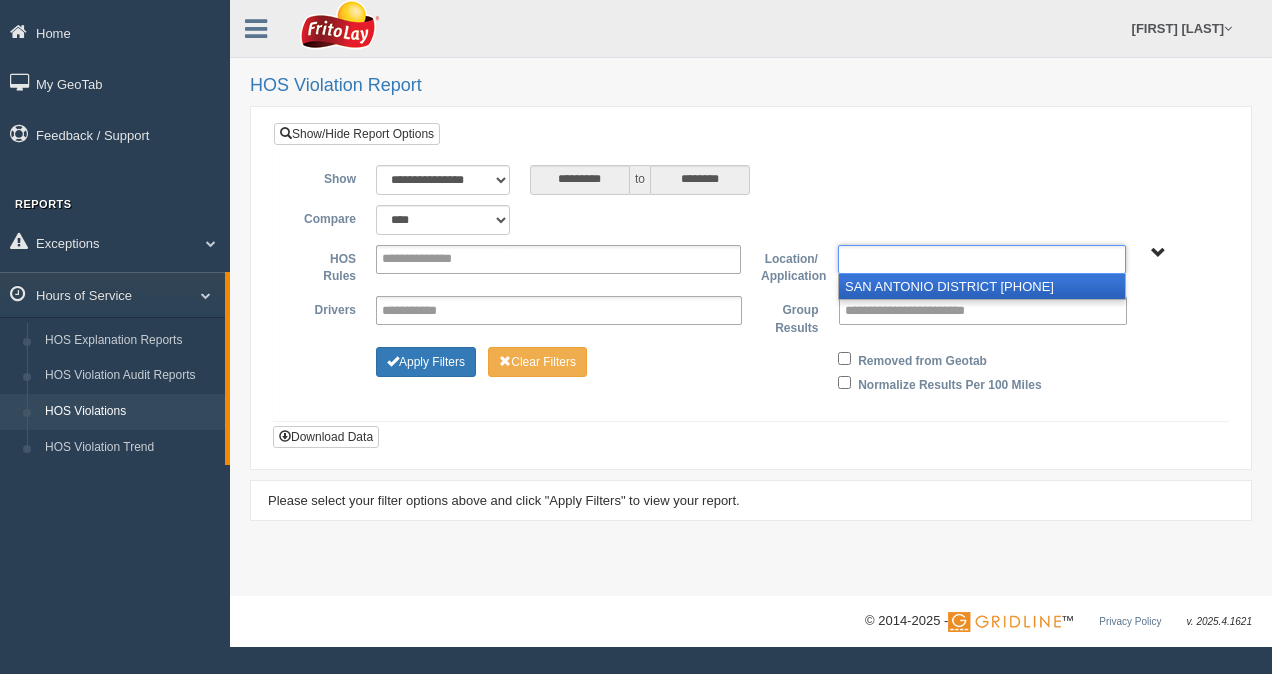 click on "[CITY] DISTRICT [PHONE]" at bounding box center [982, 286] 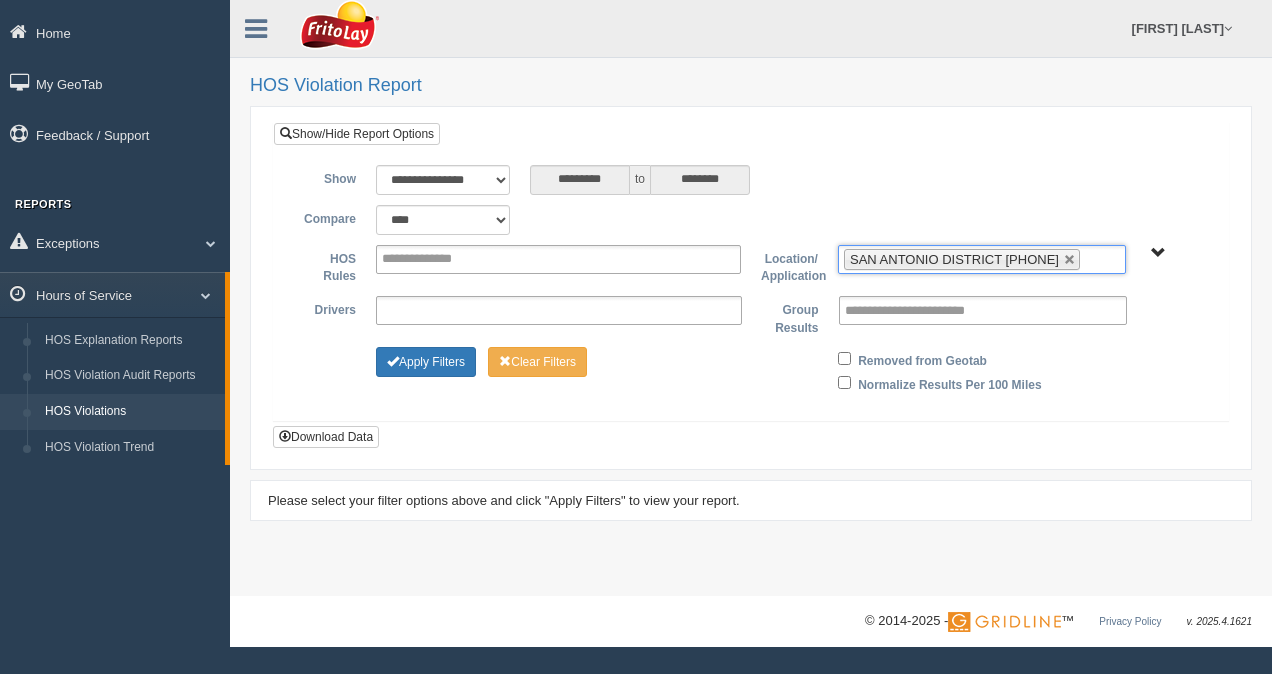 click at bounding box center (559, 310) 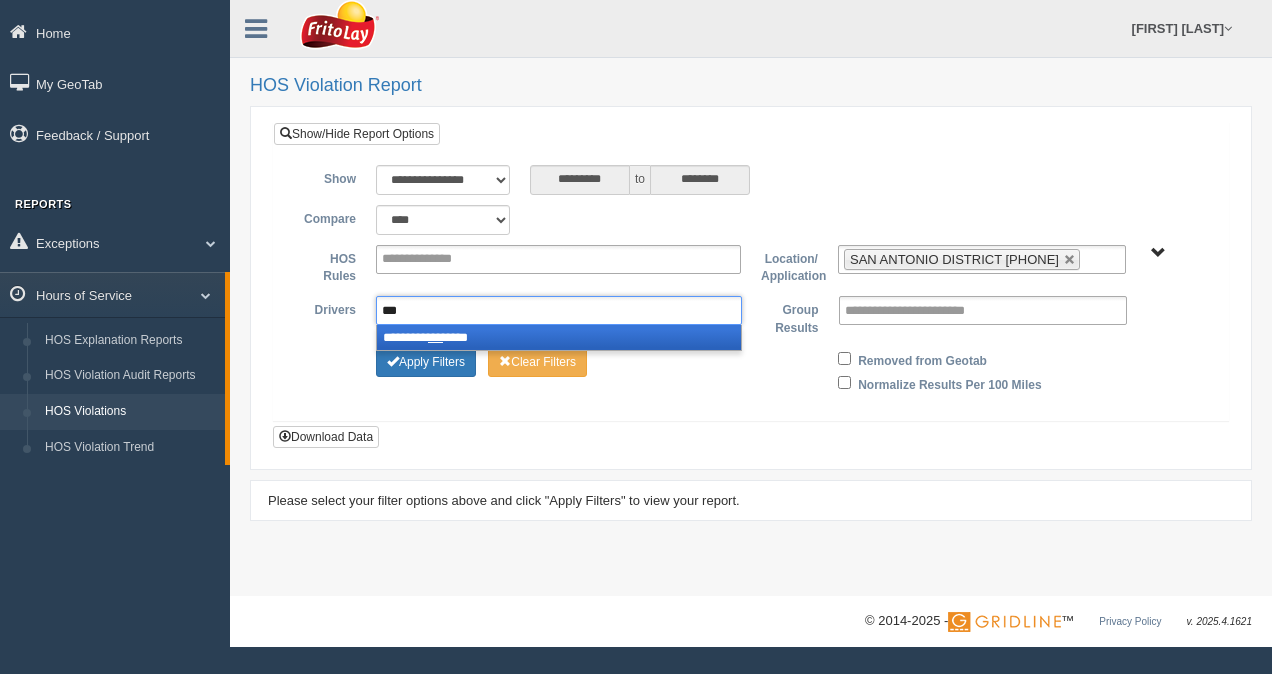 type on "***" 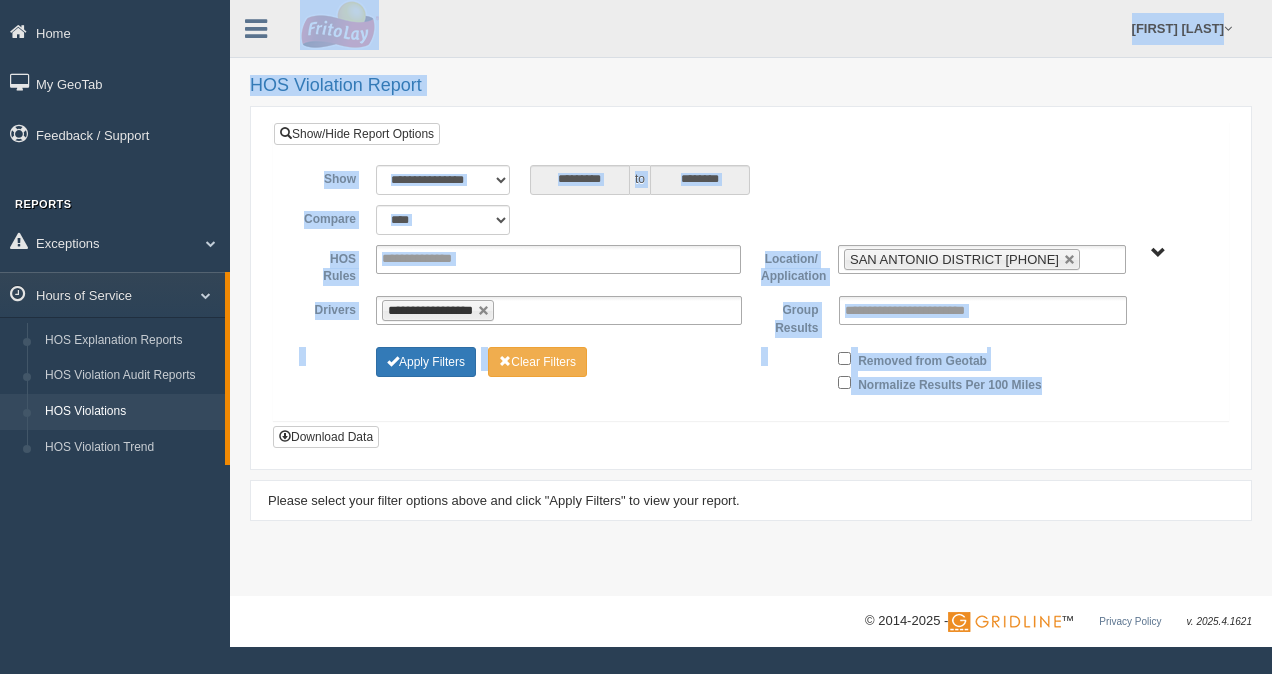 drag, startPoint x: 228, startPoint y: 460, endPoint x: 234, endPoint y: 564, distance: 104.172935 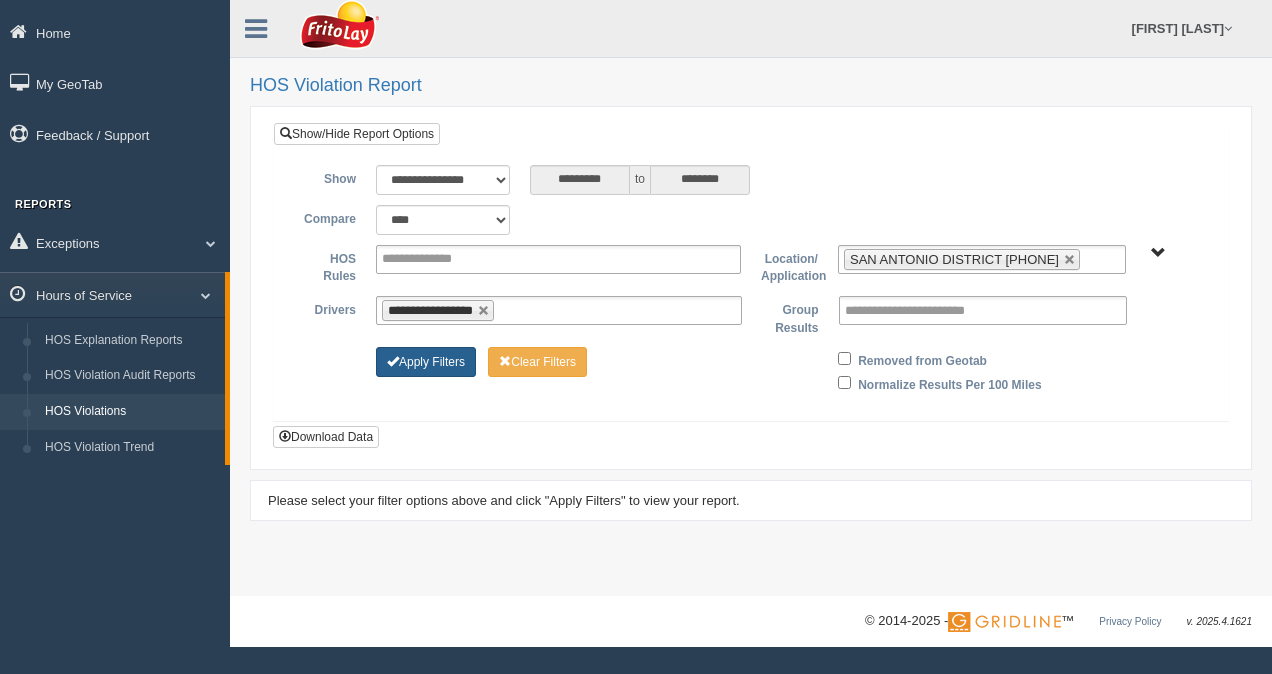 click on "Apply Filters" at bounding box center (426, 362) 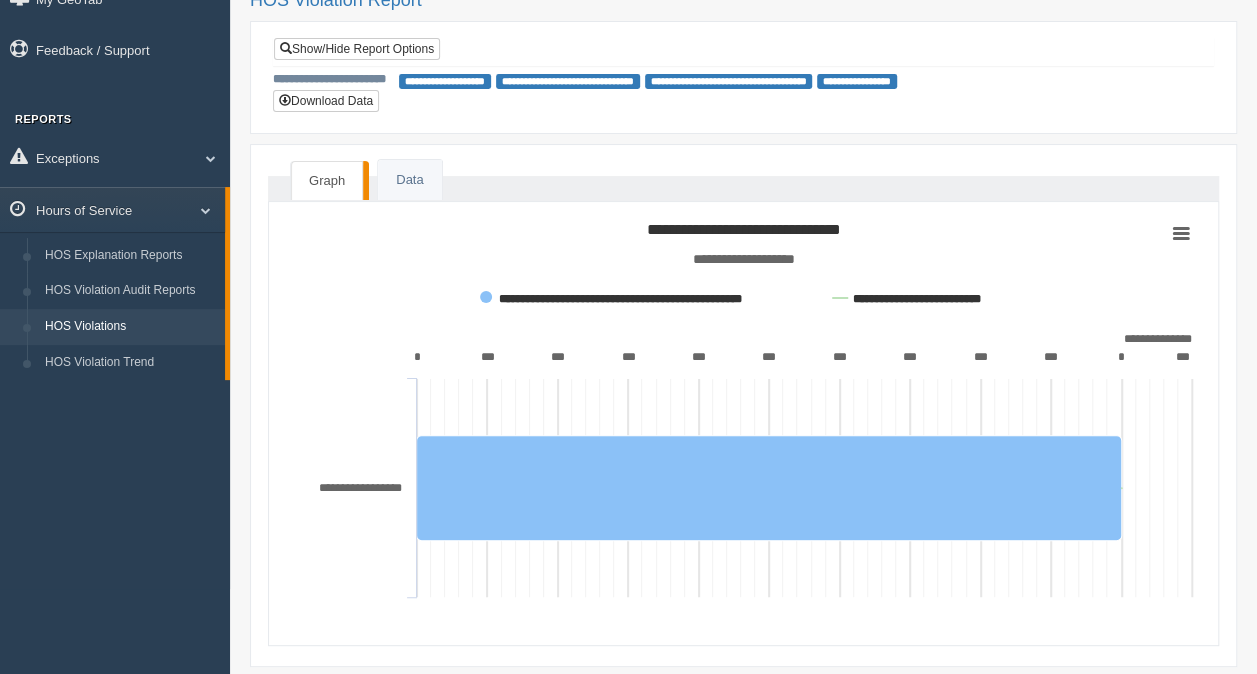 scroll, scrollTop: 54, scrollLeft: 0, axis: vertical 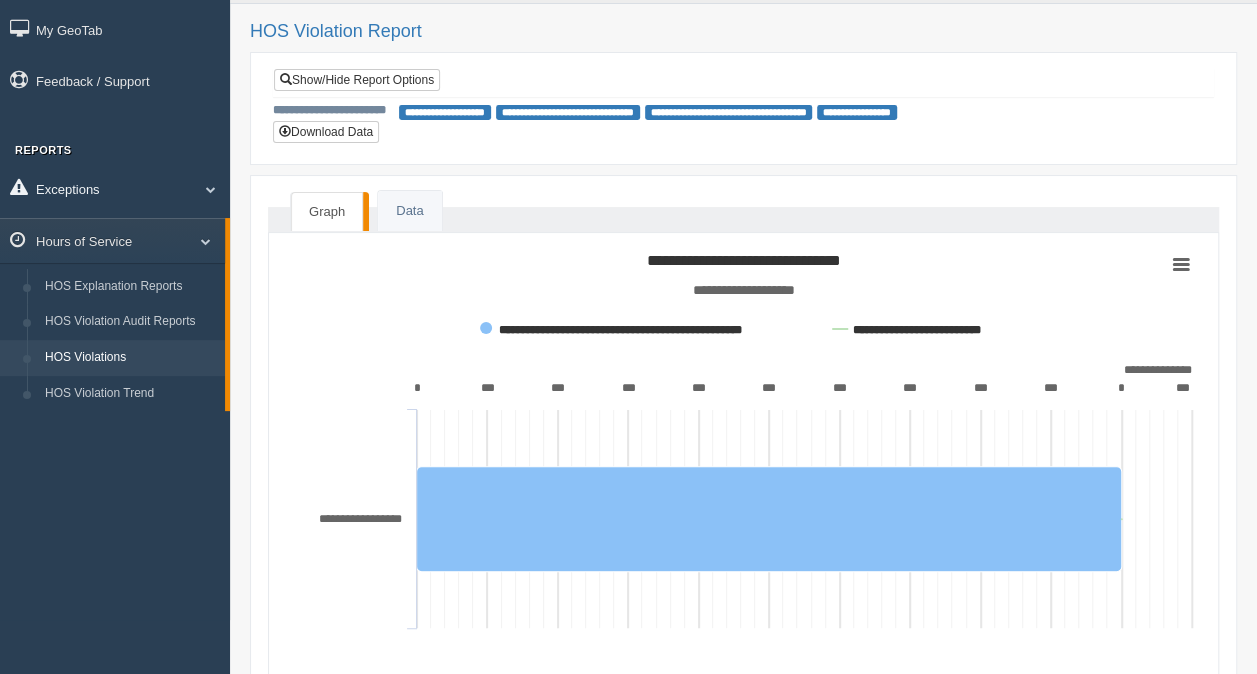 click at bounding box center (203, 189) 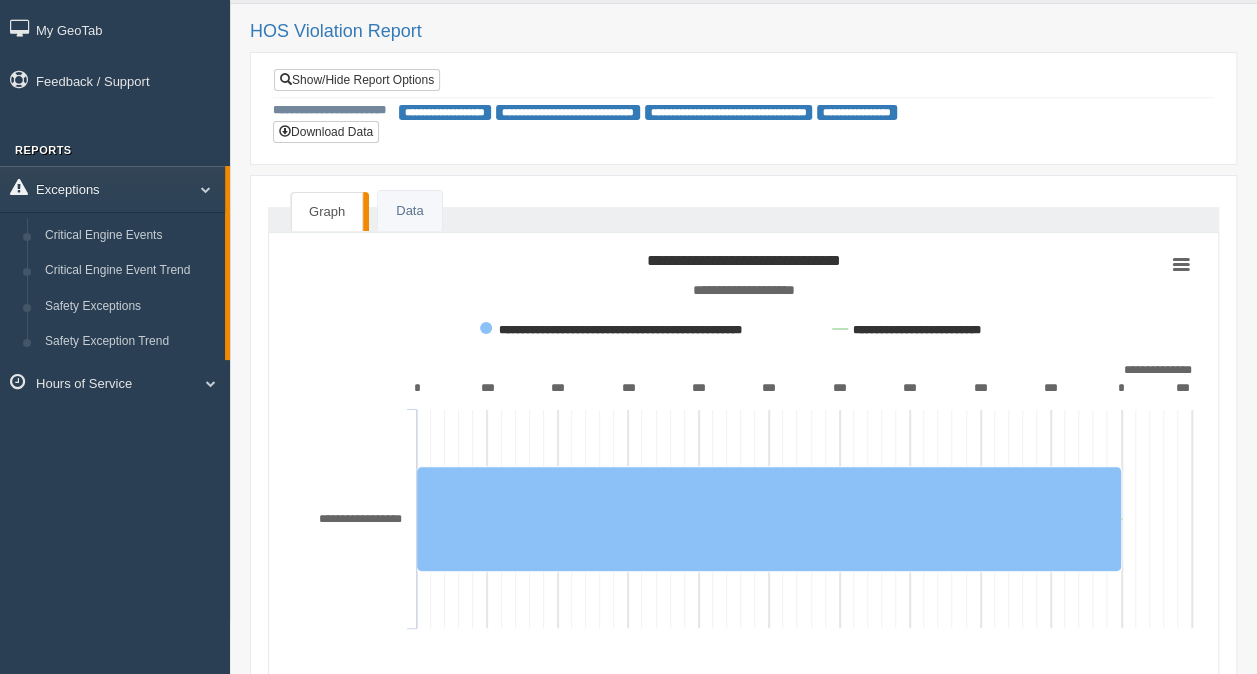 click on "Exceptions" at bounding box center (112, 188) 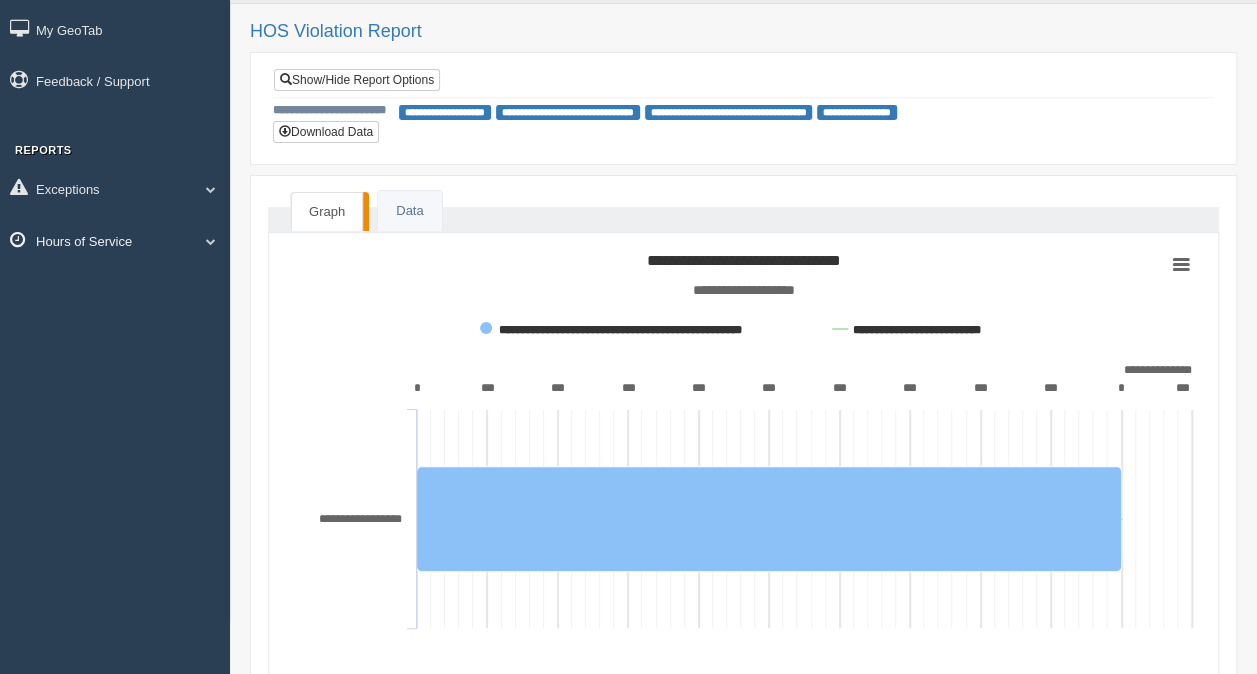 click at bounding box center (203, 241) 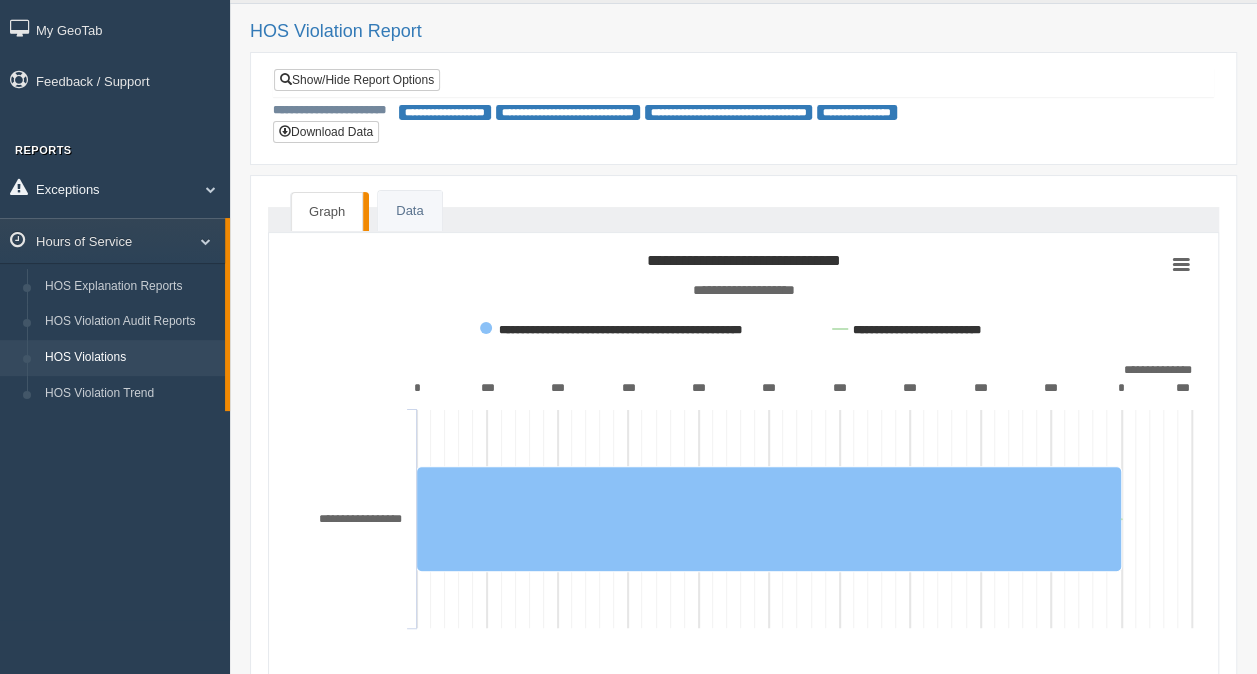click on "Exceptions" at bounding box center [115, 188] 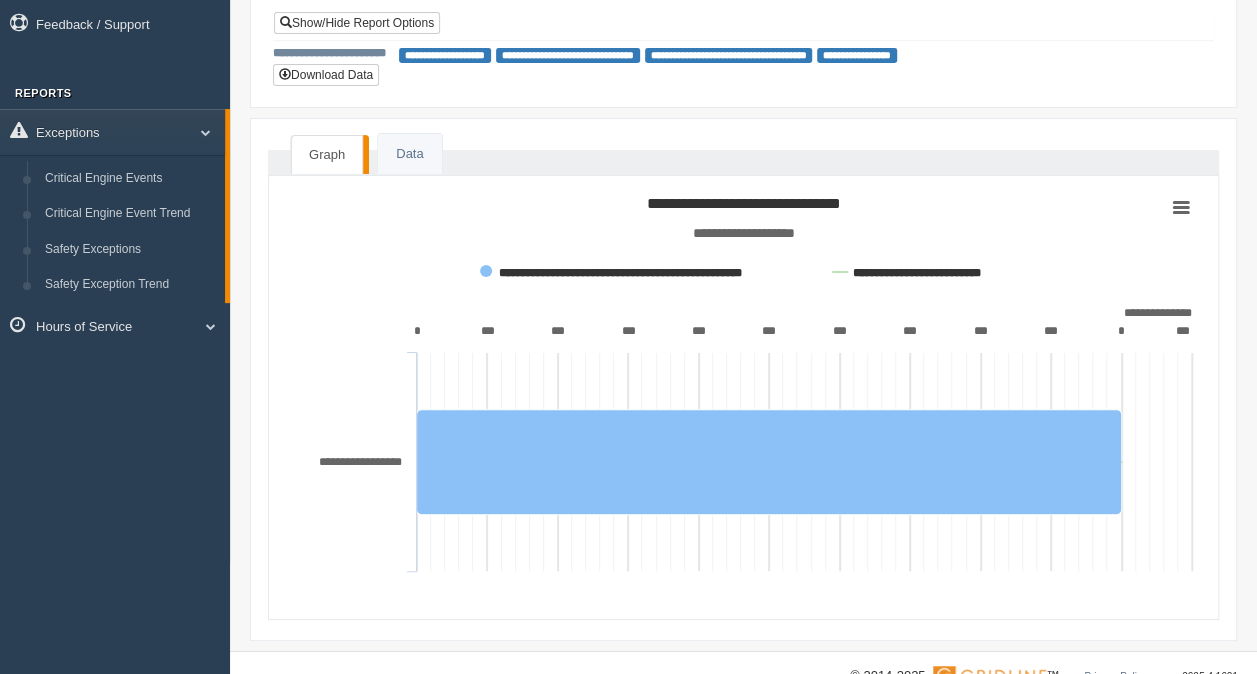 scroll, scrollTop: 154, scrollLeft: 0, axis: vertical 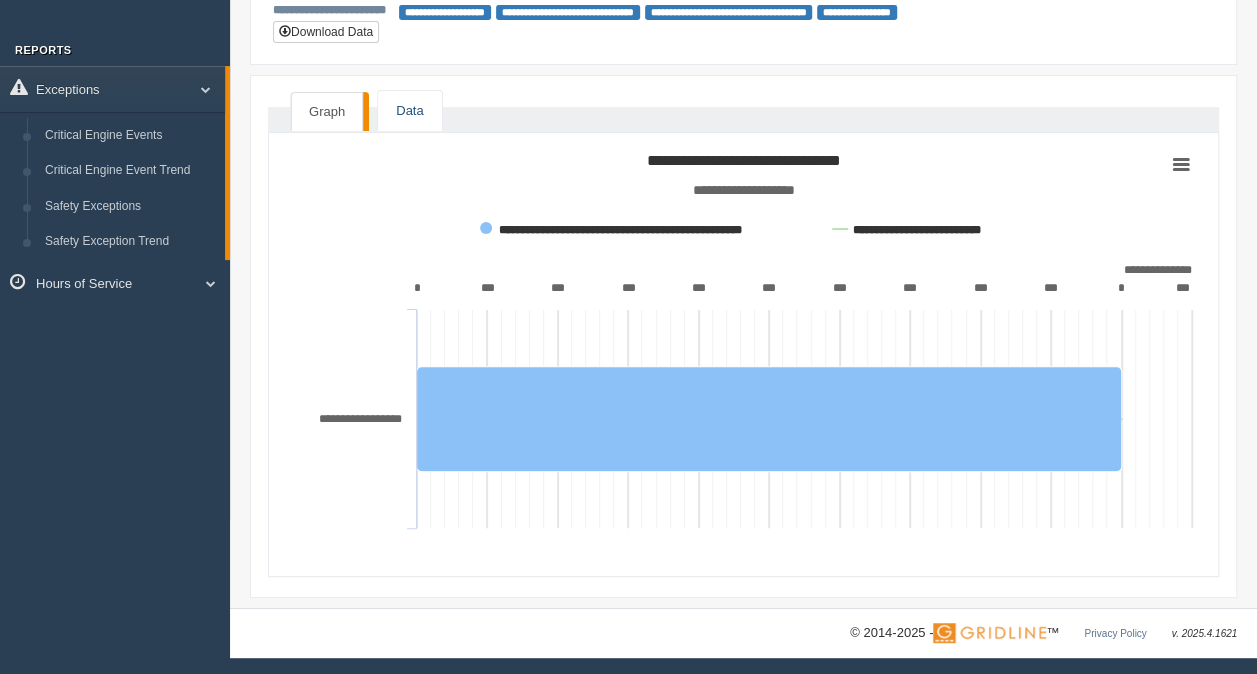 click on "Data" at bounding box center (409, 111) 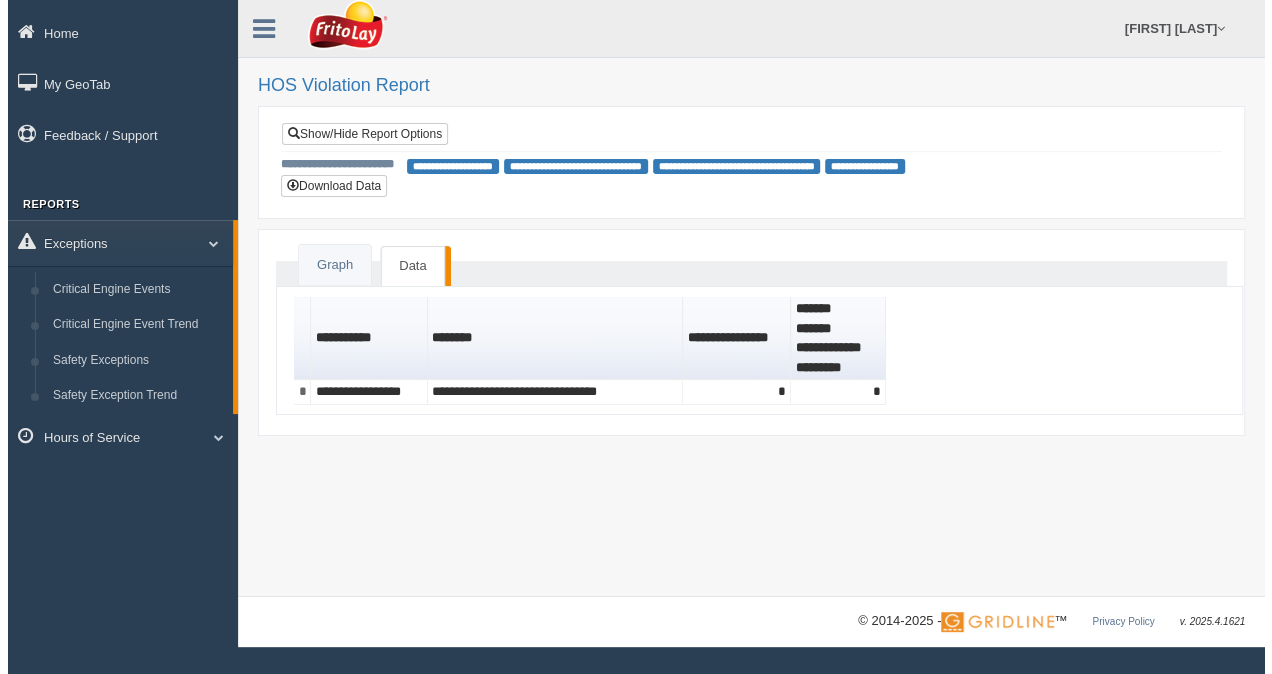 scroll, scrollTop: 0, scrollLeft: 0, axis: both 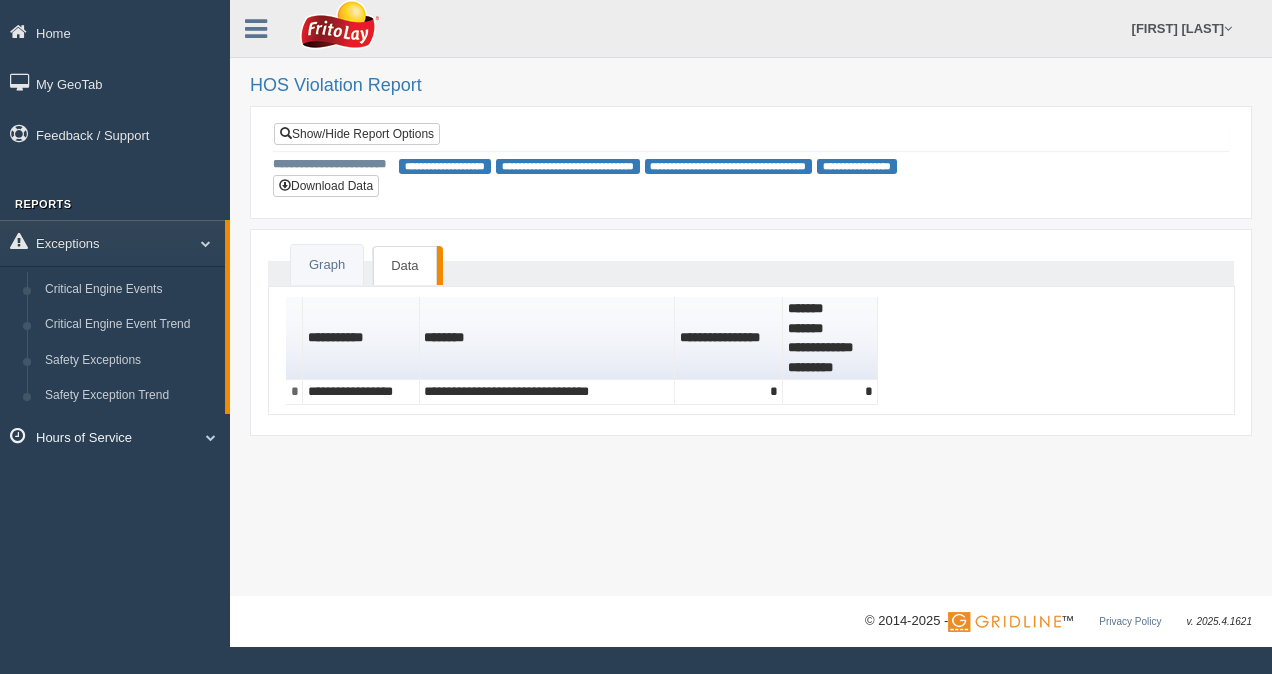 click on "Hours of Service" at bounding box center (115, 436) 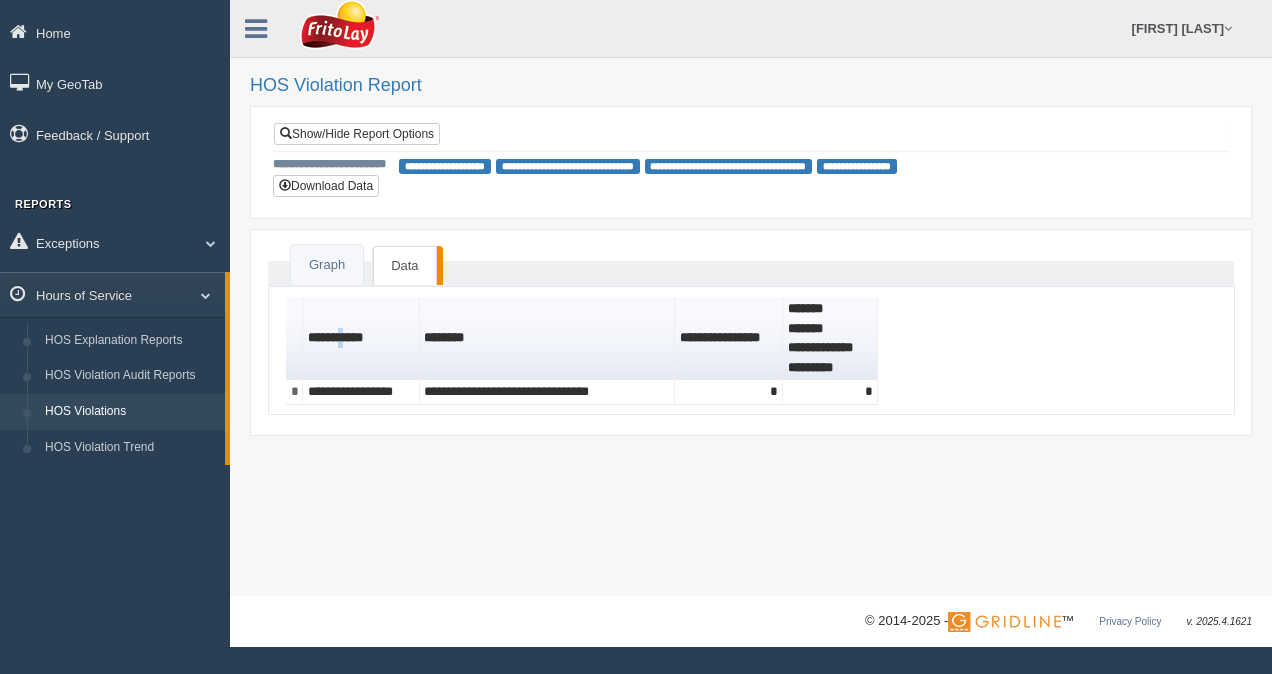 drag, startPoint x: 348, startPoint y: 362, endPoint x: 344, endPoint y: 375, distance: 13.601471 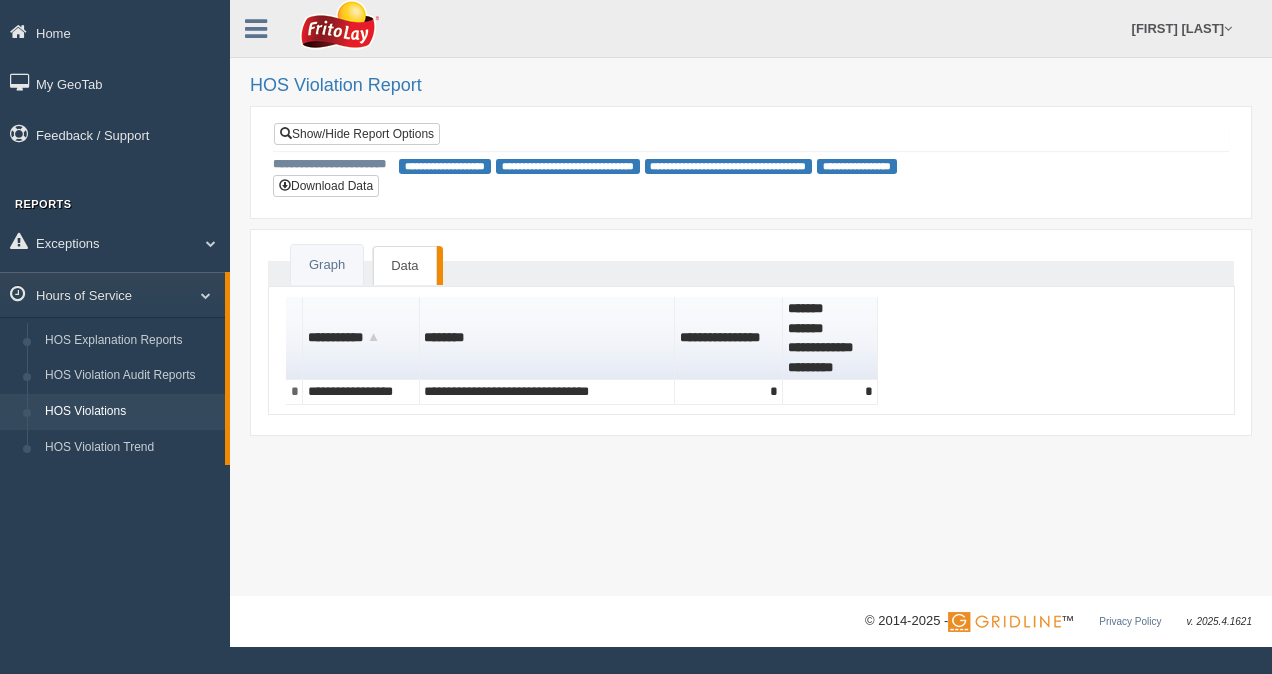 click on "**********" at bounding box center (361, 338) 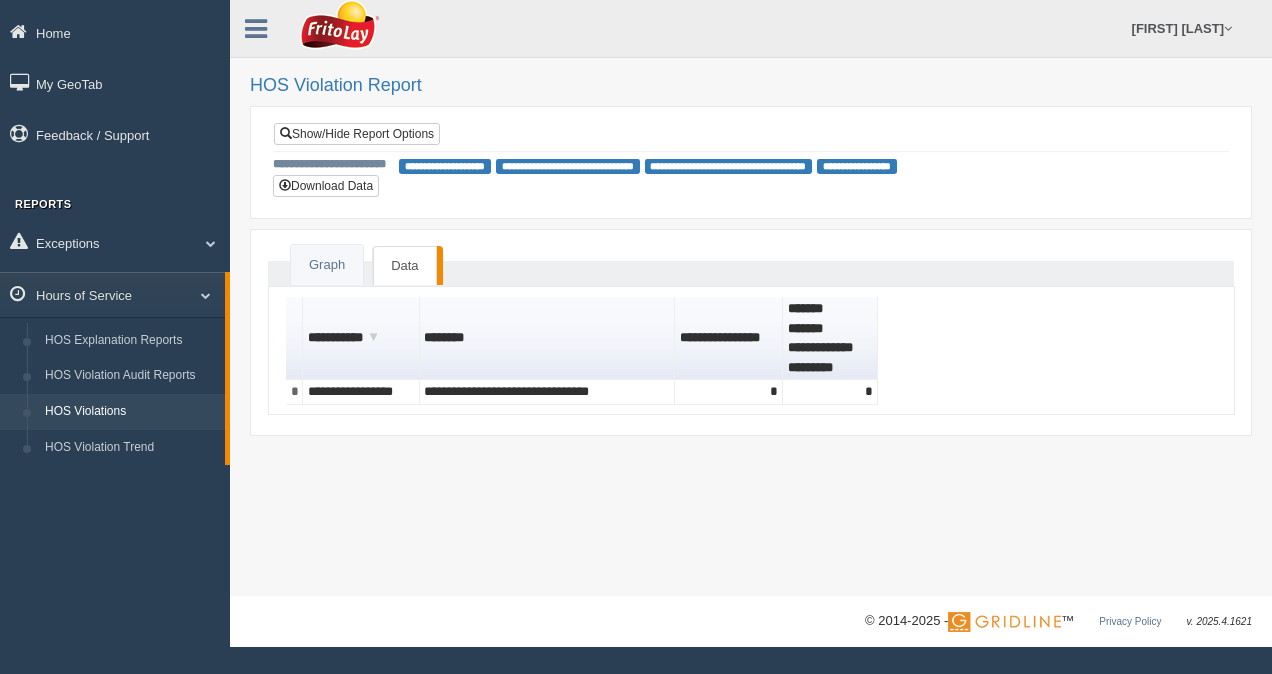 click on "**********" at bounding box center [361, 338] 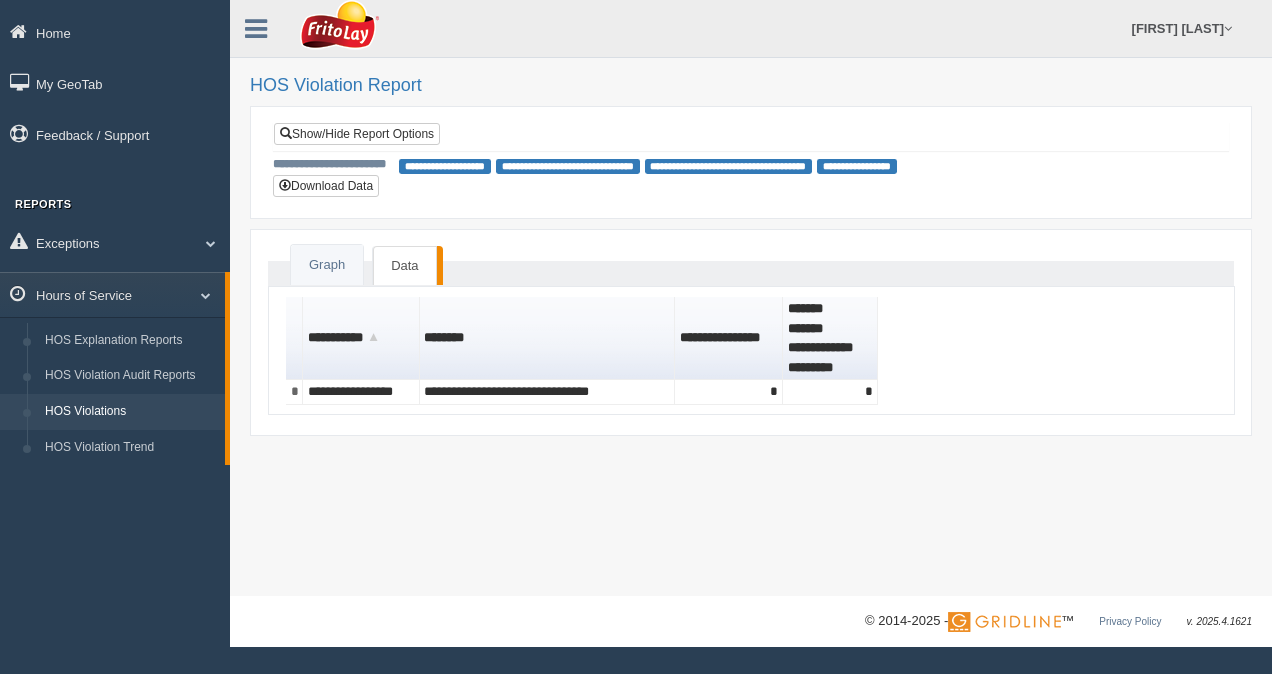 click on "**********" at bounding box center [361, 338] 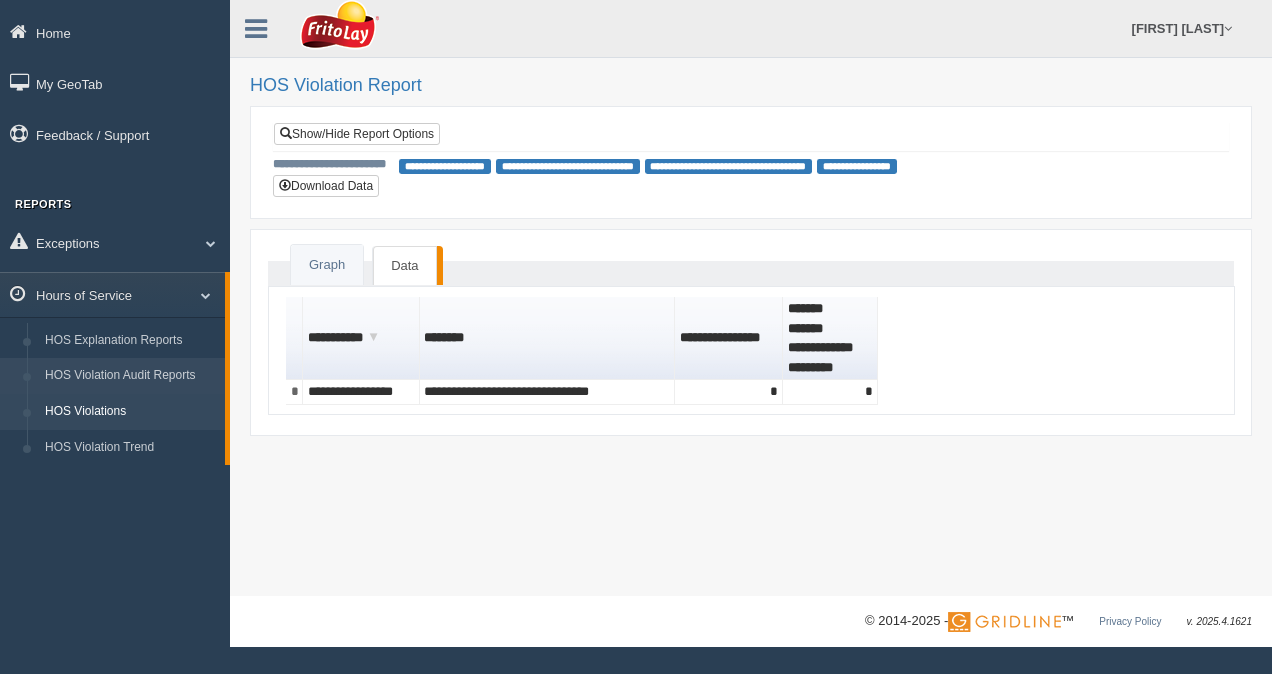 click on "HOS Violation Audit Reports" at bounding box center [130, 376] 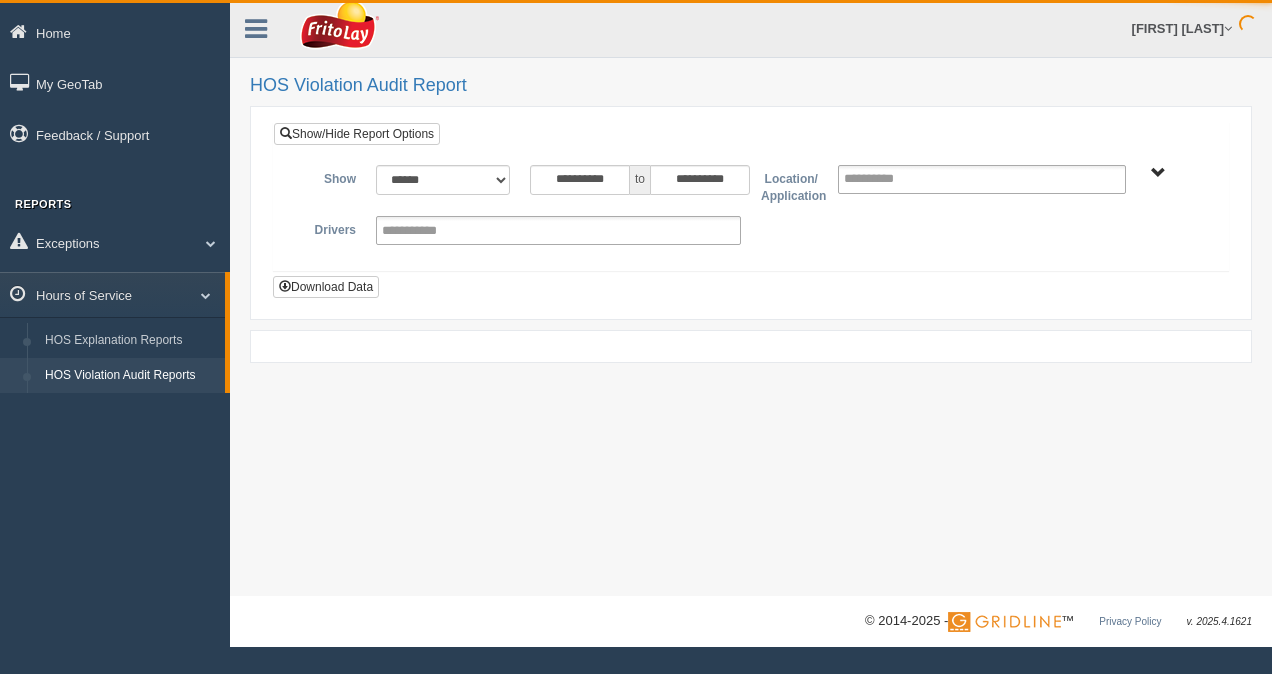scroll, scrollTop: 0, scrollLeft: 0, axis: both 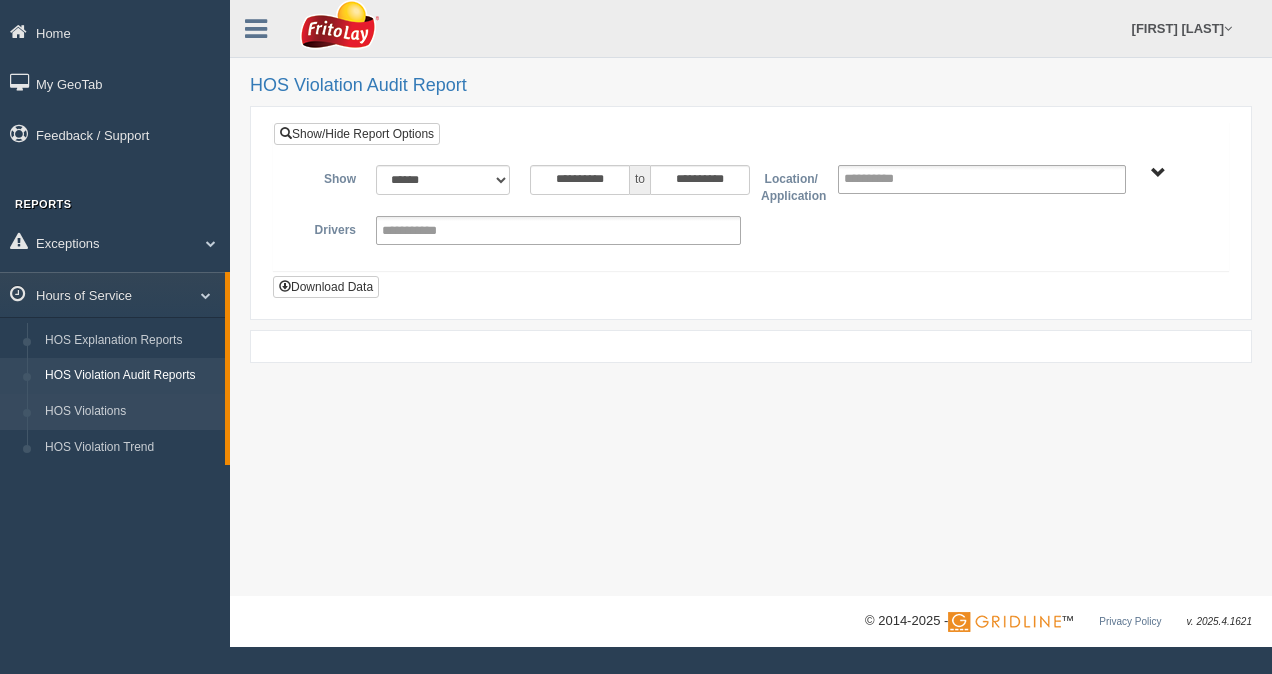 click on "HOS Violations" at bounding box center [130, 412] 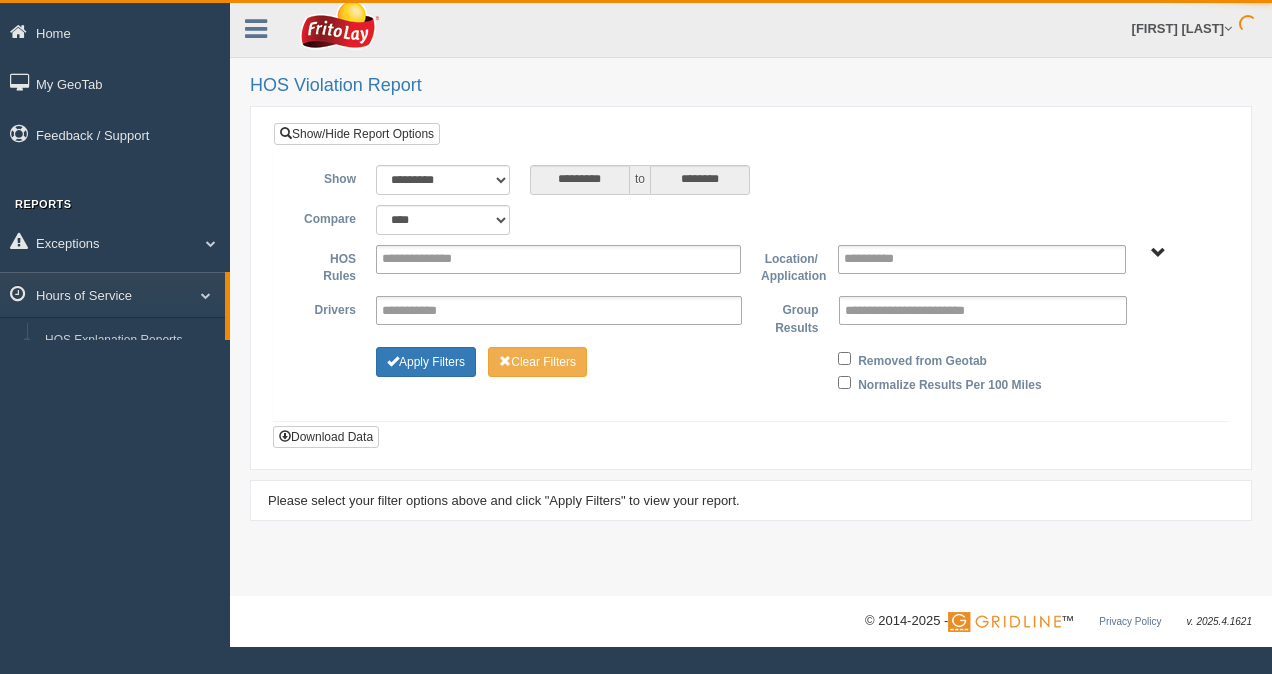 scroll, scrollTop: 0, scrollLeft: 0, axis: both 